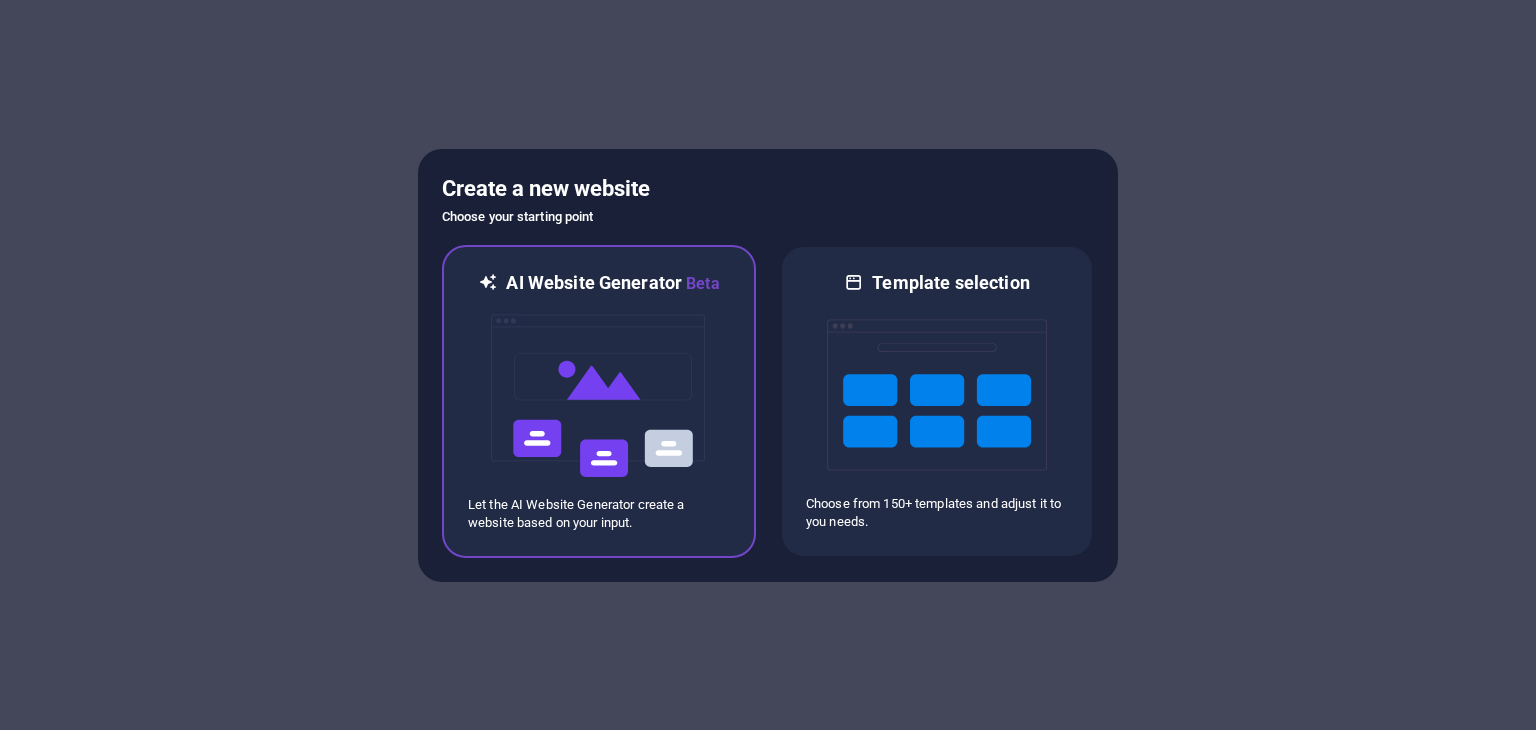 scroll, scrollTop: 0, scrollLeft: 0, axis: both 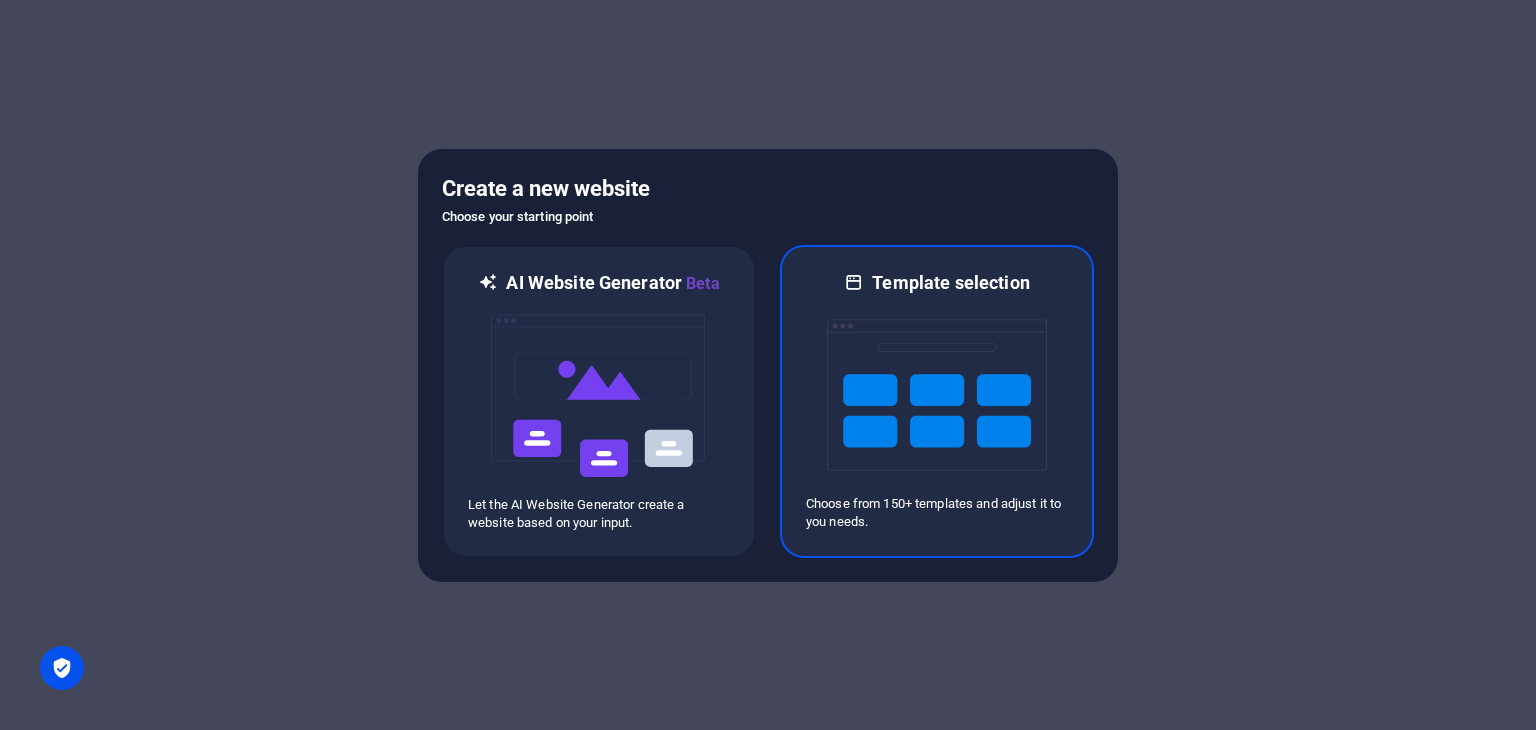 click at bounding box center [937, 395] 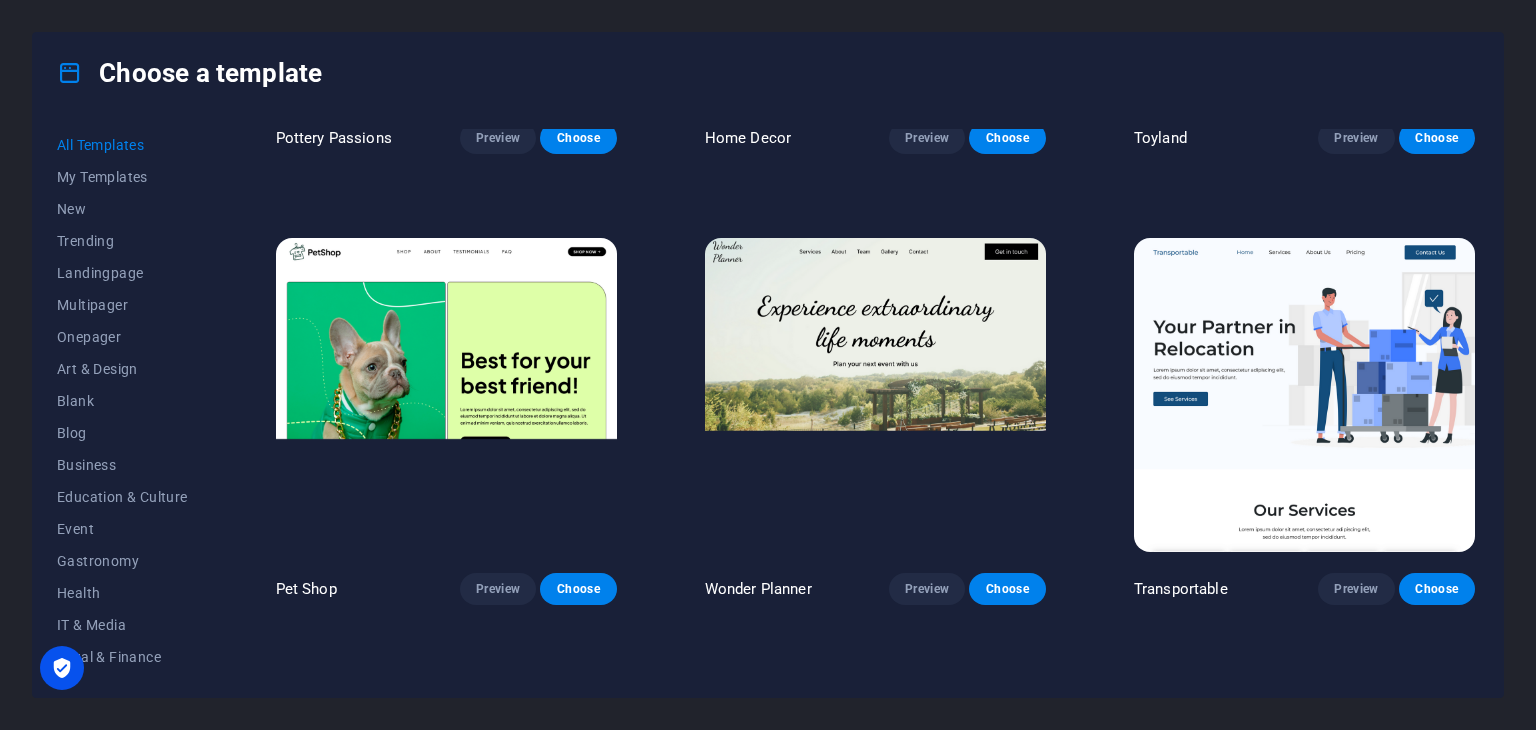 scroll, scrollTop: 1000, scrollLeft: 0, axis: vertical 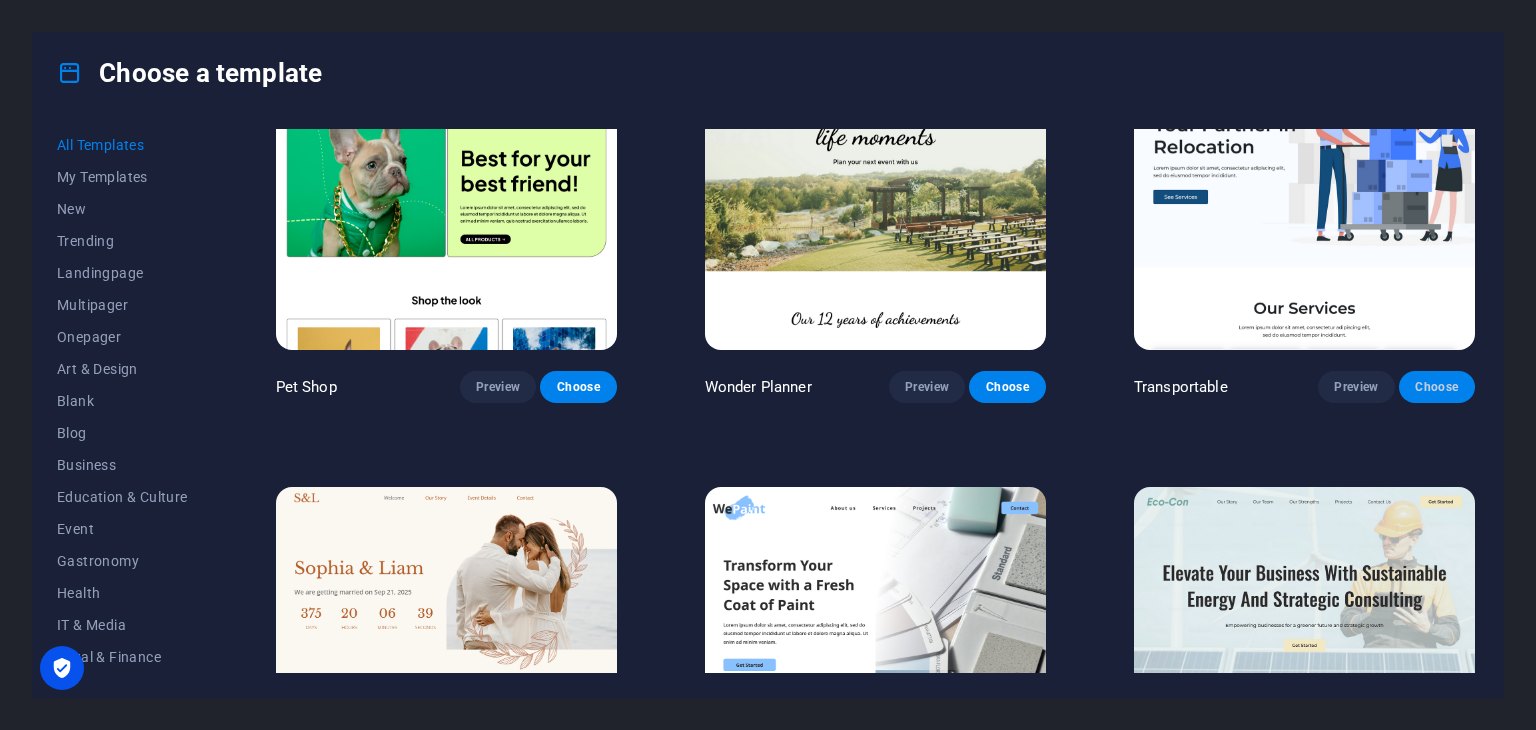 click on "Choose" at bounding box center (1437, 387) 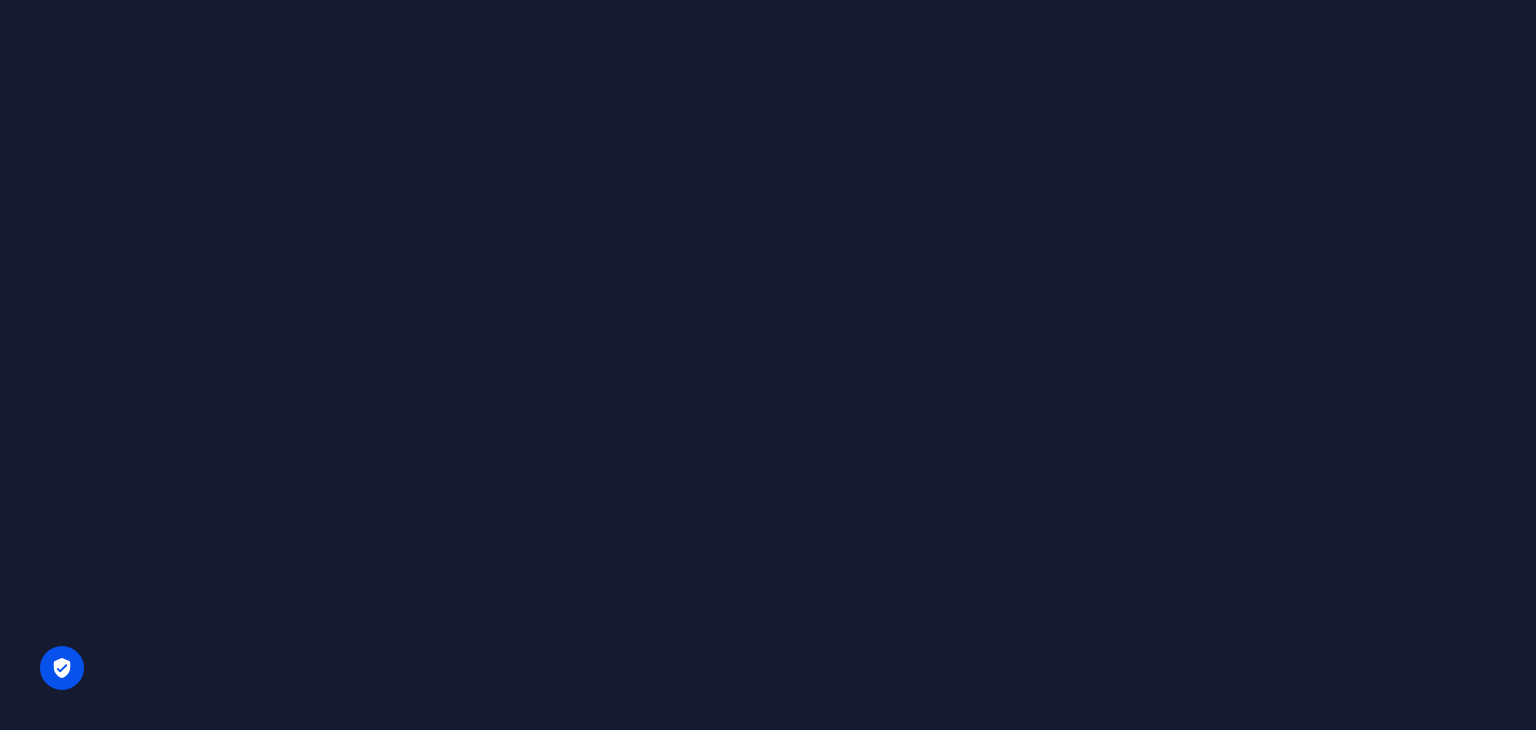 scroll, scrollTop: 0, scrollLeft: 0, axis: both 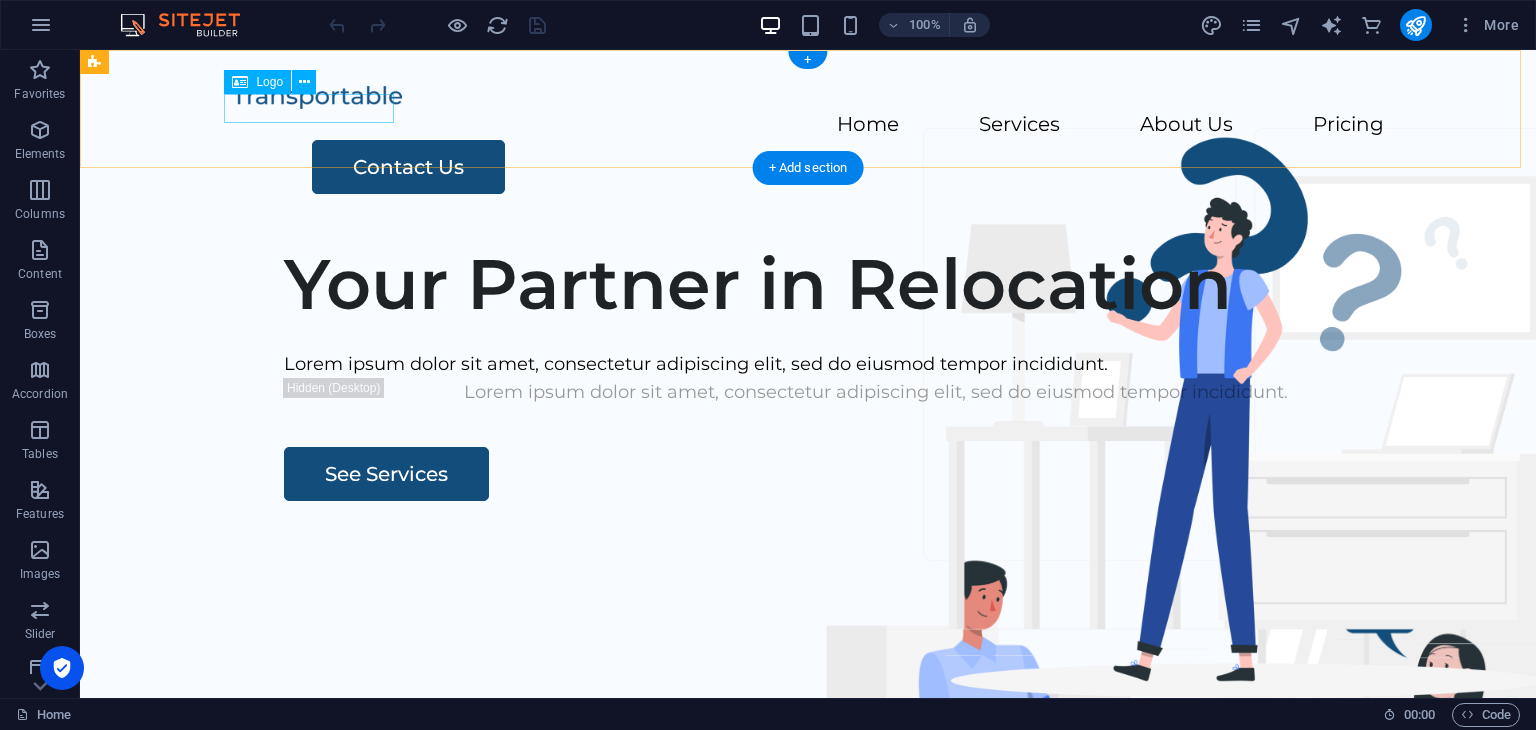 click at bounding box center [808, 96] 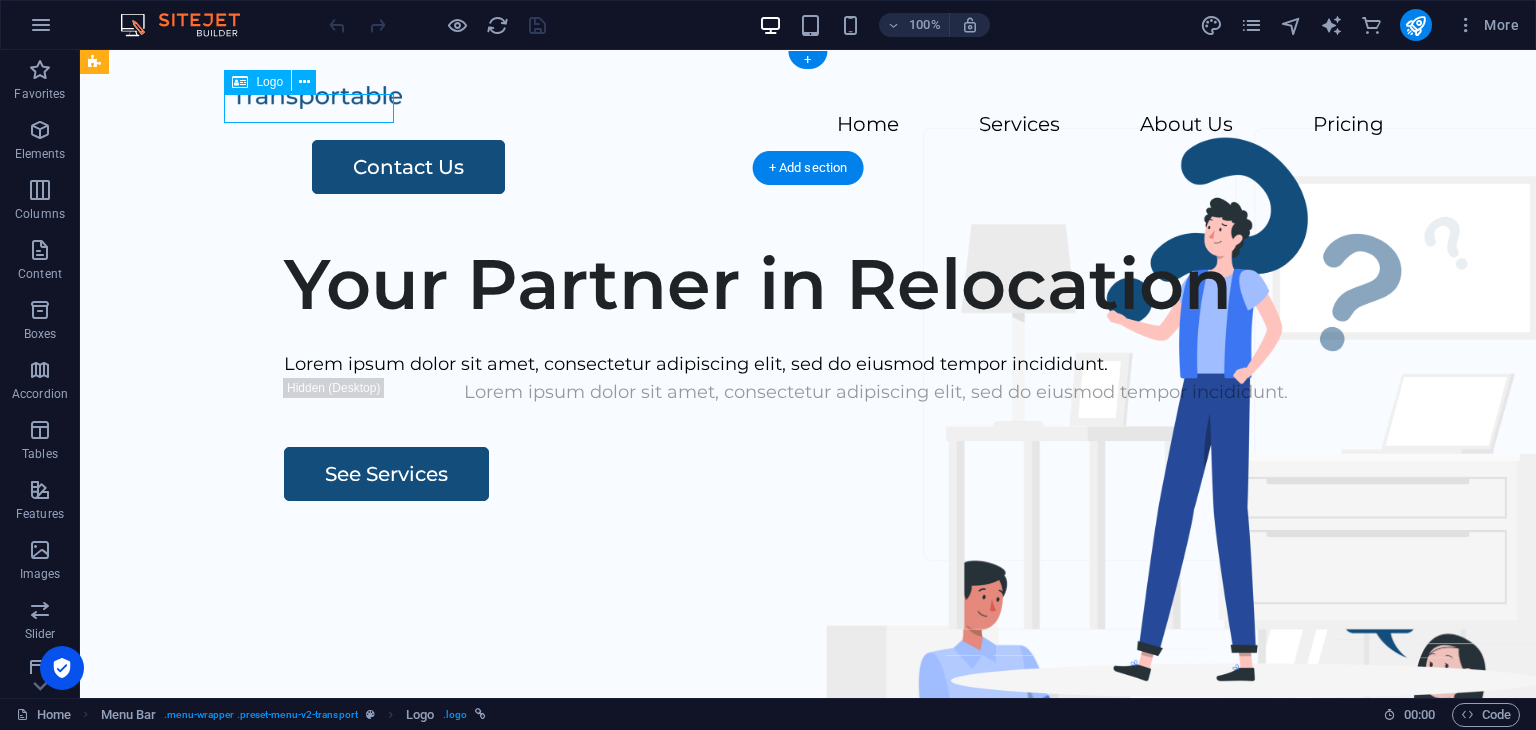 click at bounding box center (808, 96) 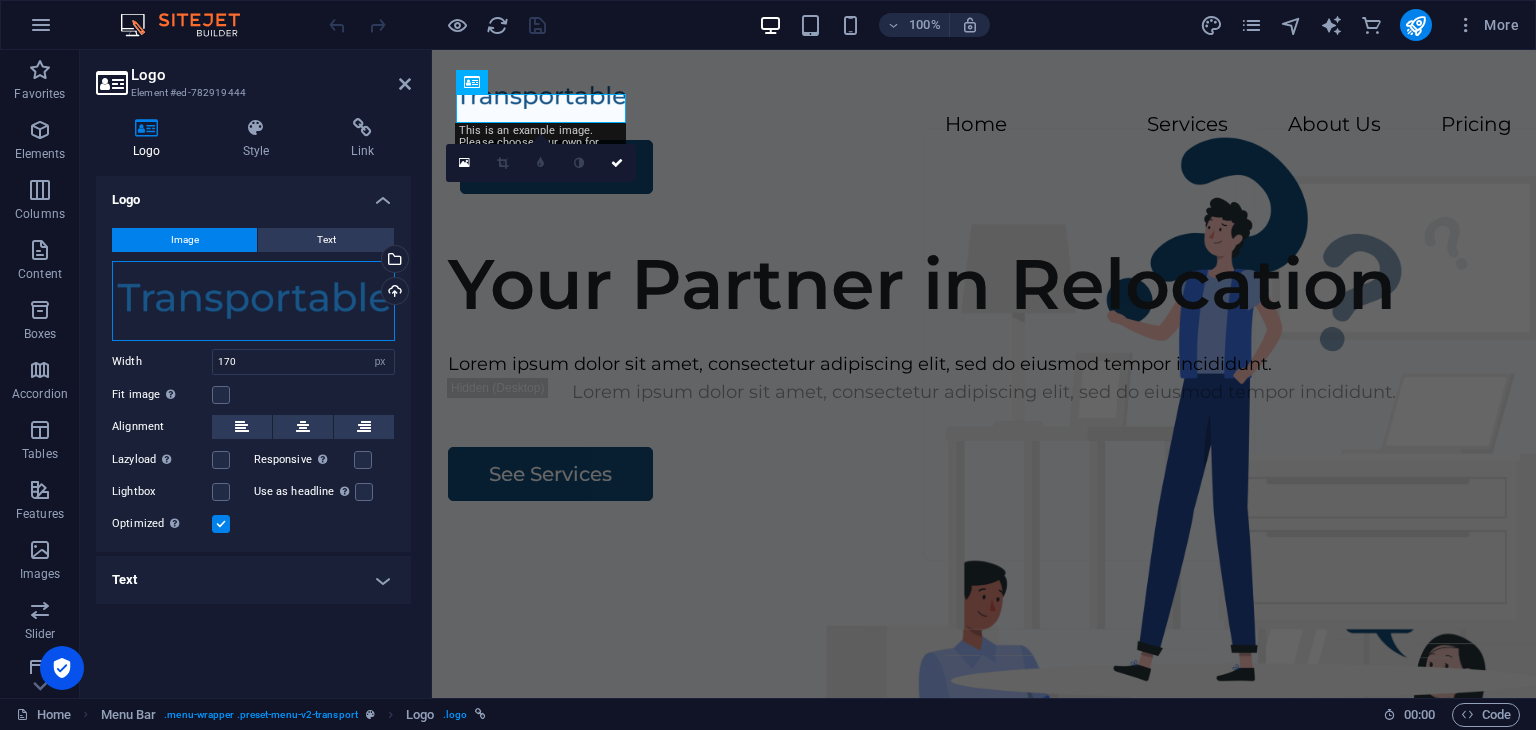 click on "Drag files here, click to choose files or select files from Files or our free stock photos & videos" at bounding box center [253, 301] 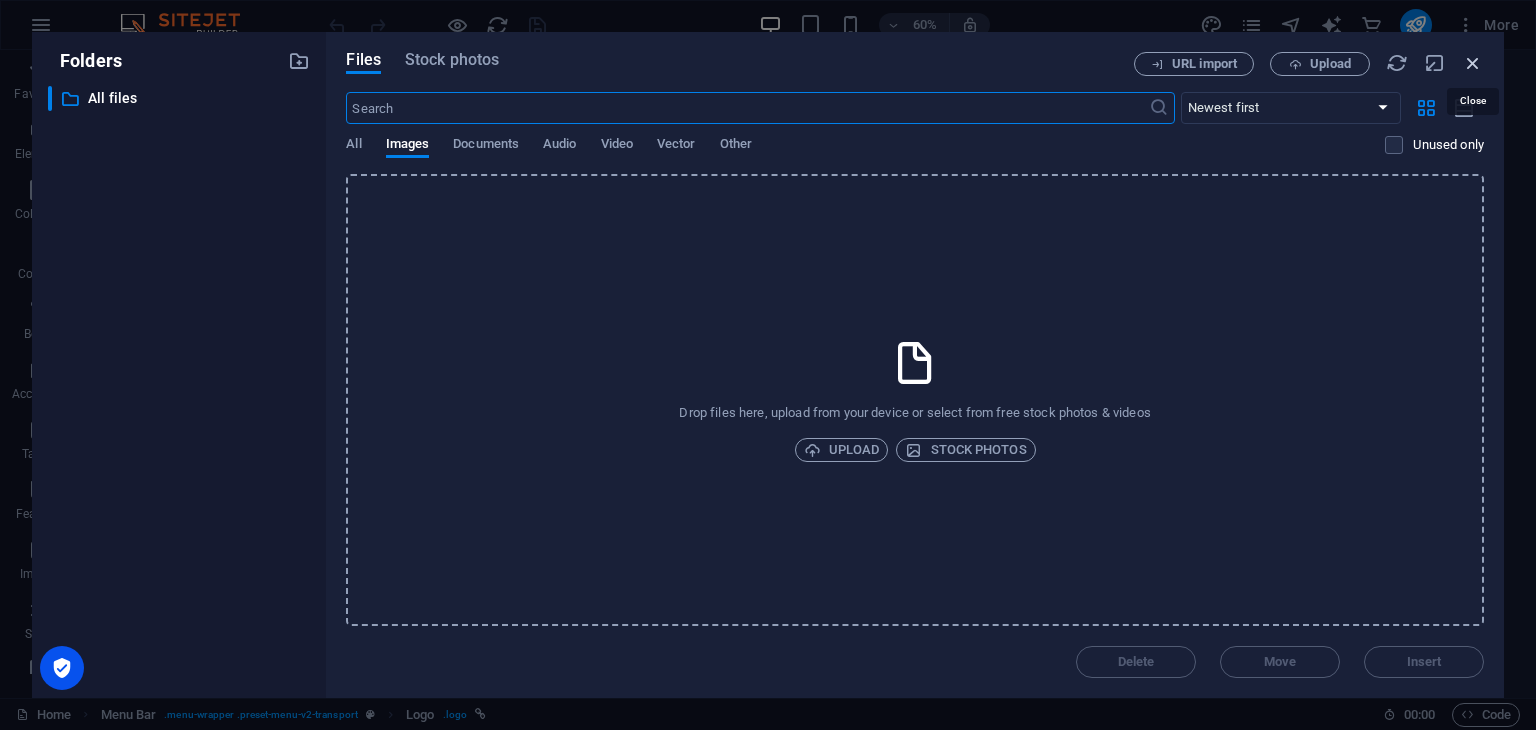 click at bounding box center [1473, 63] 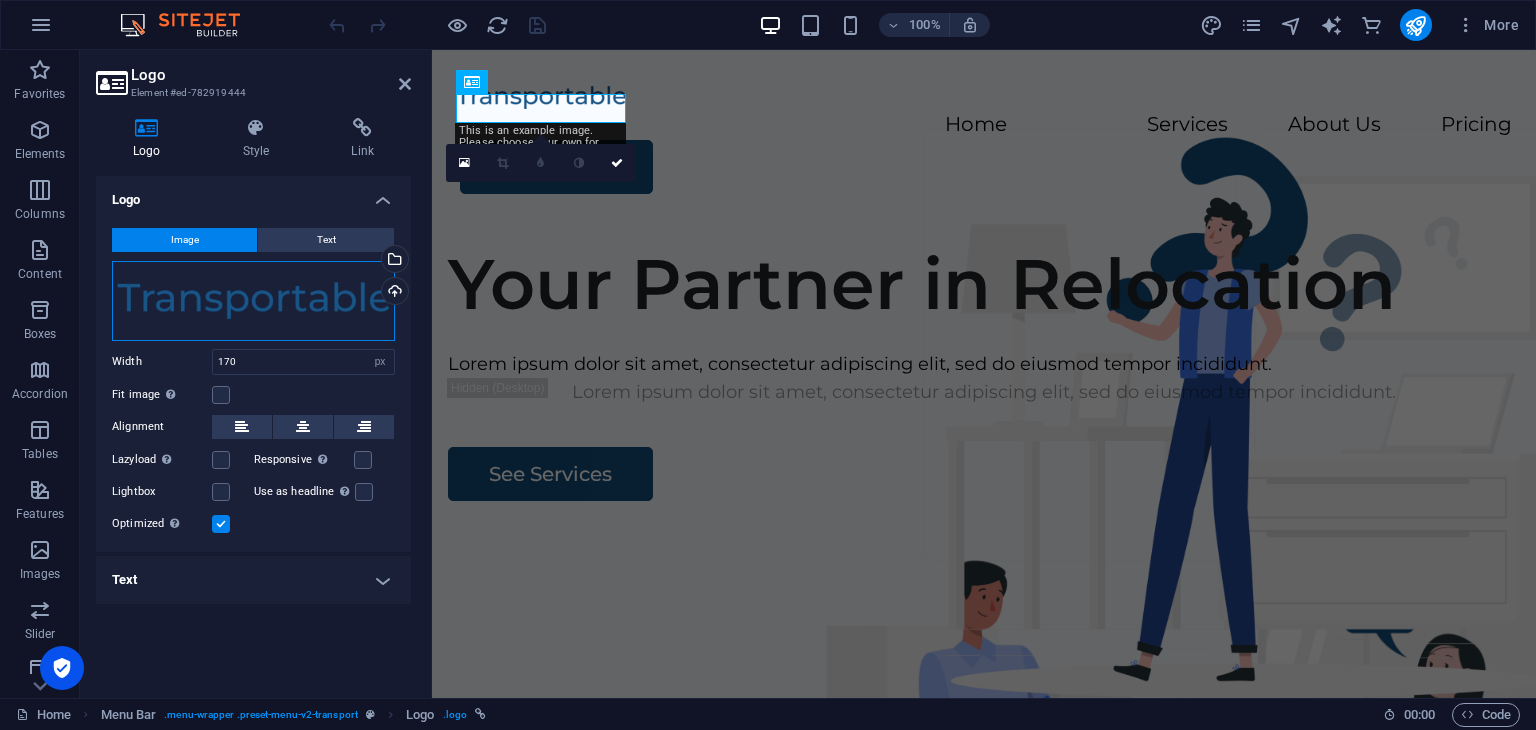 click on "Drag files here, click to choose files or select files from Files or our free stock photos & videos" at bounding box center [253, 301] 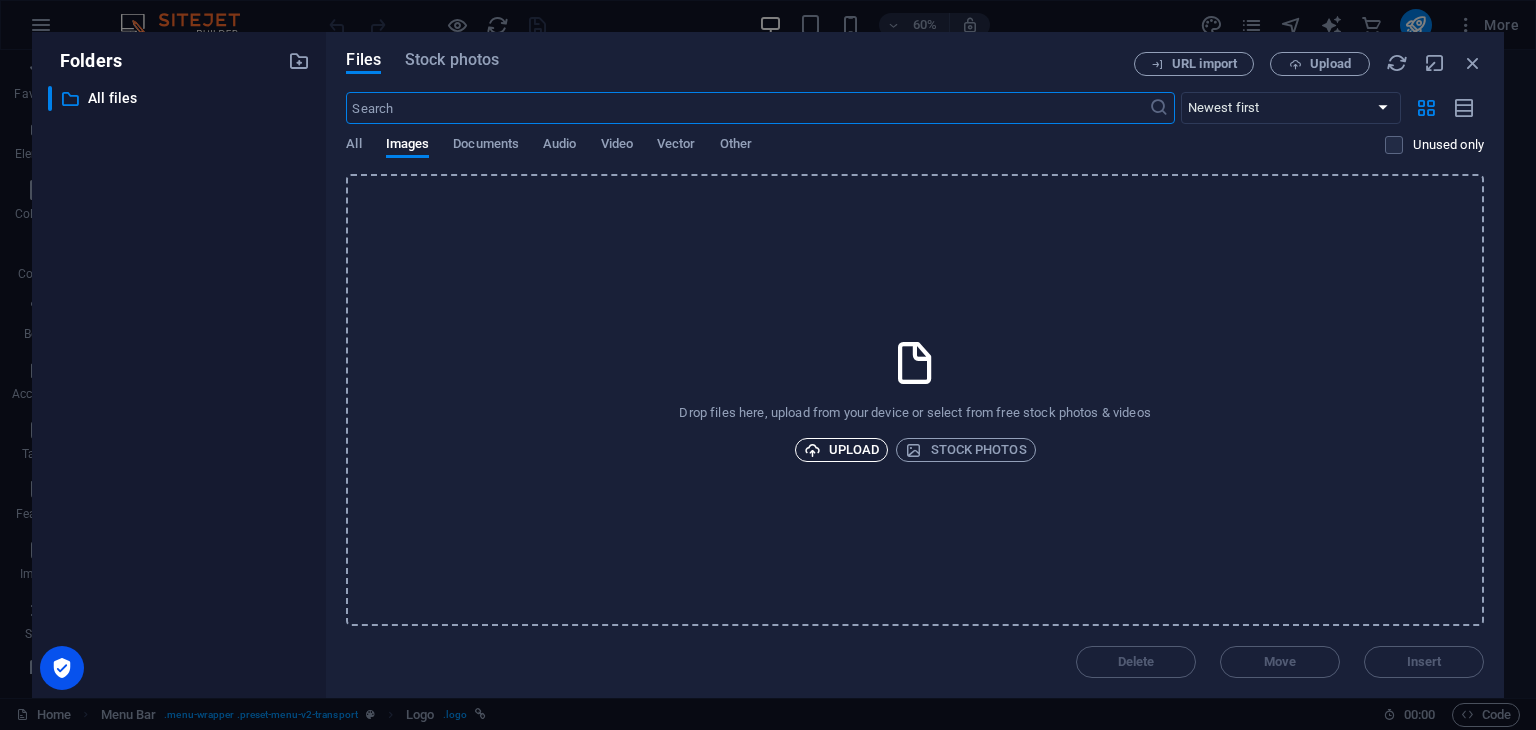 click on "Upload" at bounding box center (842, 450) 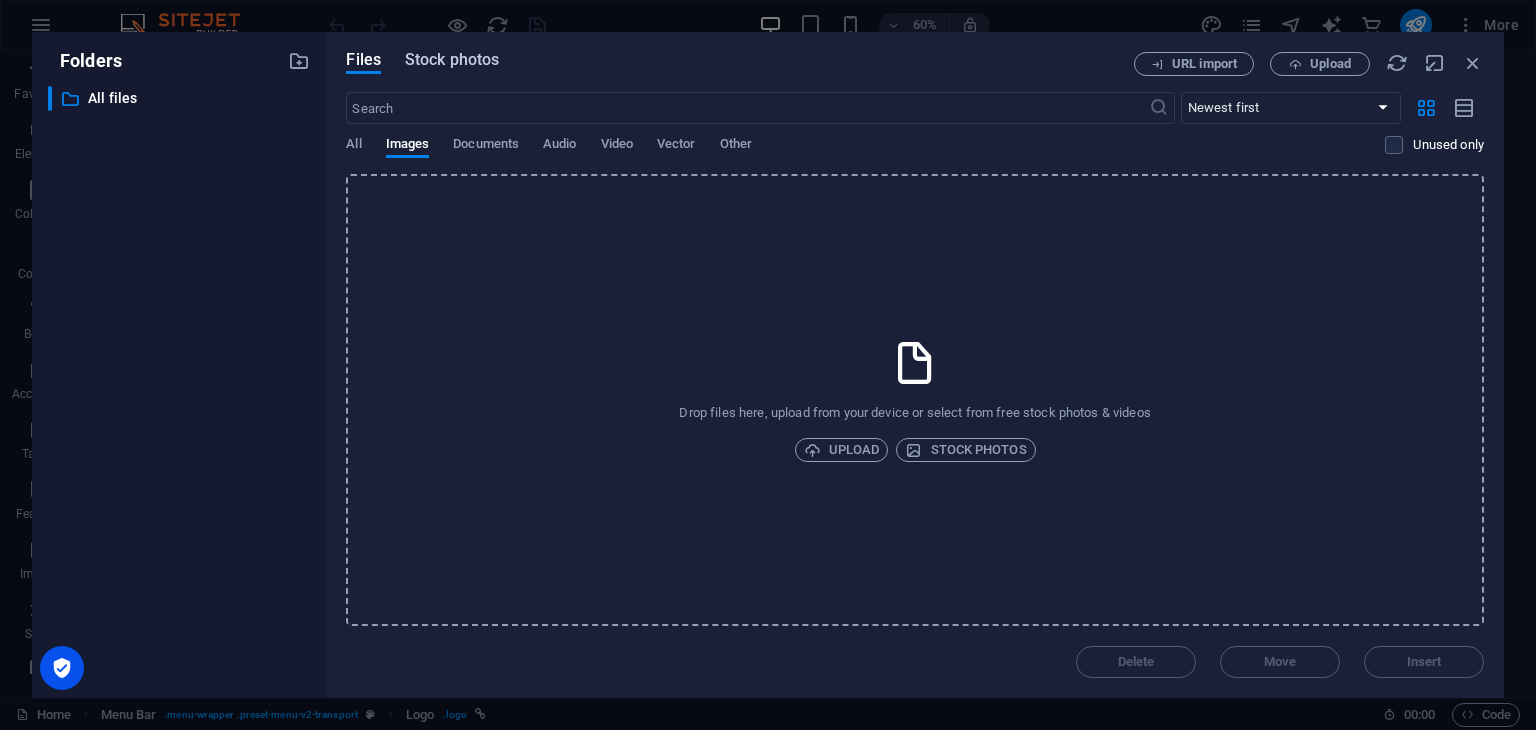 click on "Stock photos" at bounding box center (452, 60) 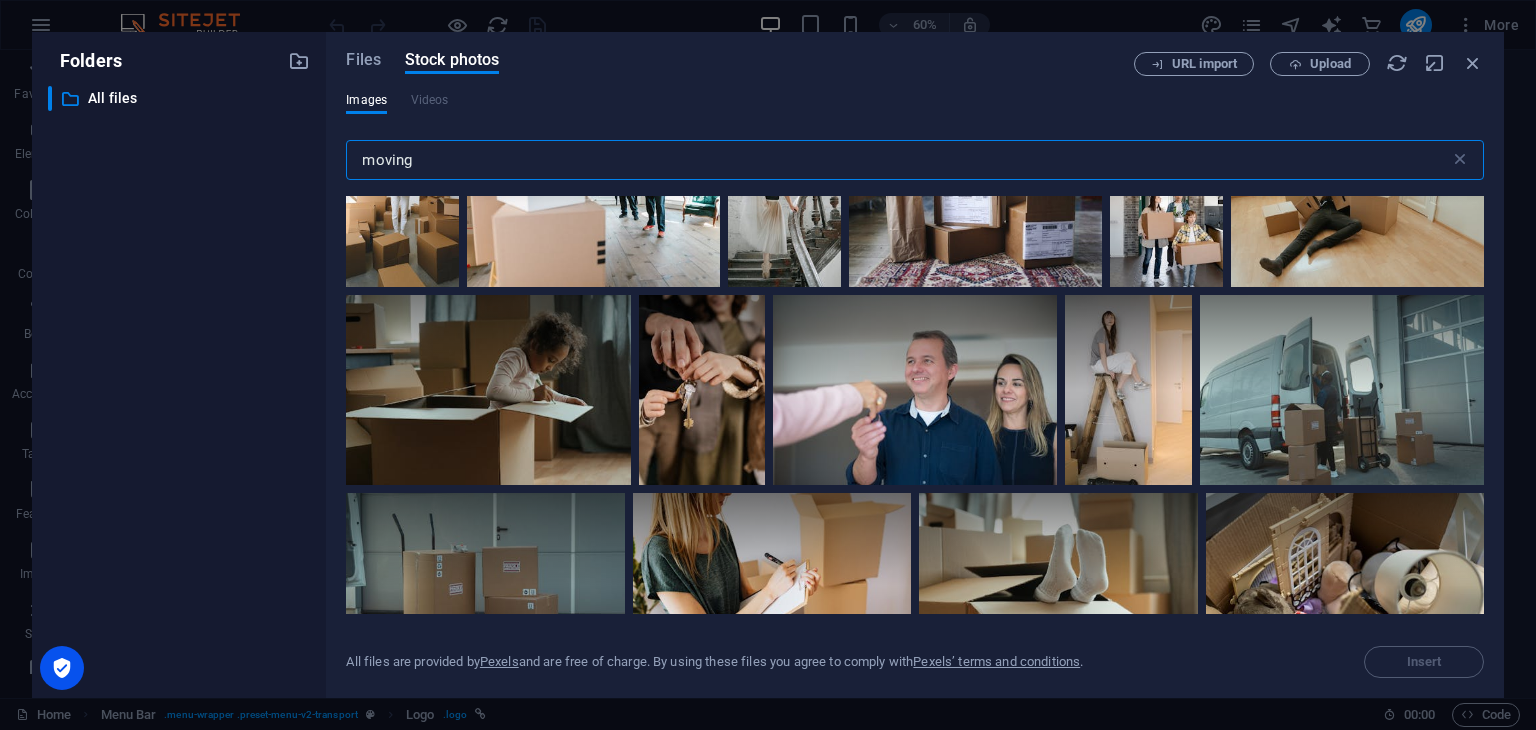 scroll, scrollTop: 2960, scrollLeft: 0, axis: vertical 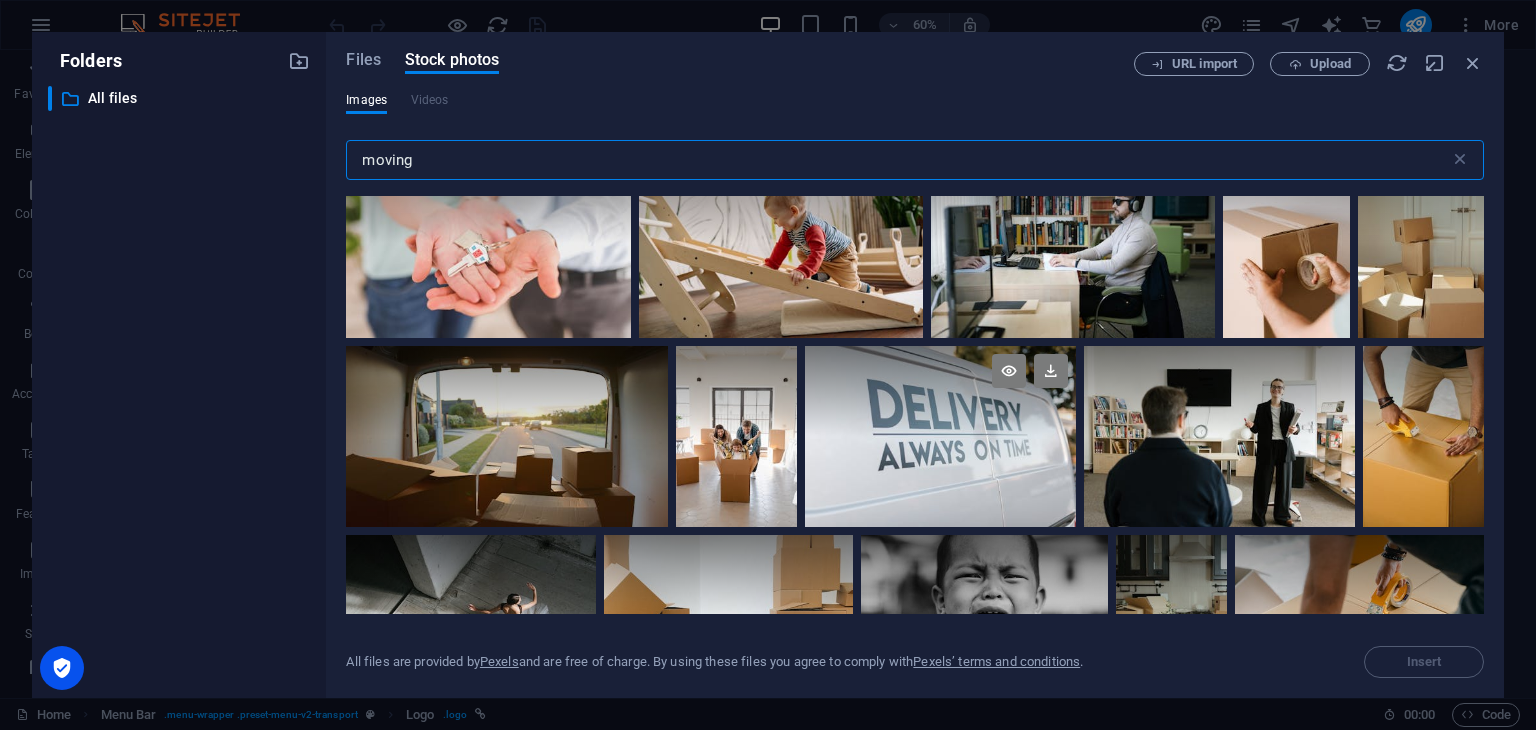 type on "moving" 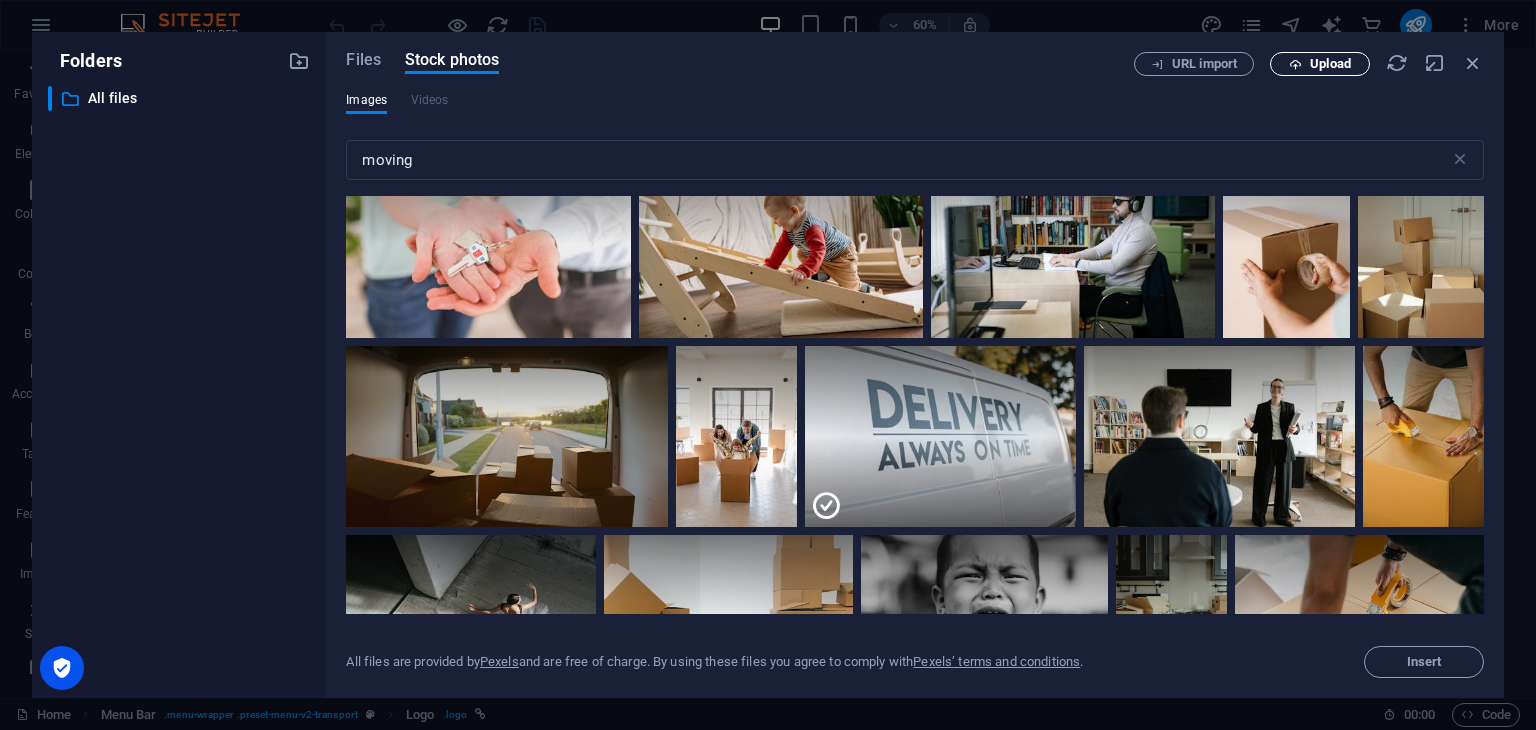 click on "Upload" at bounding box center [1330, 64] 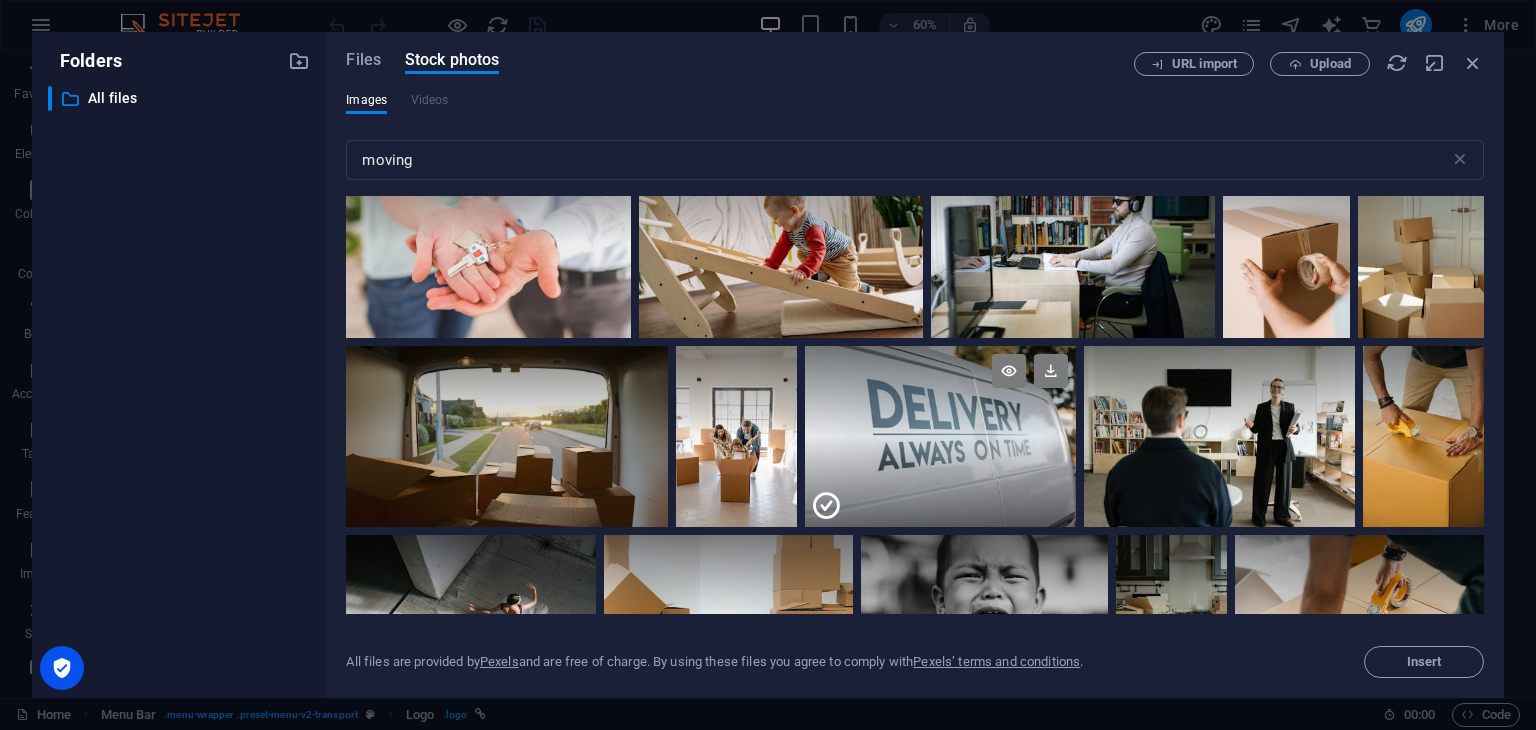 click at bounding box center (940, 481) 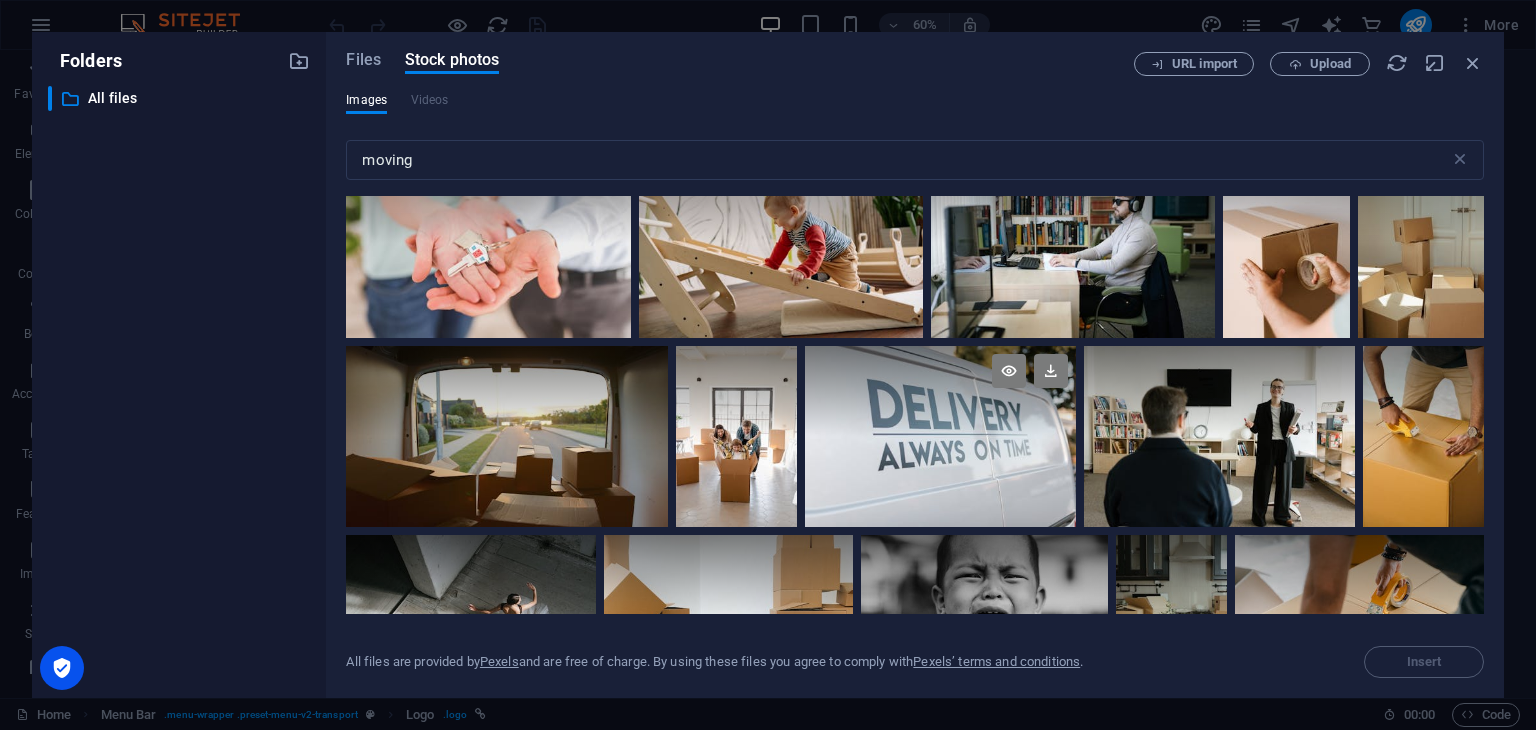 click at bounding box center (940, 391) 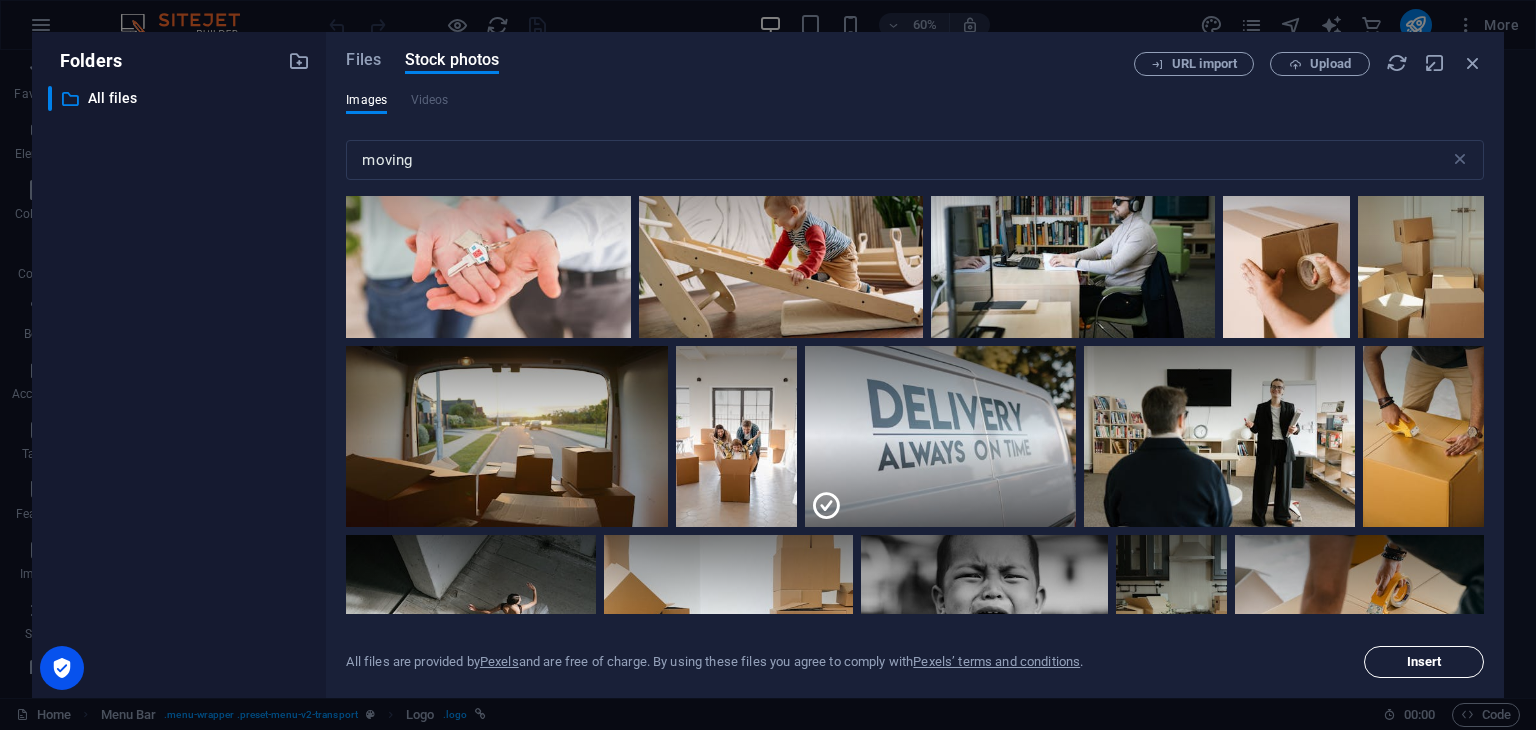 click on "Insert" at bounding box center (1424, 662) 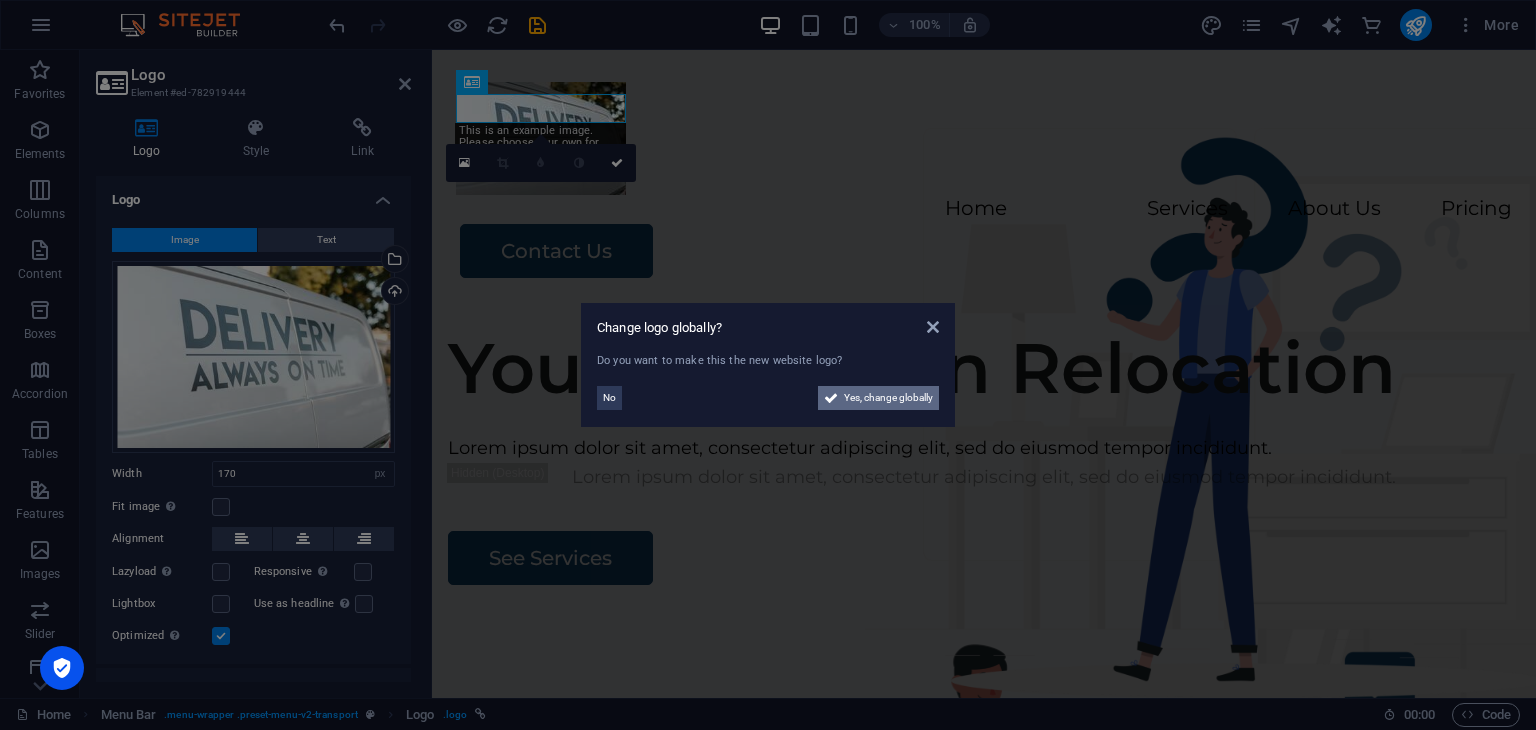 click on "Yes, change globally" at bounding box center [888, 398] 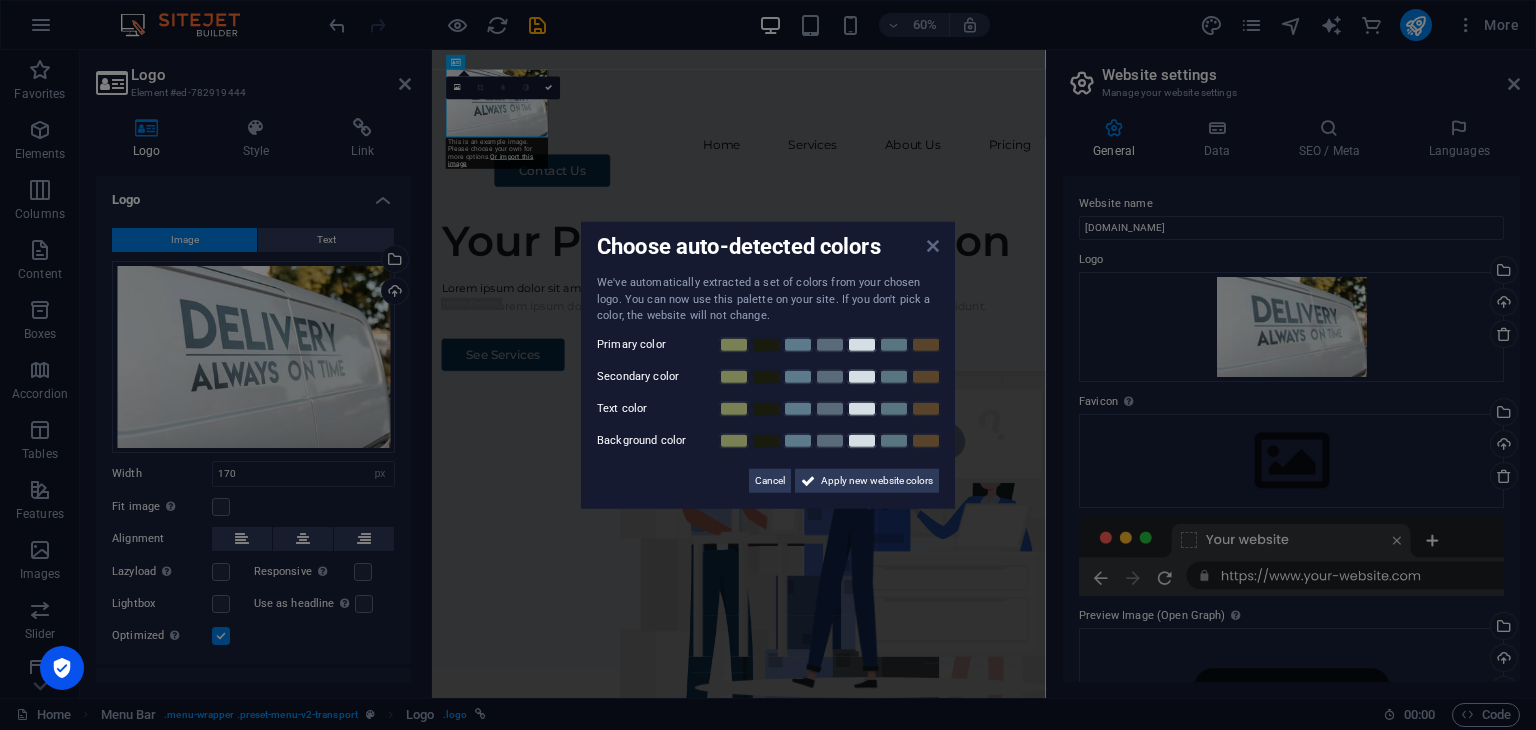 click at bounding box center [933, 246] 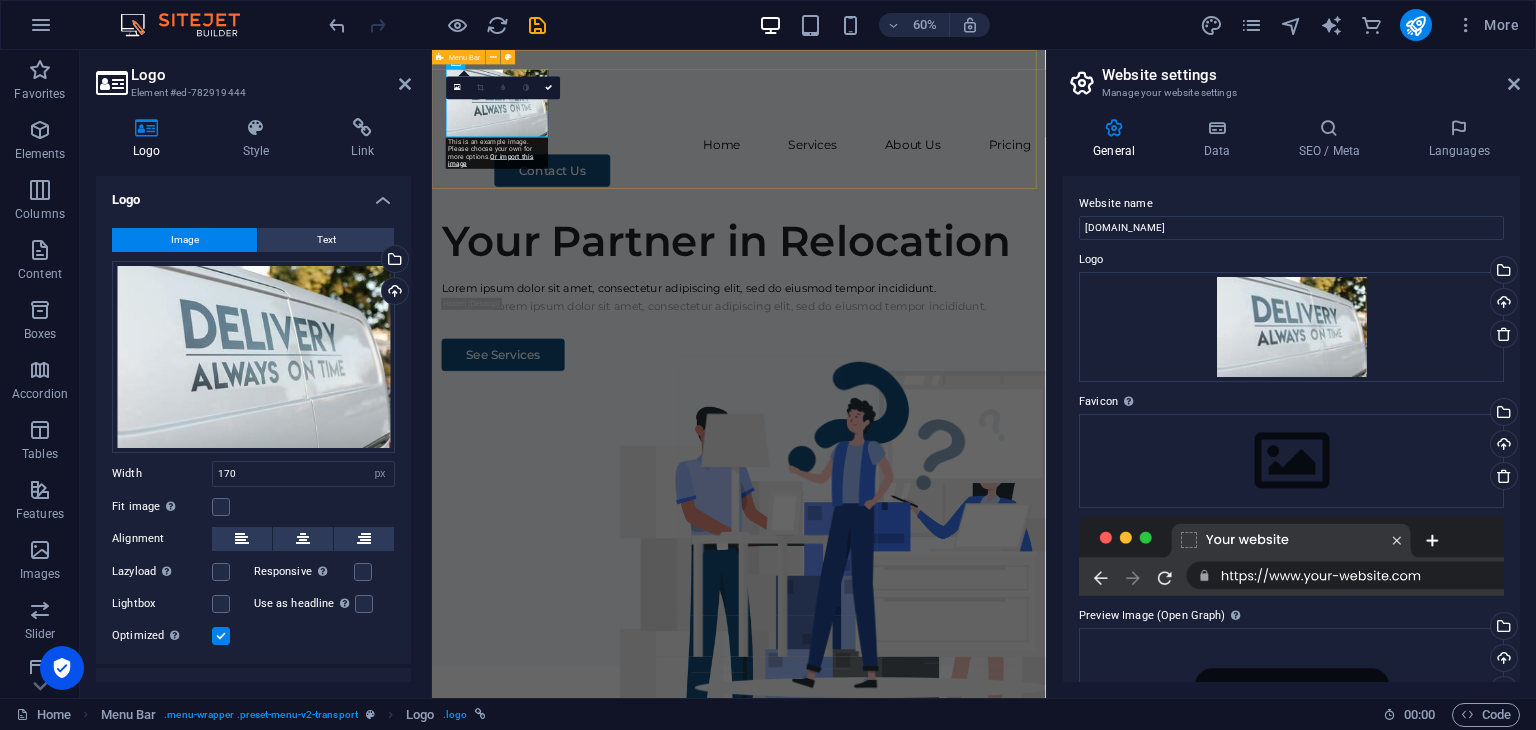 click on "Home Services About Us Pricing Contact Us" at bounding box center (943, 180) 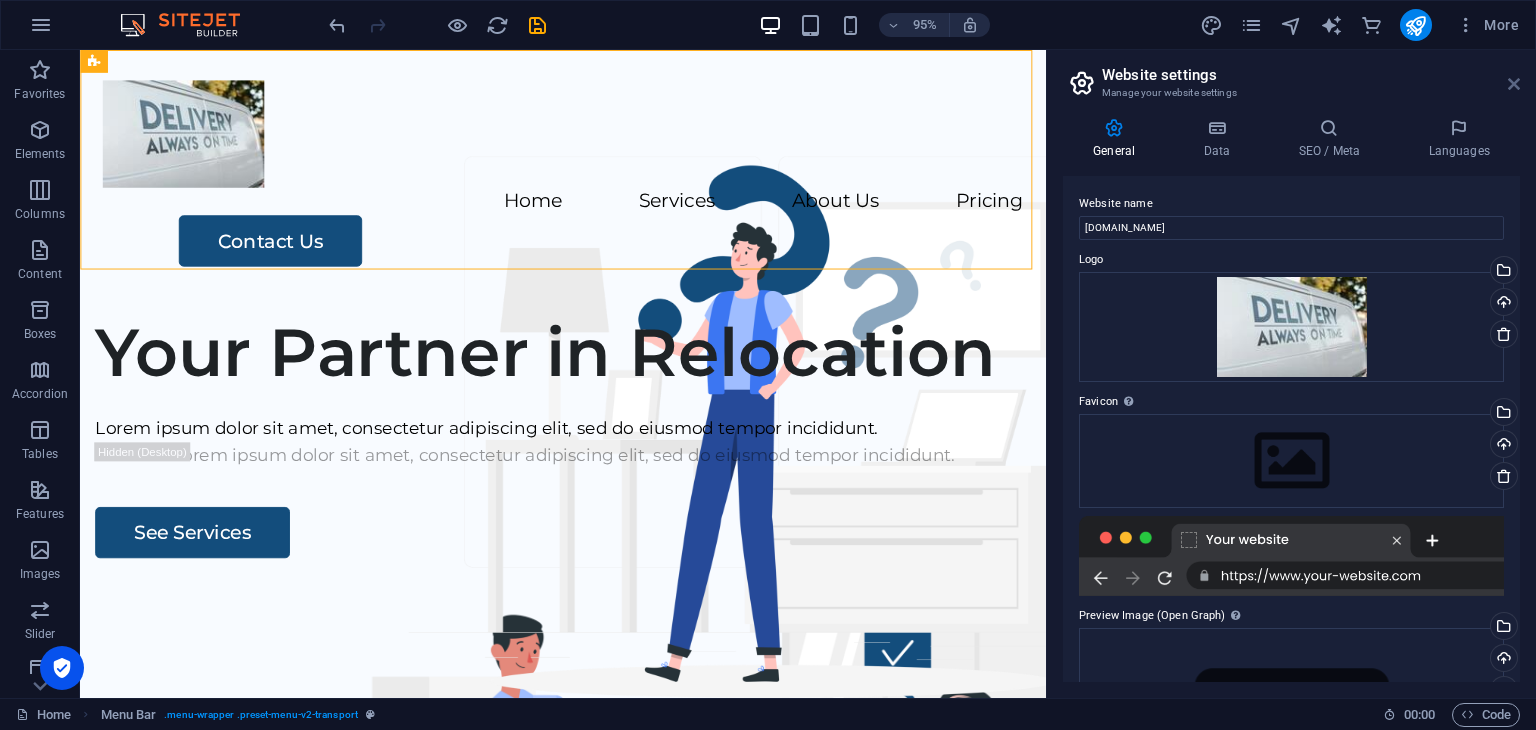 click at bounding box center (1514, 84) 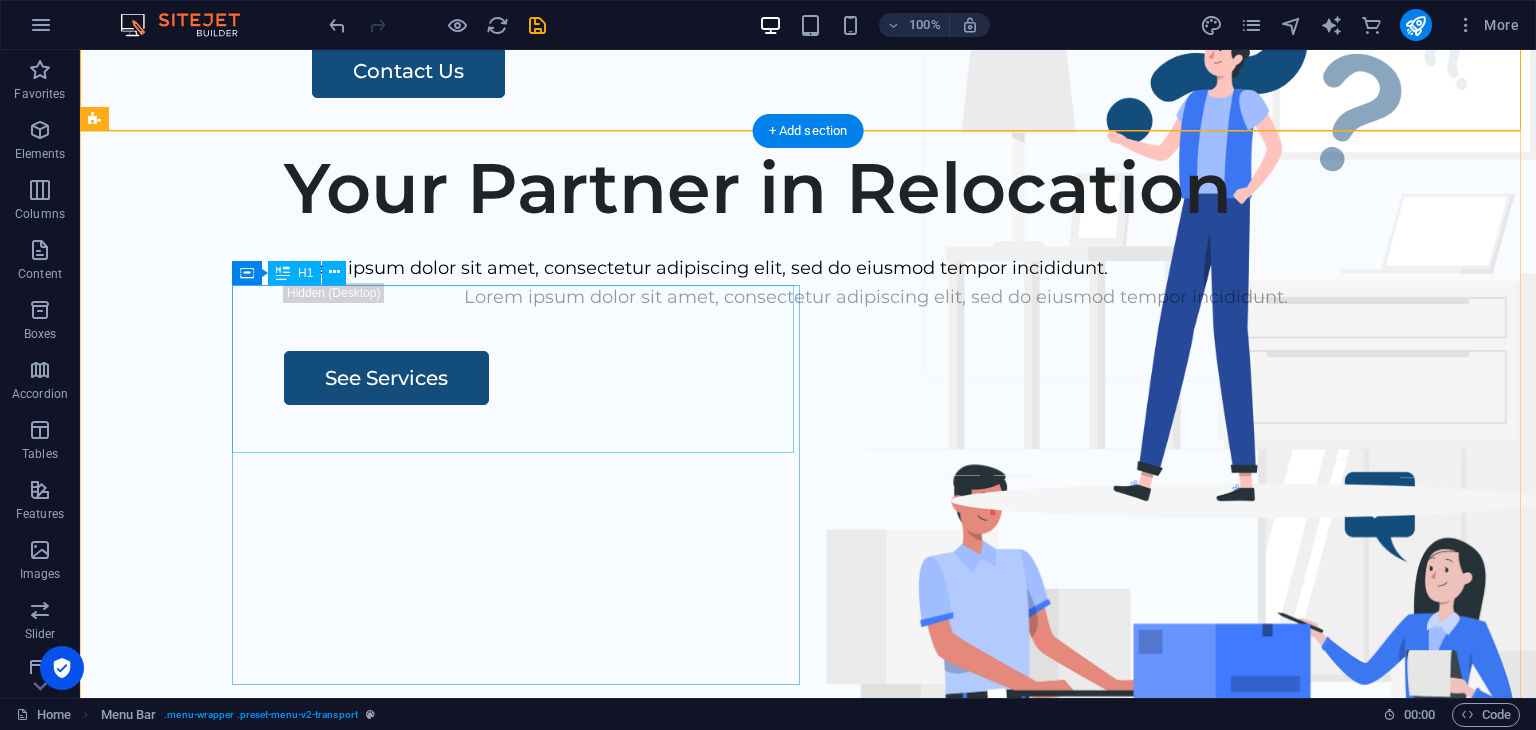 scroll, scrollTop: 0, scrollLeft: 0, axis: both 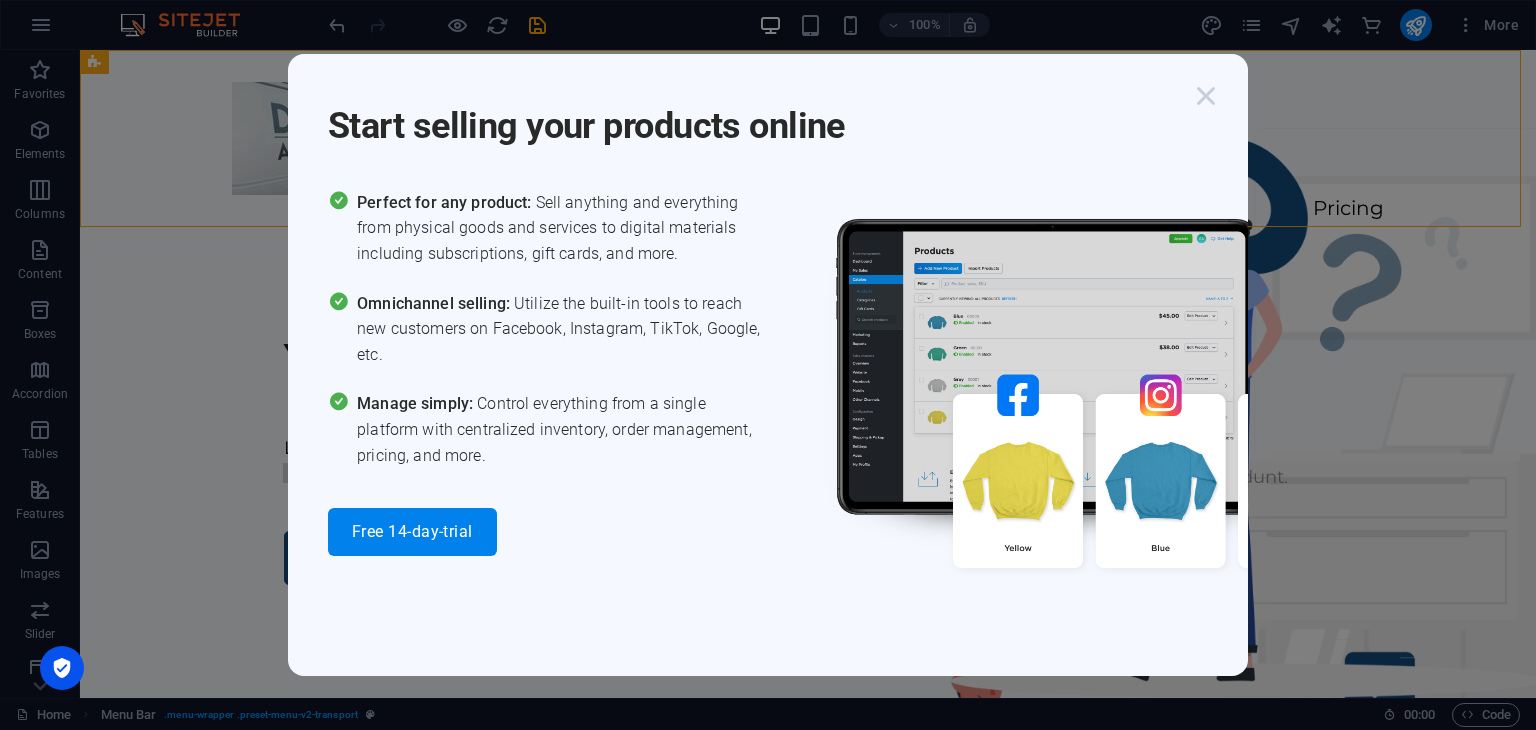 click at bounding box center [1206, 96] 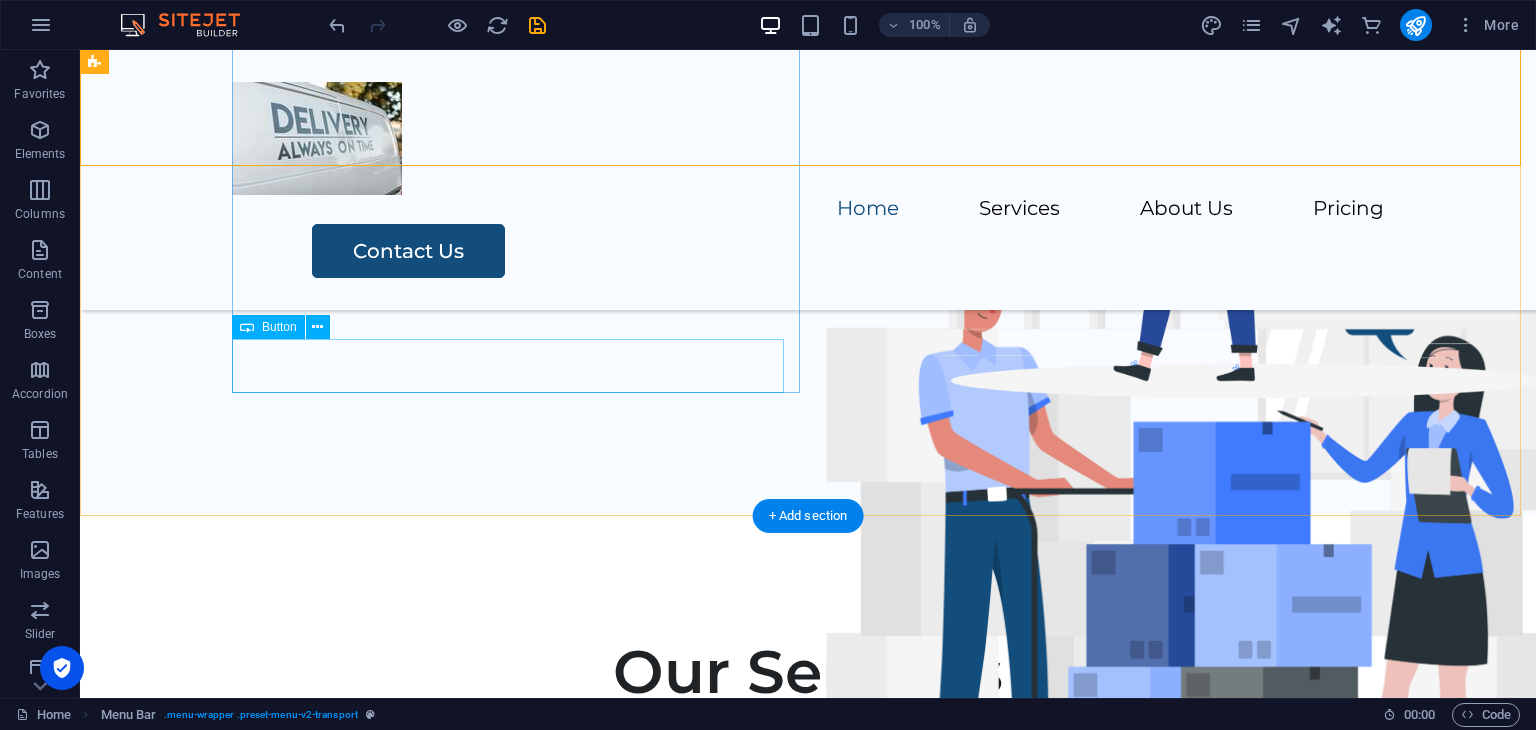 scroll, scrollTop: 0, scrollLeft: 0, axis: both 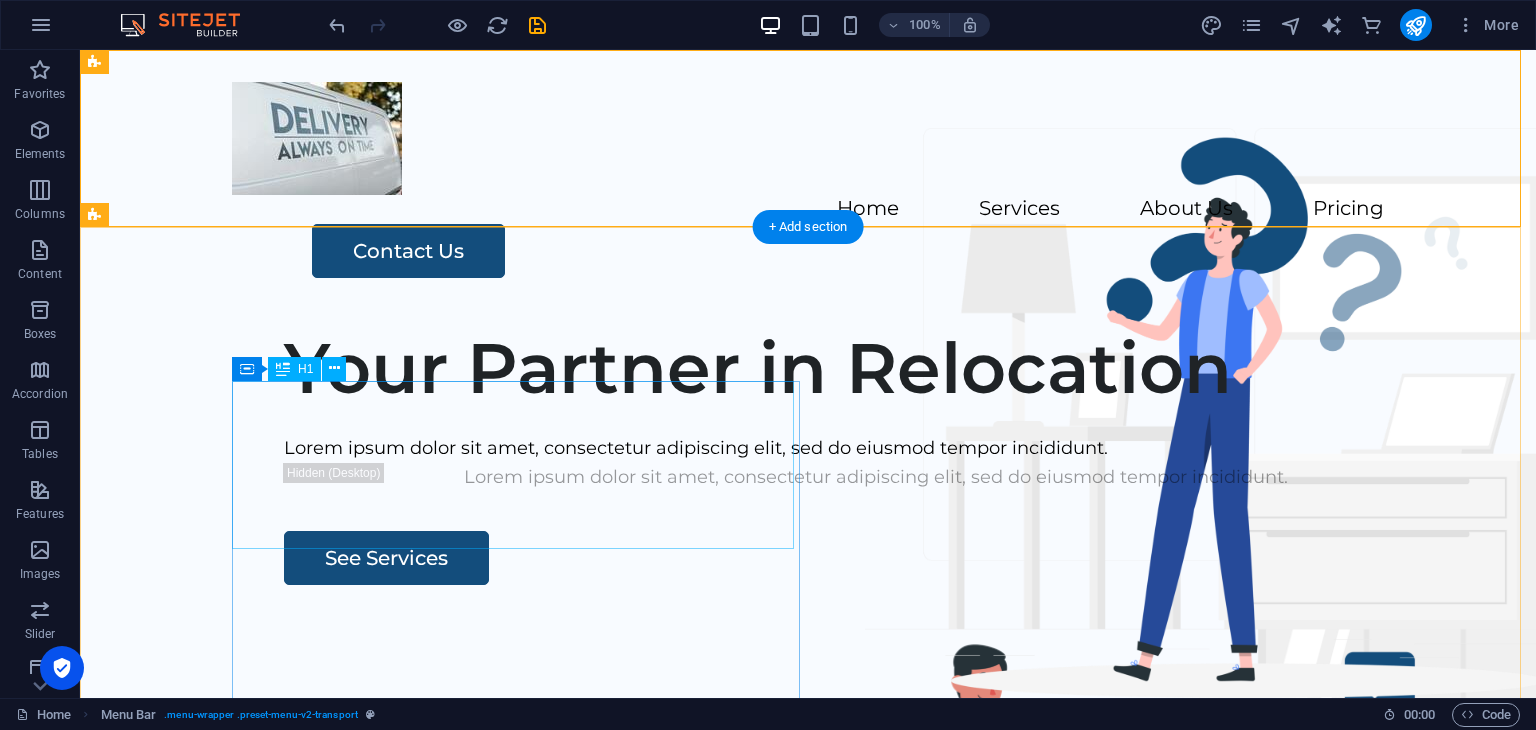 click on "Your Partner in Relocation" at bounding box center (876, 368) 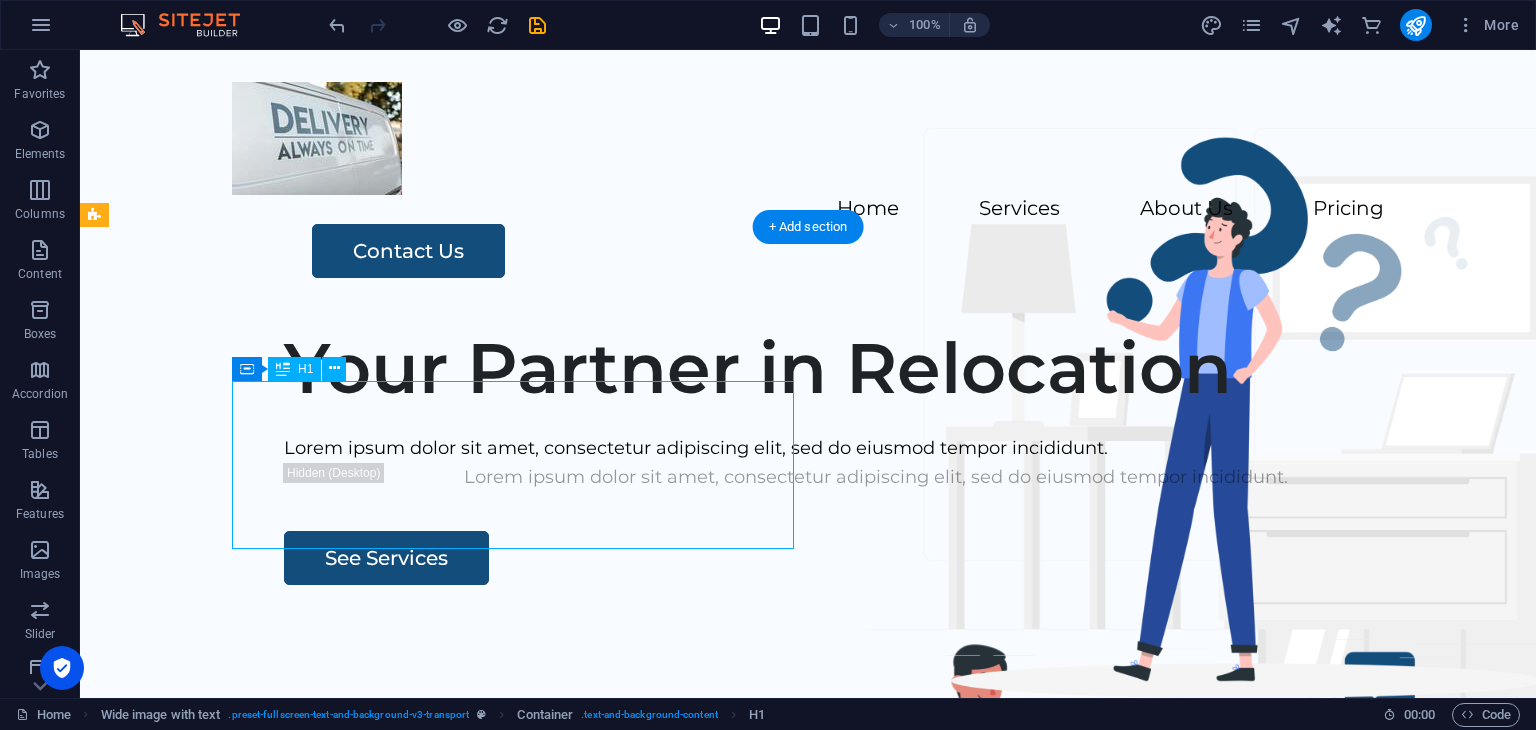 click on "Your Partner in Relocation" at bounding box center [876, 368] 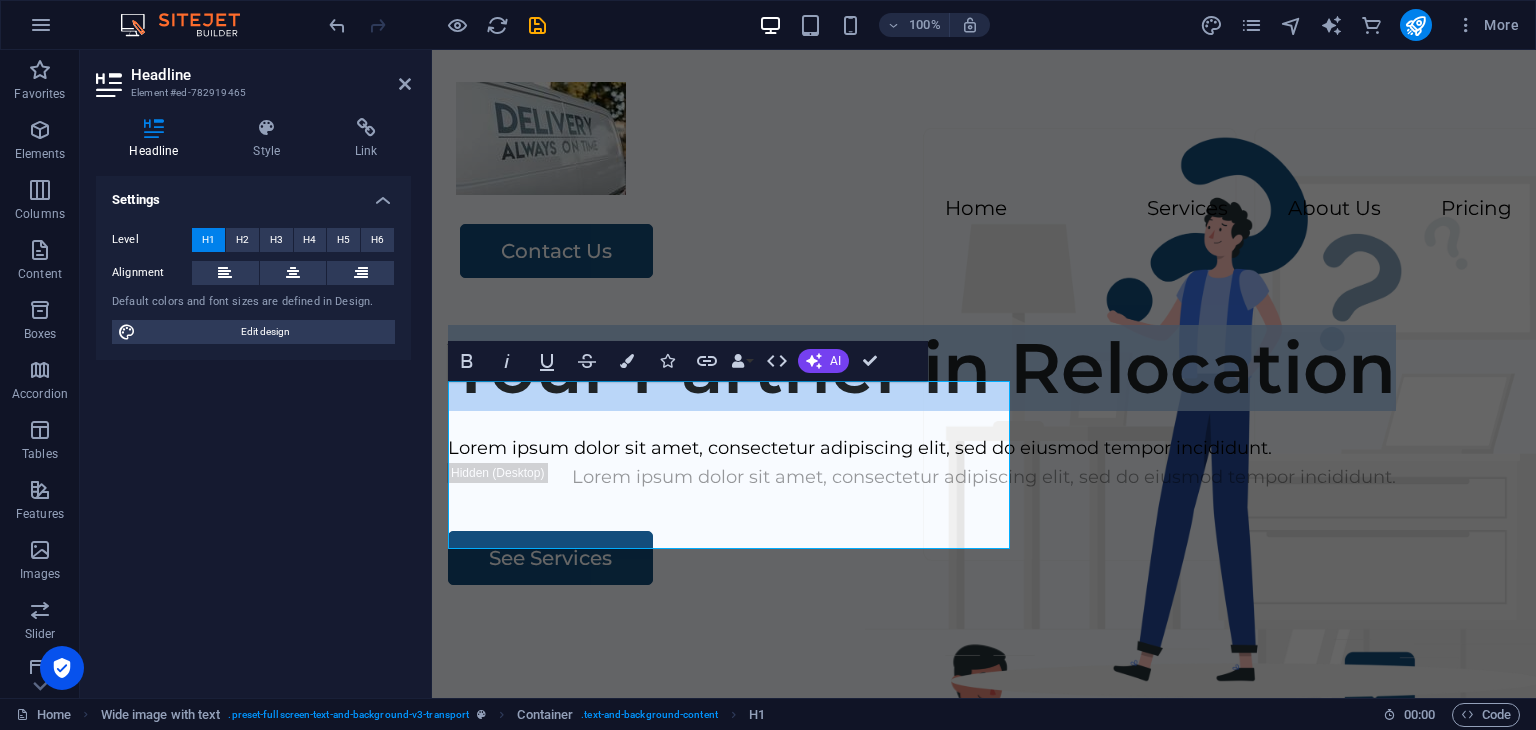drag, startPoint x: 824, startPoint y: 512, endPoint x: 371, endPoint y: 437, distance: 459.16663 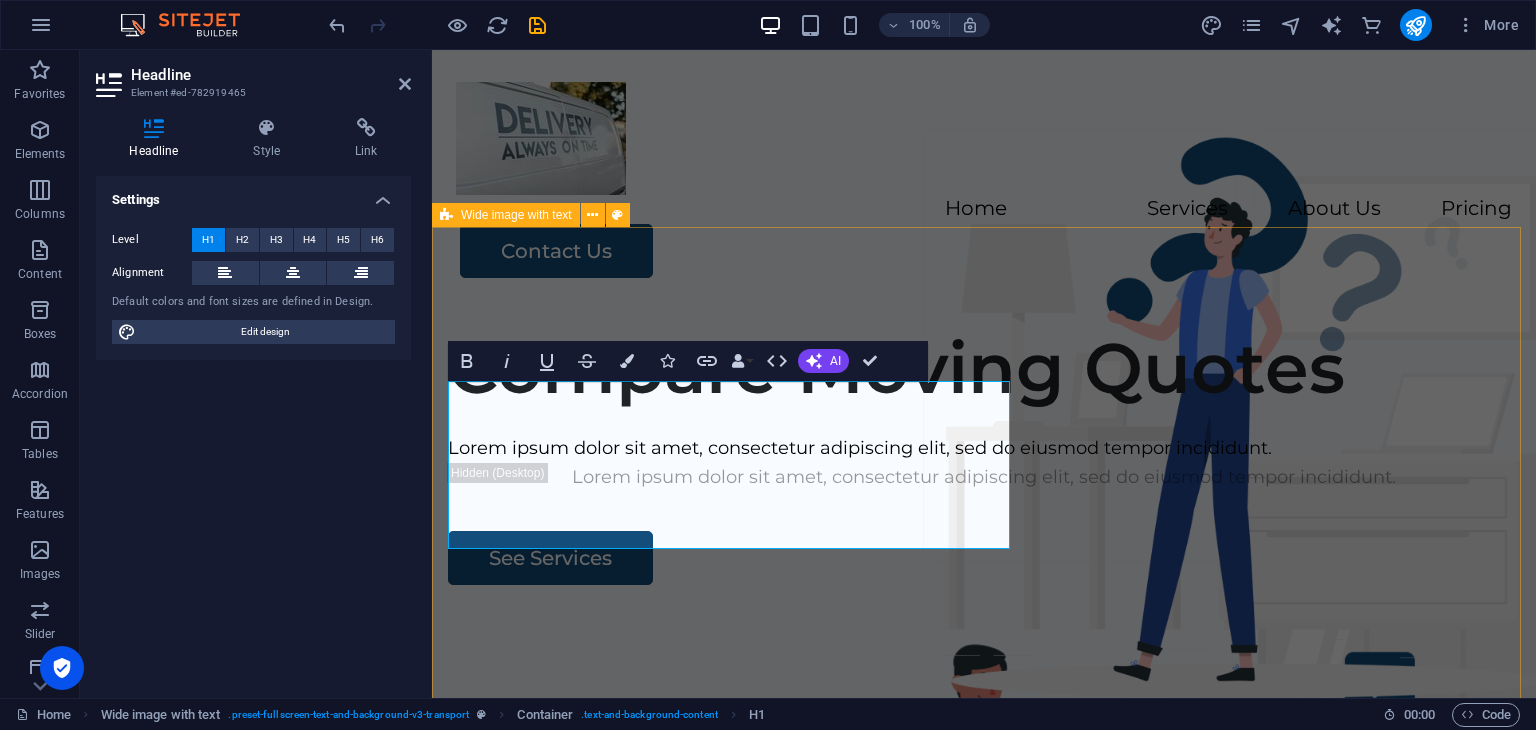 click on "Compare Moving Quotes Lorem ipsum dolor sit amet, consectetur adipiscing elit, sed do eiusmod tempor incididunt.  Lorem ipsum dolor sit amet, consectetur adipiscing elit, sed do eiusmod tempor incididunt.  See Services" at bounding box center (984, 693) 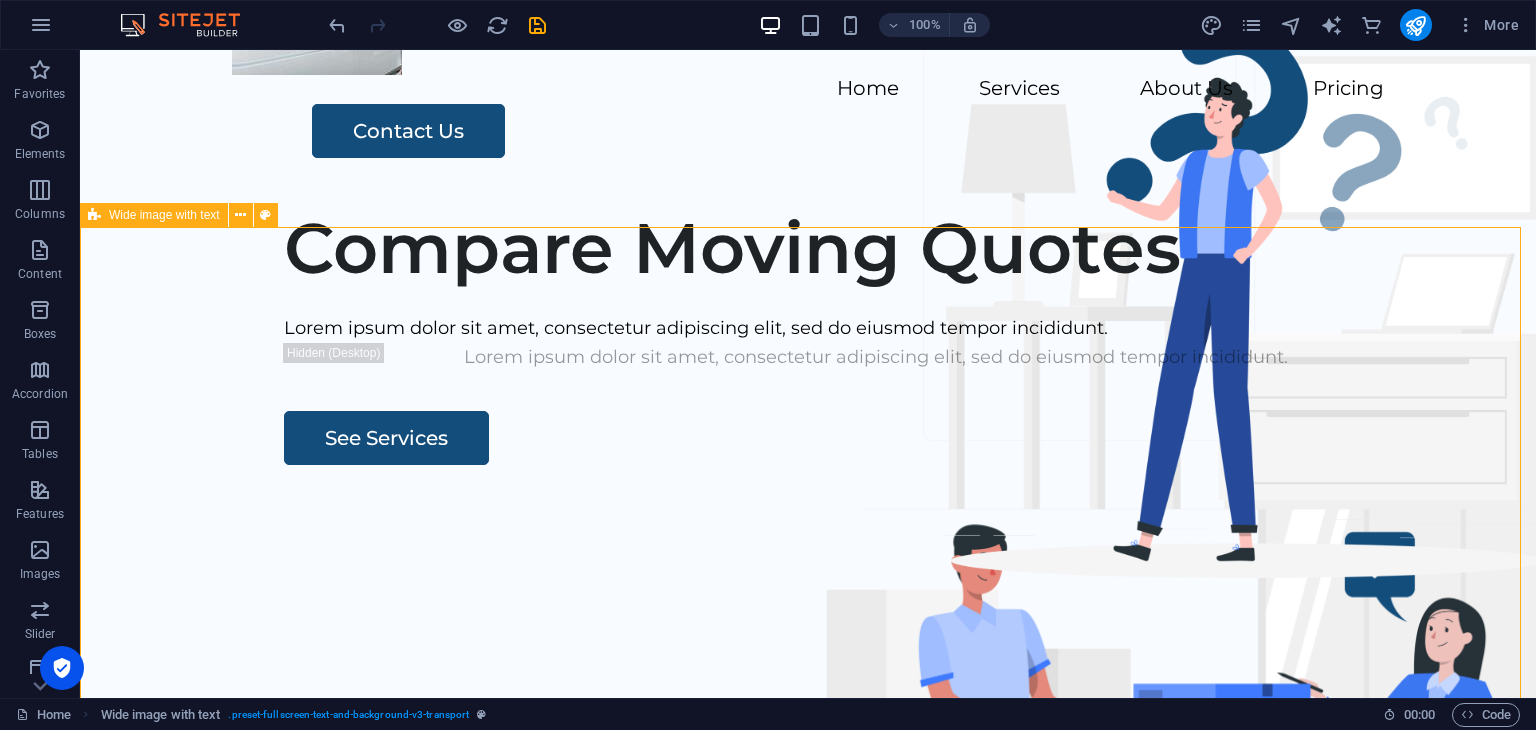 scroll, scrollTop: 200, scrollLeft: 0, axis: vertical 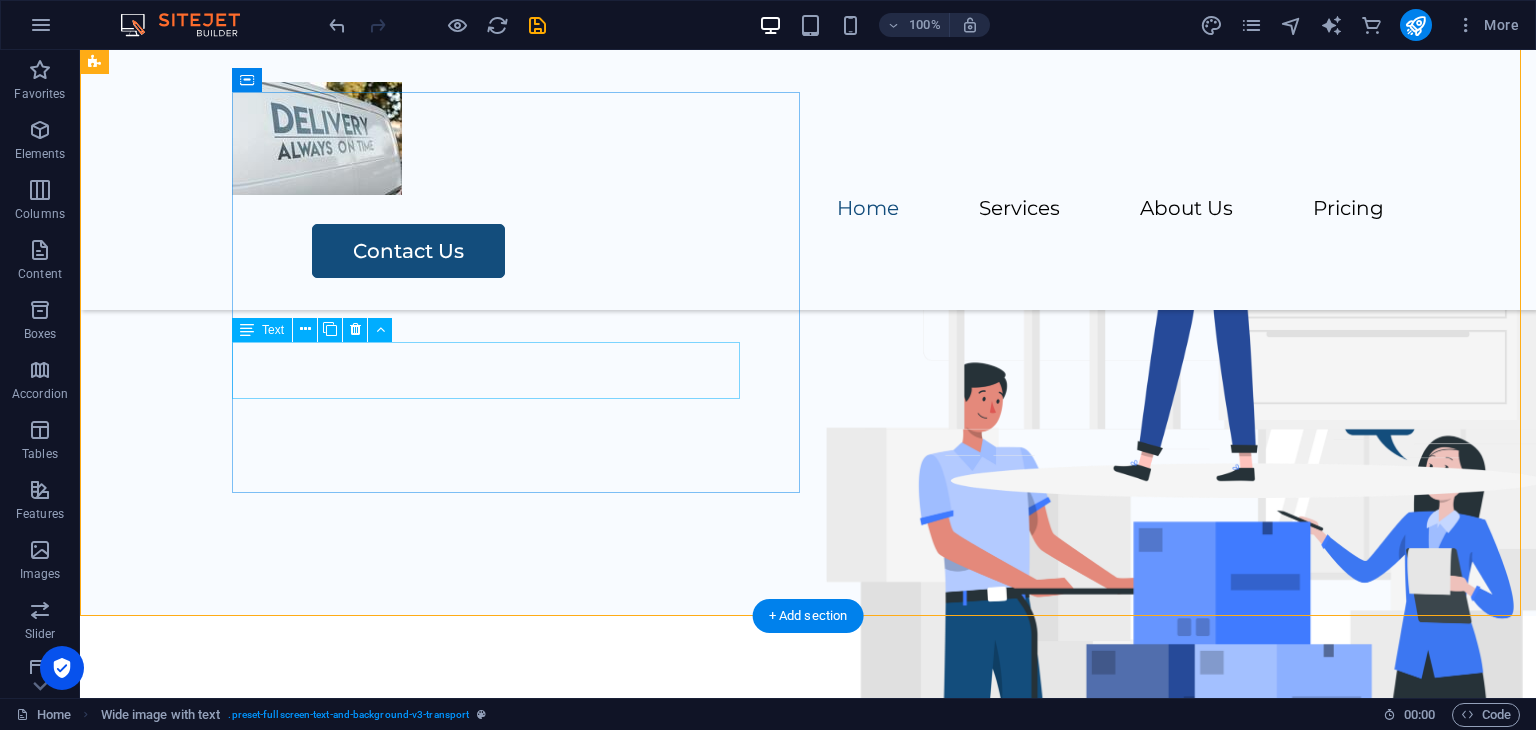 click on "Lorem ipsum dolor sit amet, consectetur adipiscing elit, sed do eiusmod tempor incididunt." at bounding box center (876, 194) 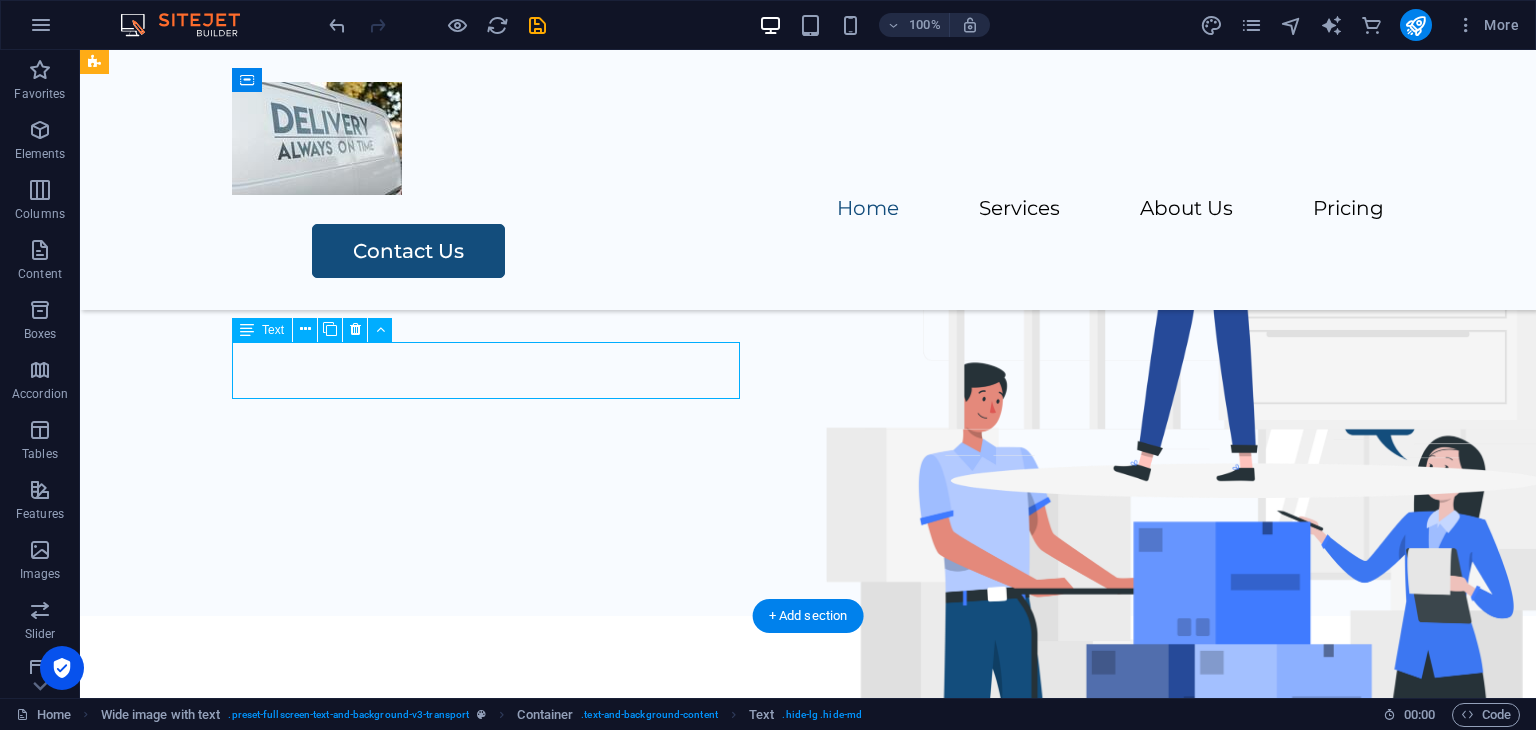 drag, startPoint x: 595, startPoint y: 374, endPoint x: 286, endPoint y: 326, distance: 312.70593 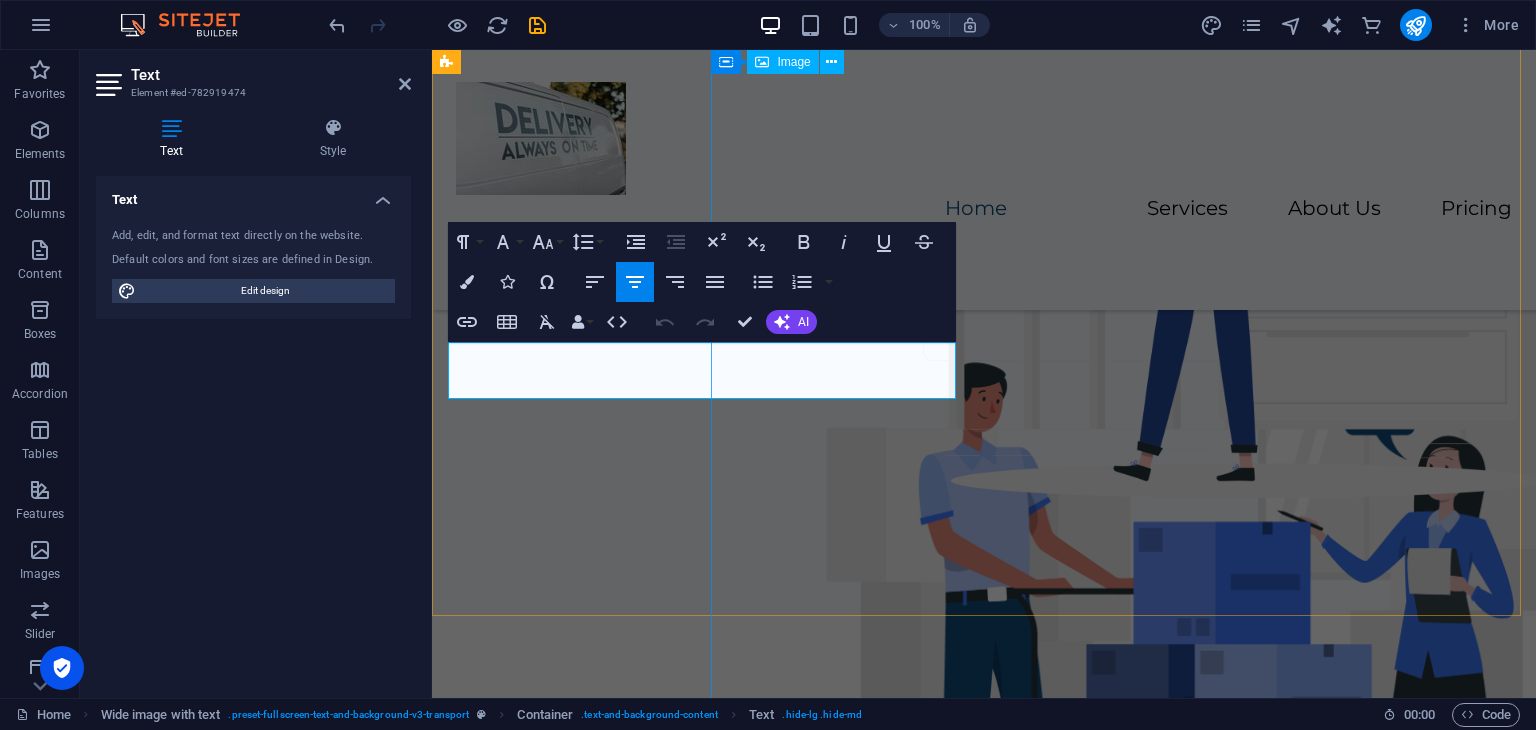 click at bounding box center (1201, 638) 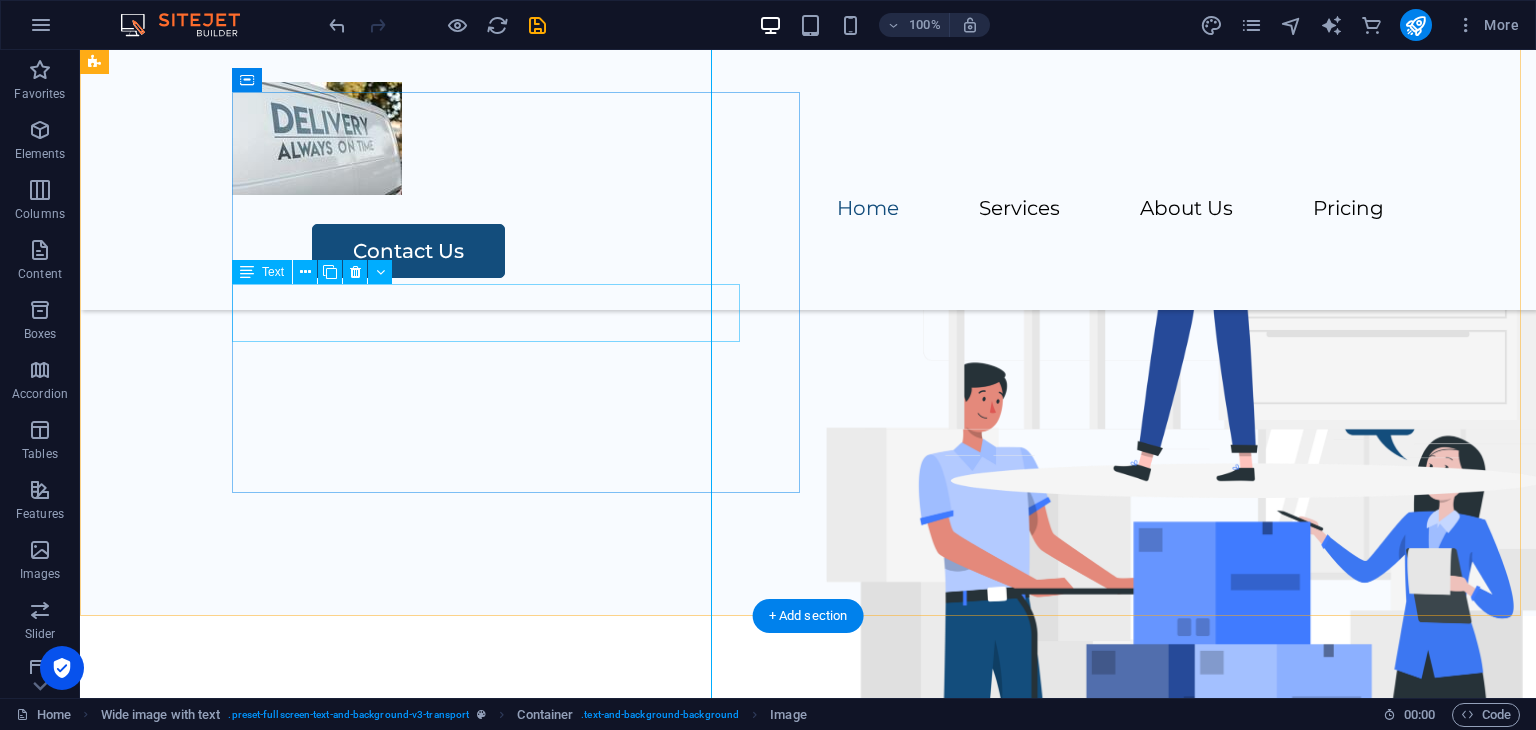click on "Lorem ipsum dolor sit amet, consectetur adipiscing elit, sed do eiusmod tempor incididunt." at bounding box center (876, 165) 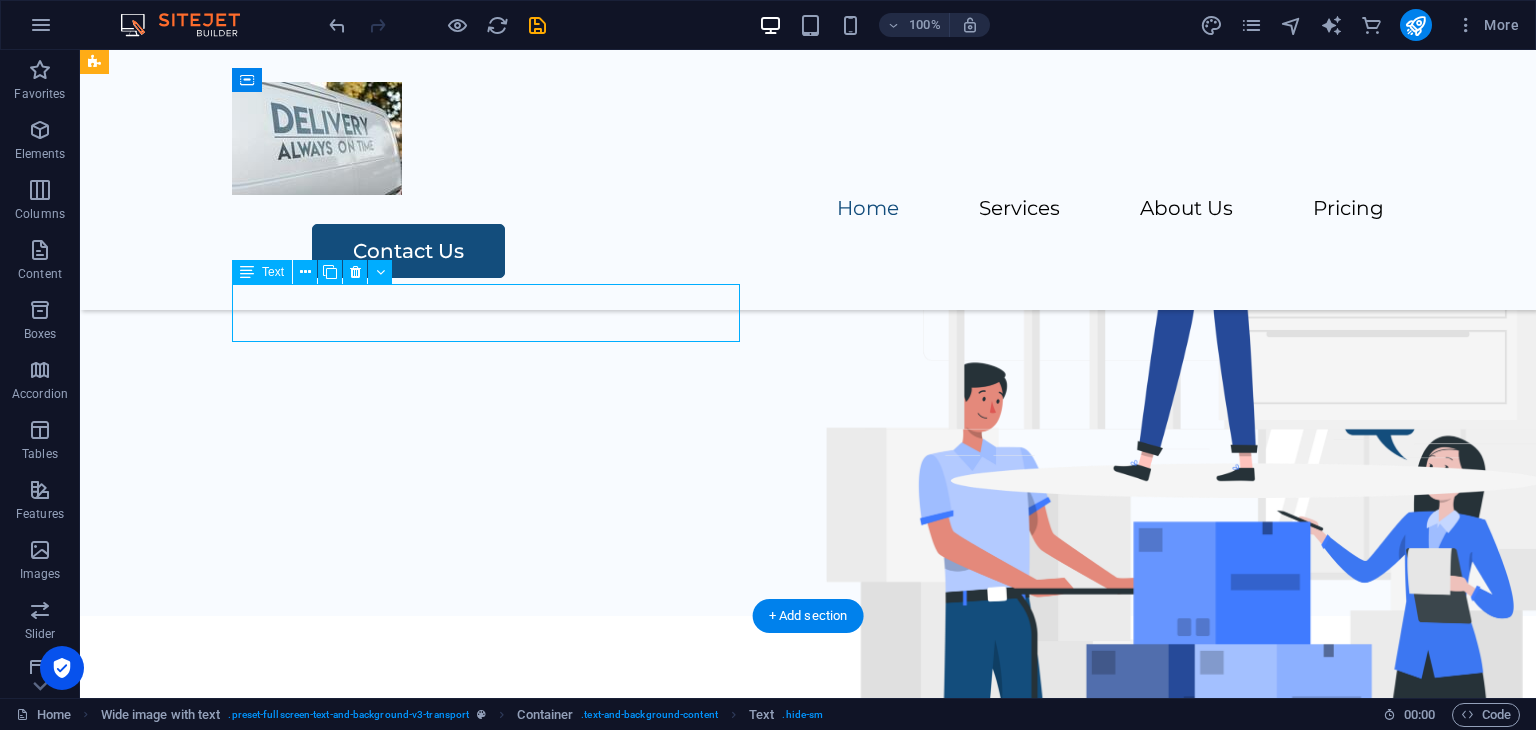 click on "Lorem ipsum dolor sit amet, consectetur adipiscing elit, sed do eiusmod tempor incididunt." at bounding box center (876, 165) 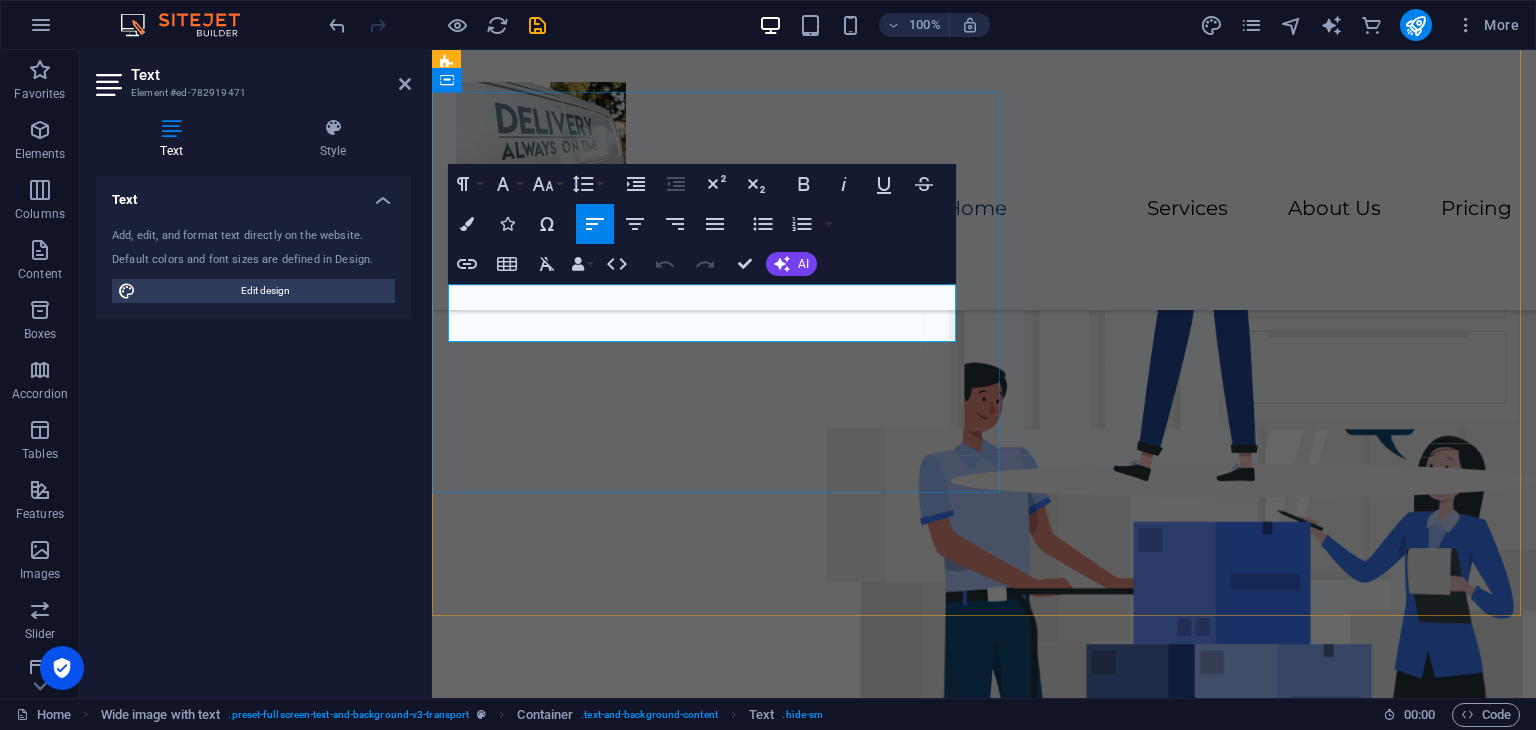drag, startPoint x: 768, startPoint y: 329, endPoint x: 460, endPoint y: 305, distance: 308.93365 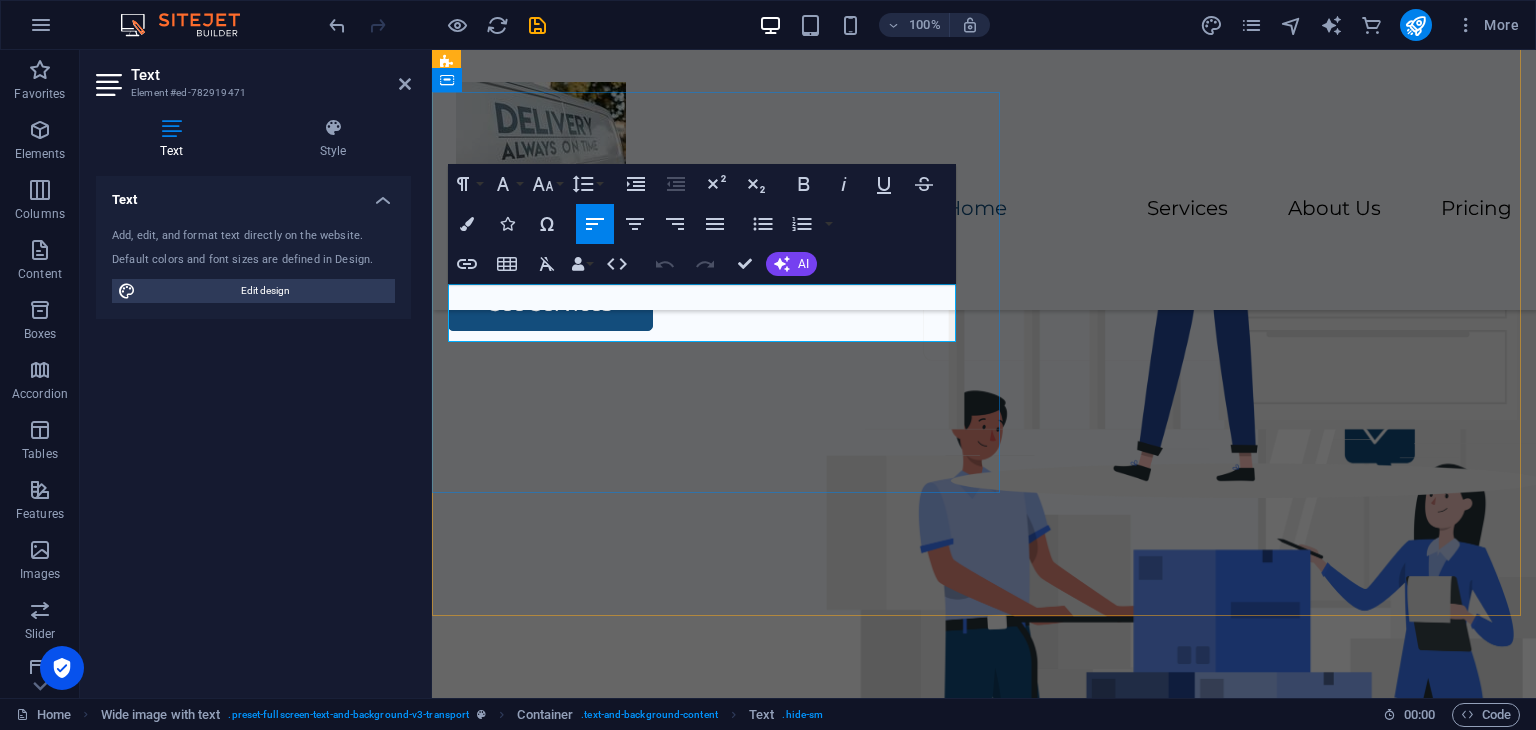 scroll, scrollTop: 185, scrollLeft: 0, axis: vertical 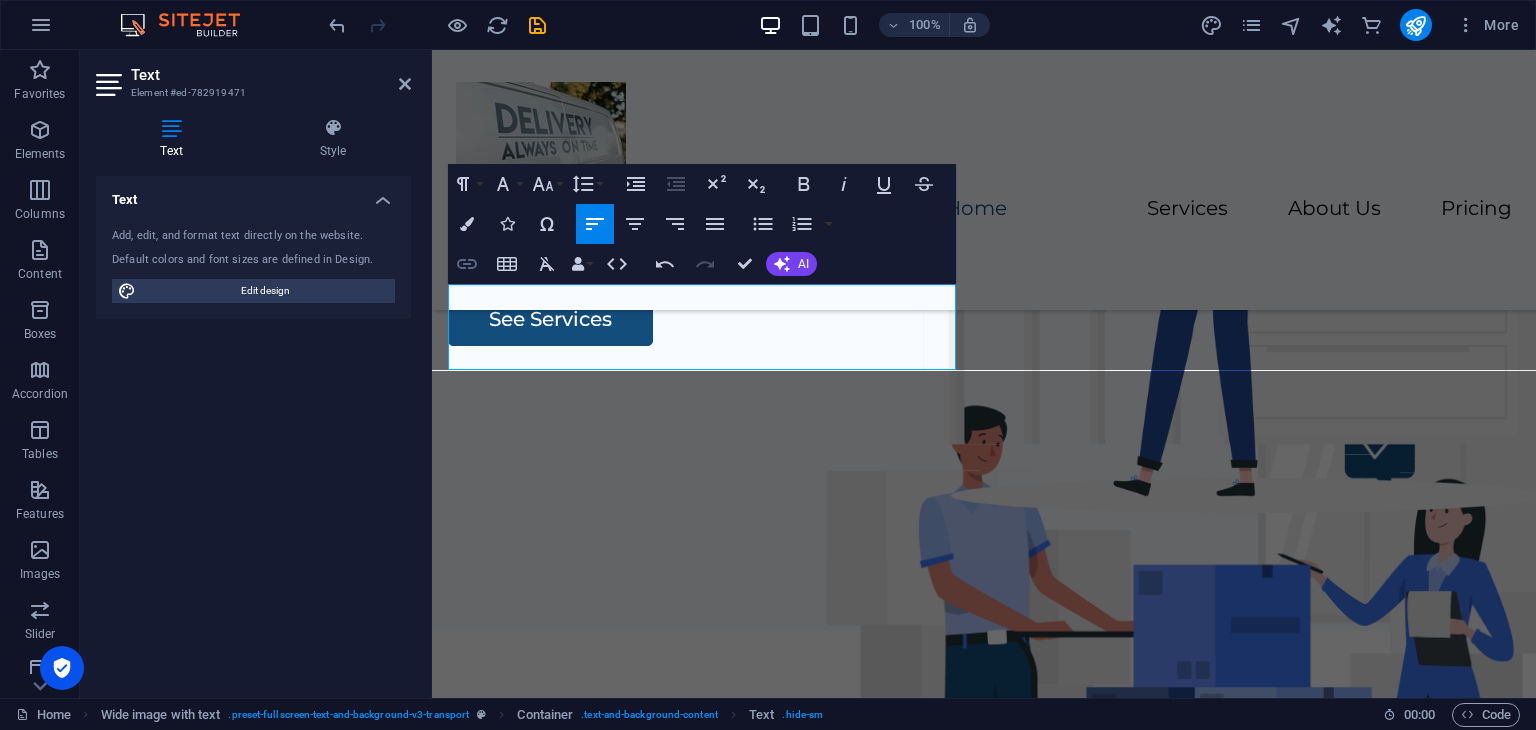 click 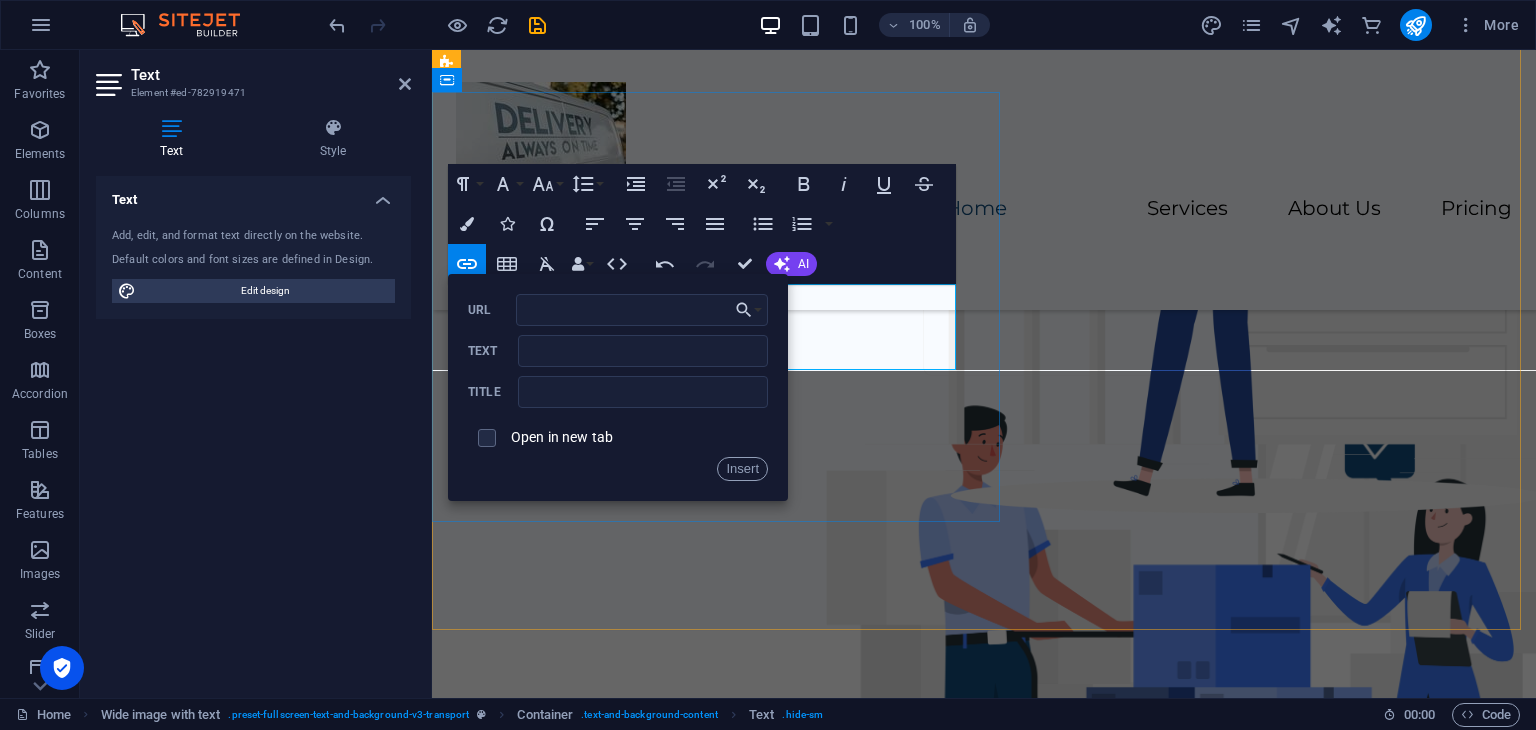click on "Compare Local Moving Quotes. Connect with  local movers  in your city. Secure great deals by comparing  local furniture removal quotes  on Movers Magnet. ​ ​" at bounding box center [984, 195] 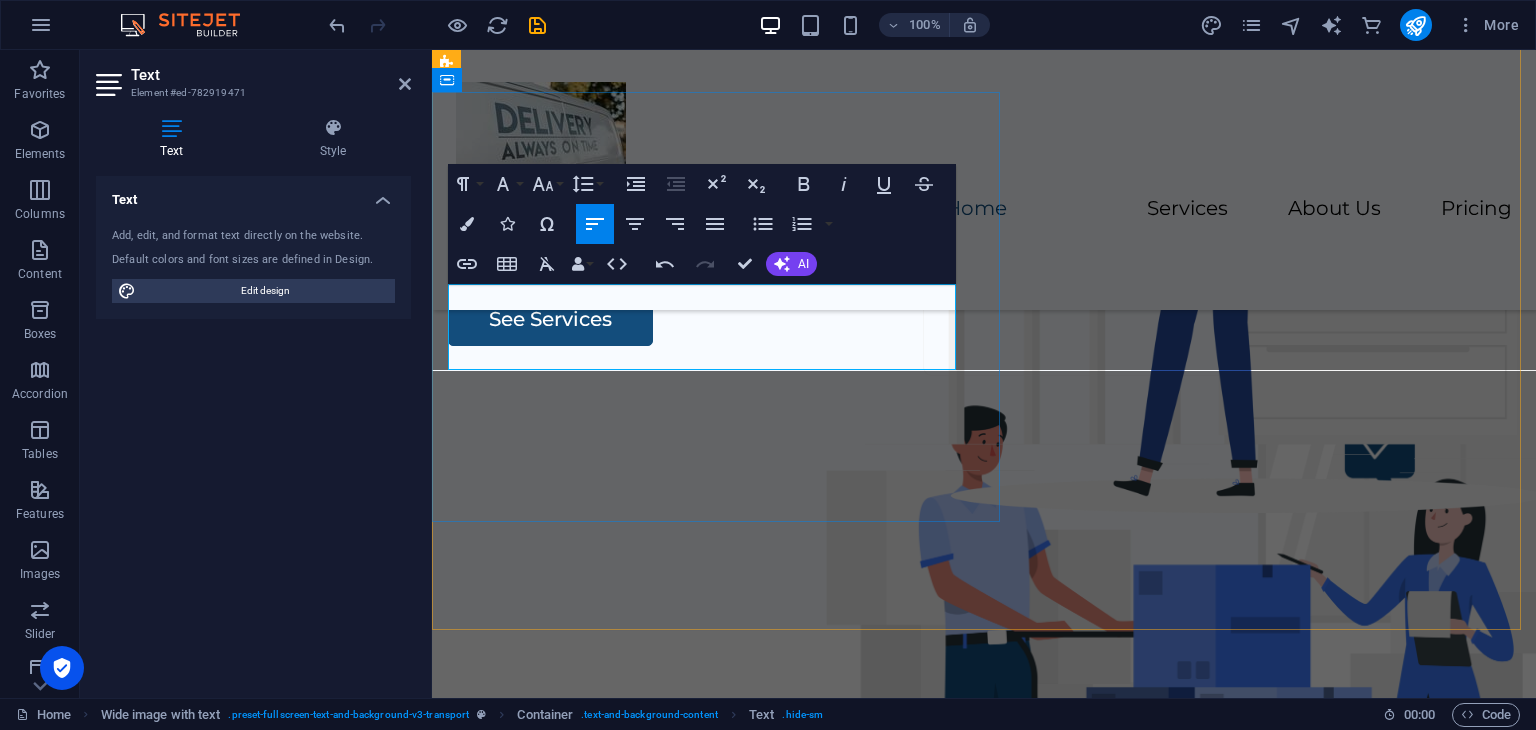 drag, startPoint x: 651, startPoint y: 360, endPoint x: 504, endPoint y: 364, distance: 147.05441 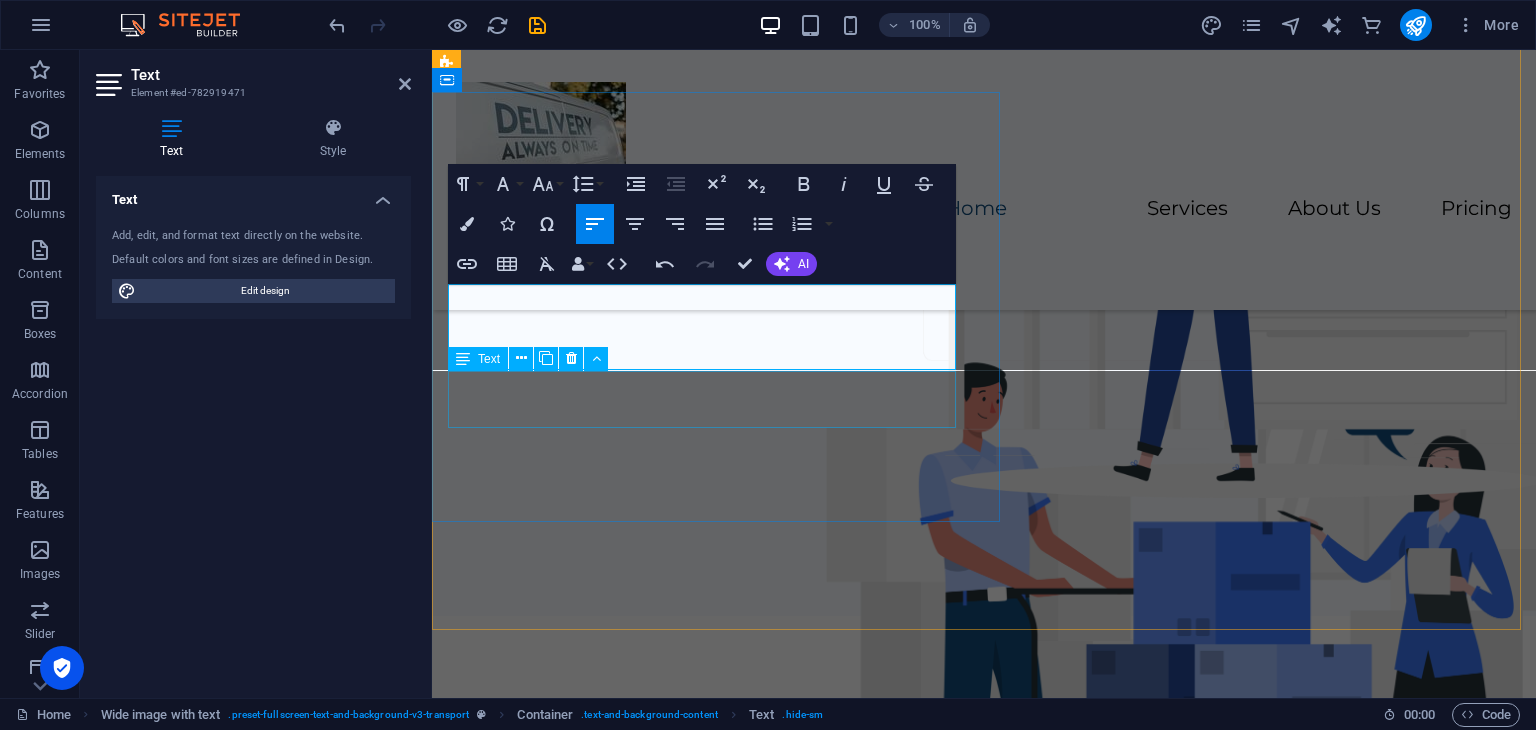scroll, scrollTop: 185, scrollLeft: 0, axis: vertical 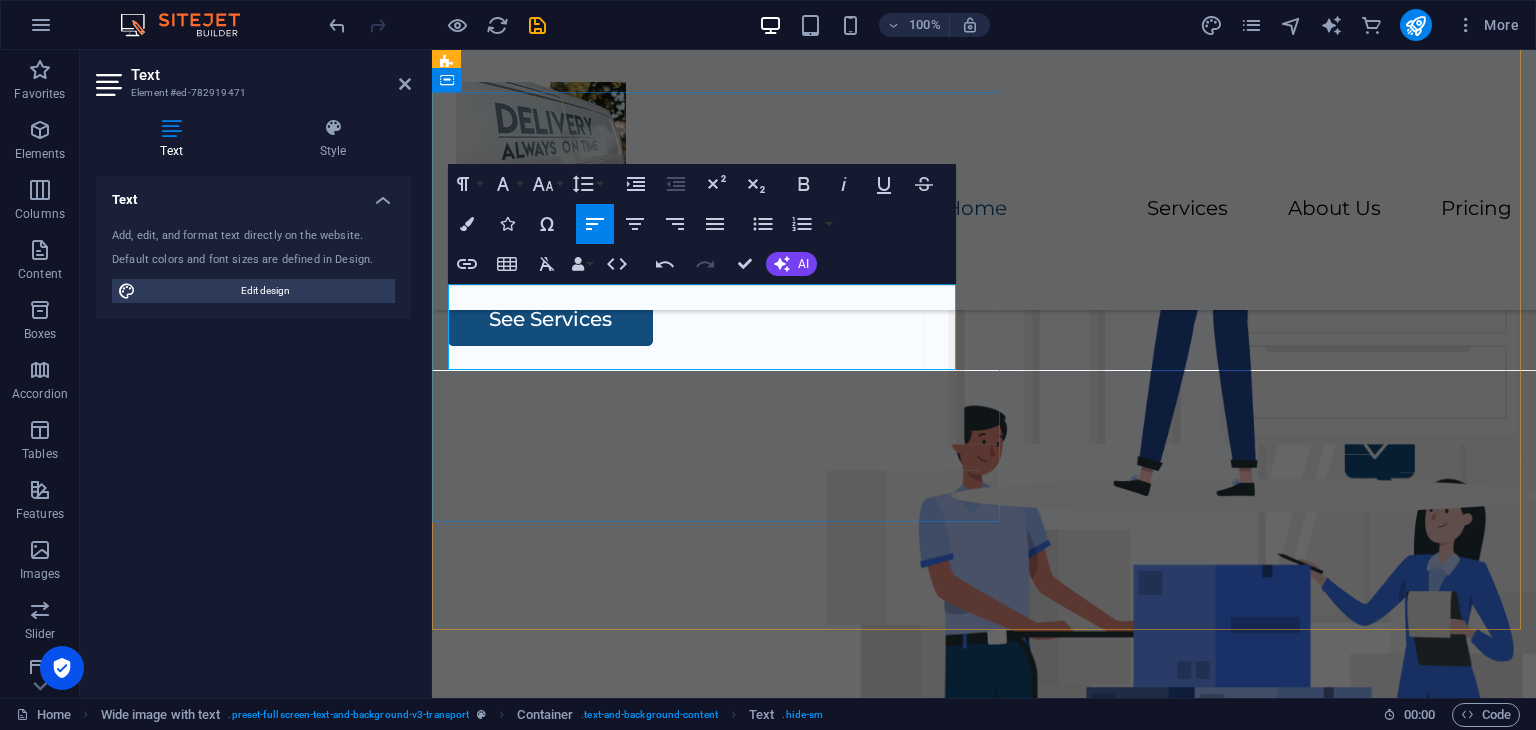 click on "Compare Local Moving Quotes. Connect with  local movers  in your city. Secure great deals by comparing  local furniture removal quotes" at bounding box center [984, 180] 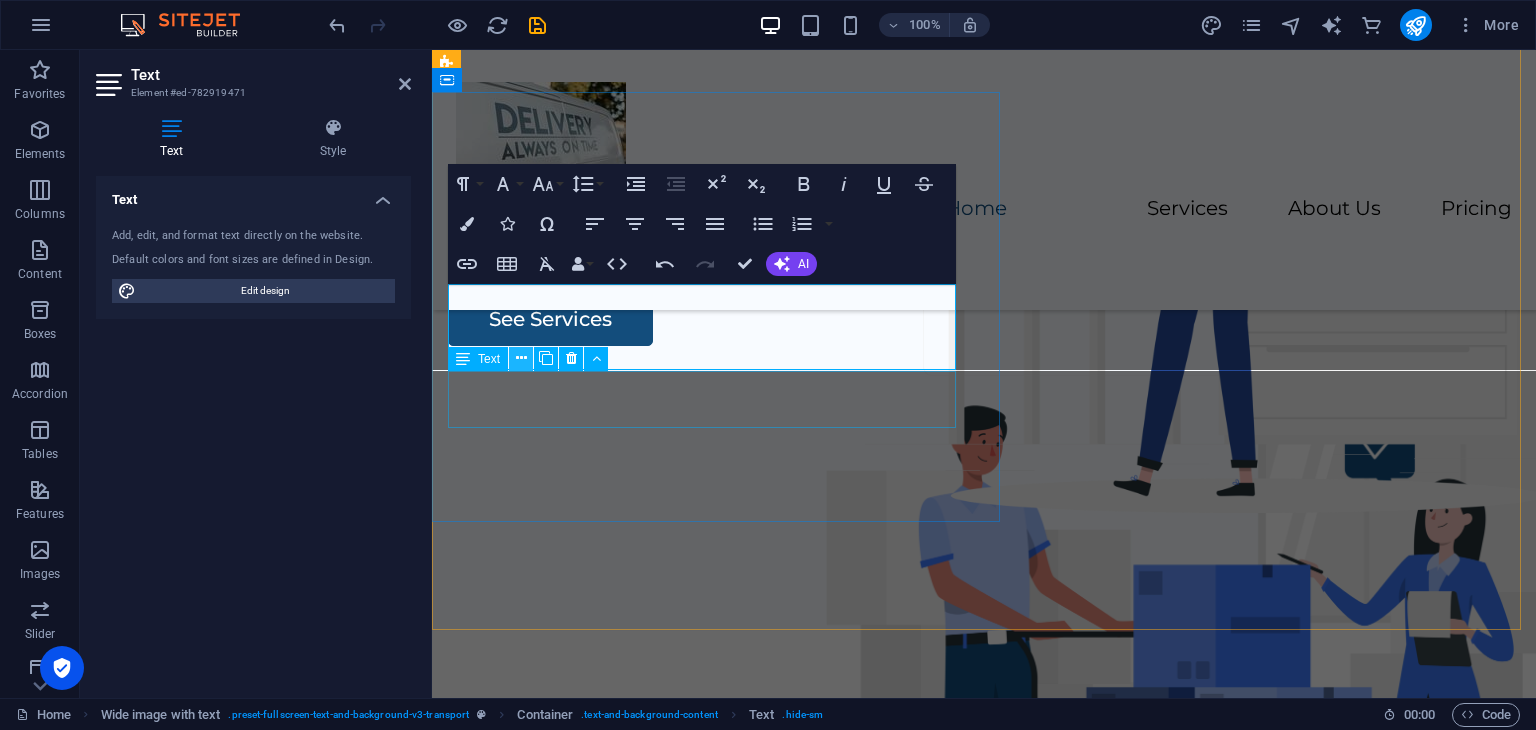 click at bounding box center (521, 358) 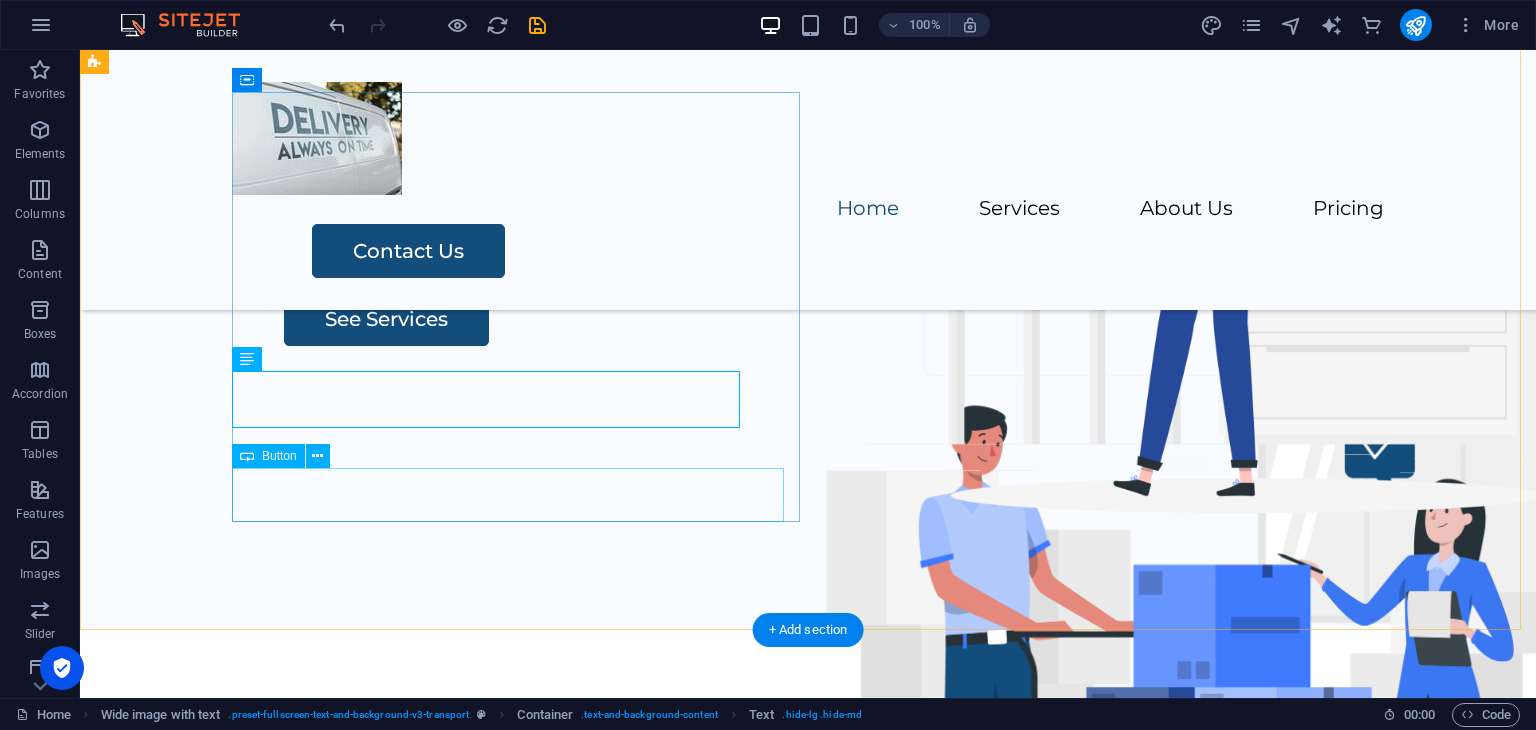 click on "See Services" at bounding box center [876, 319] 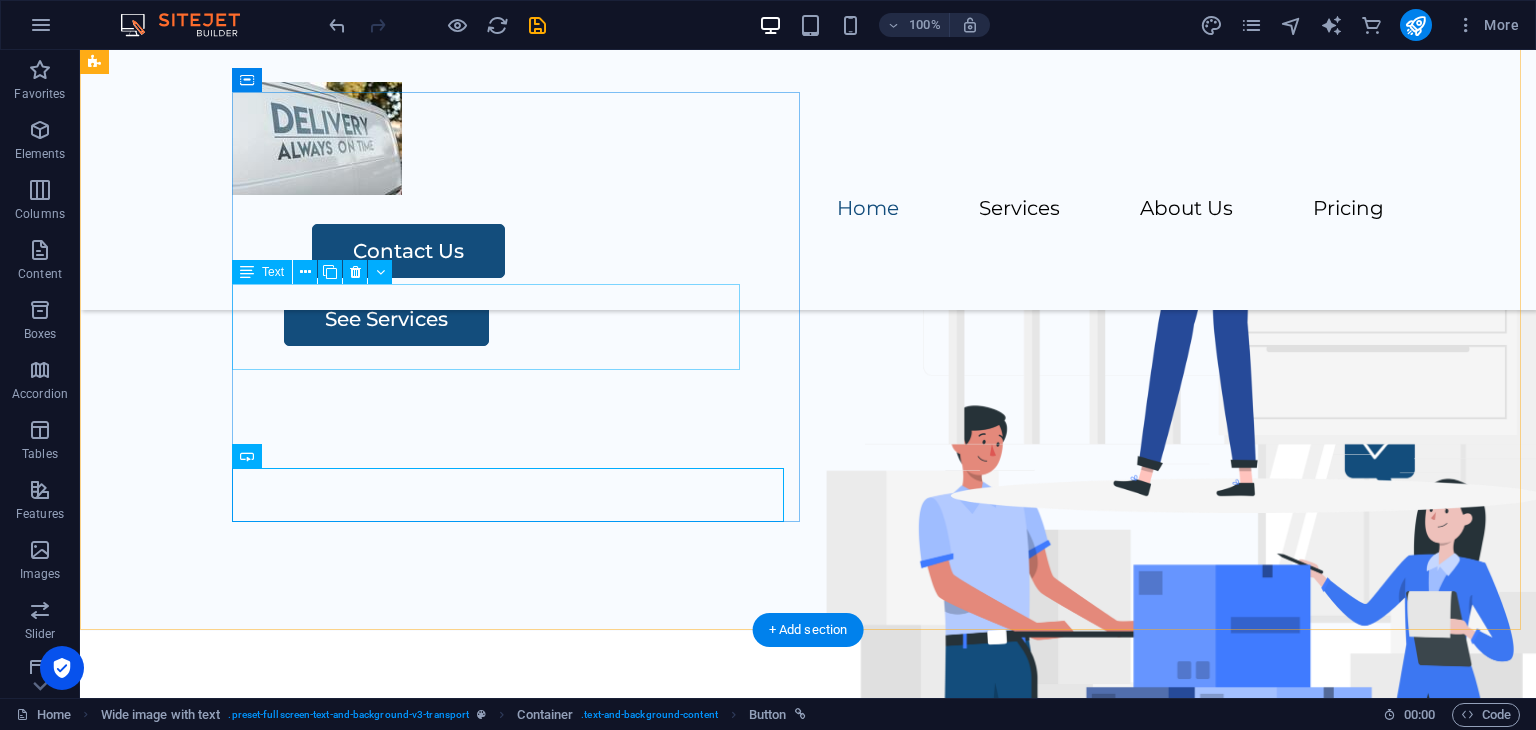 click on "Compare Local Moving Quotes. Connect with  local movers  in your city. Secure great deals by comparing  local furniture removal quotes" at bounding box center [876, 195] 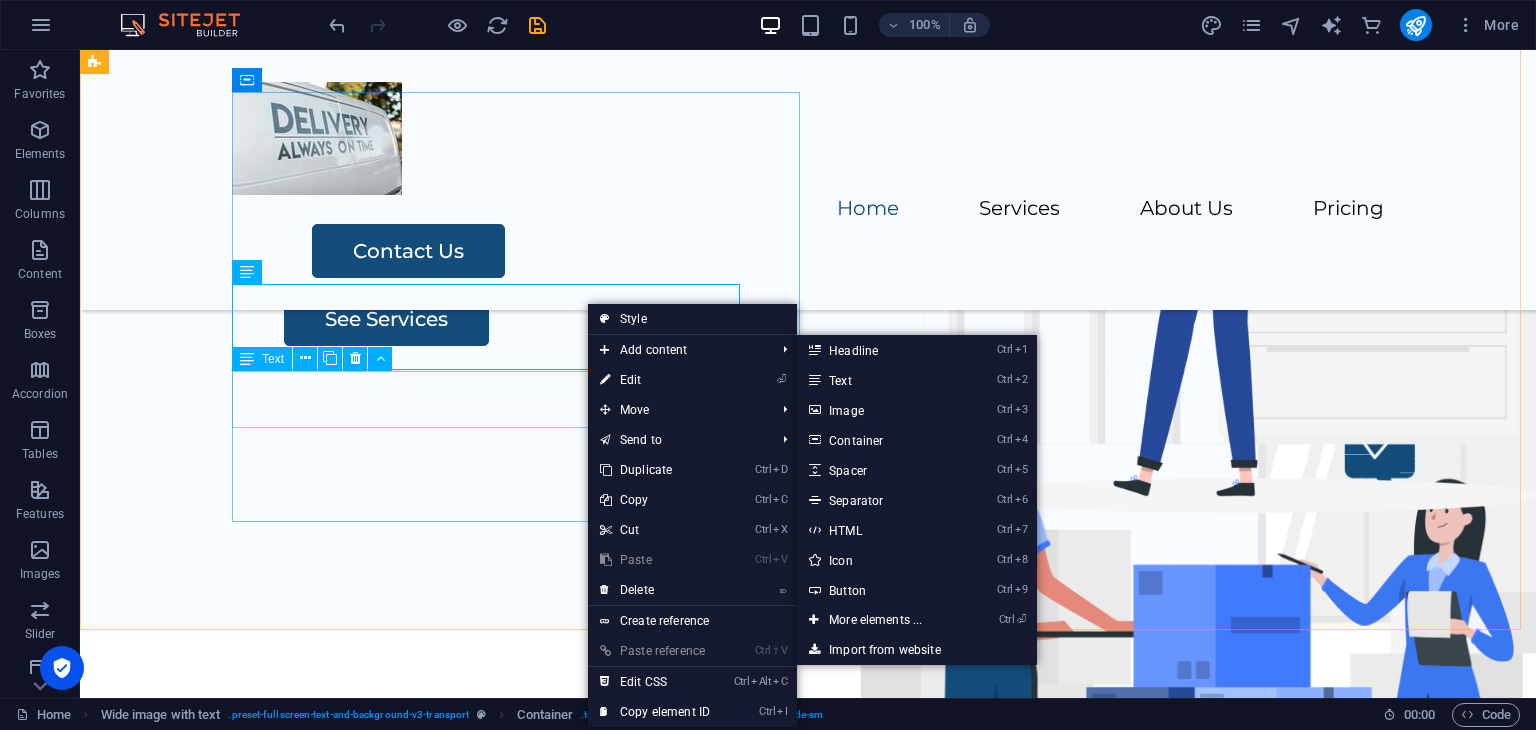 click on "Lorem ipsum dolor sit amet, consectetur adipiscing elit, sed do eiusmod tempor incididunt." at bounding box center [876, 238] 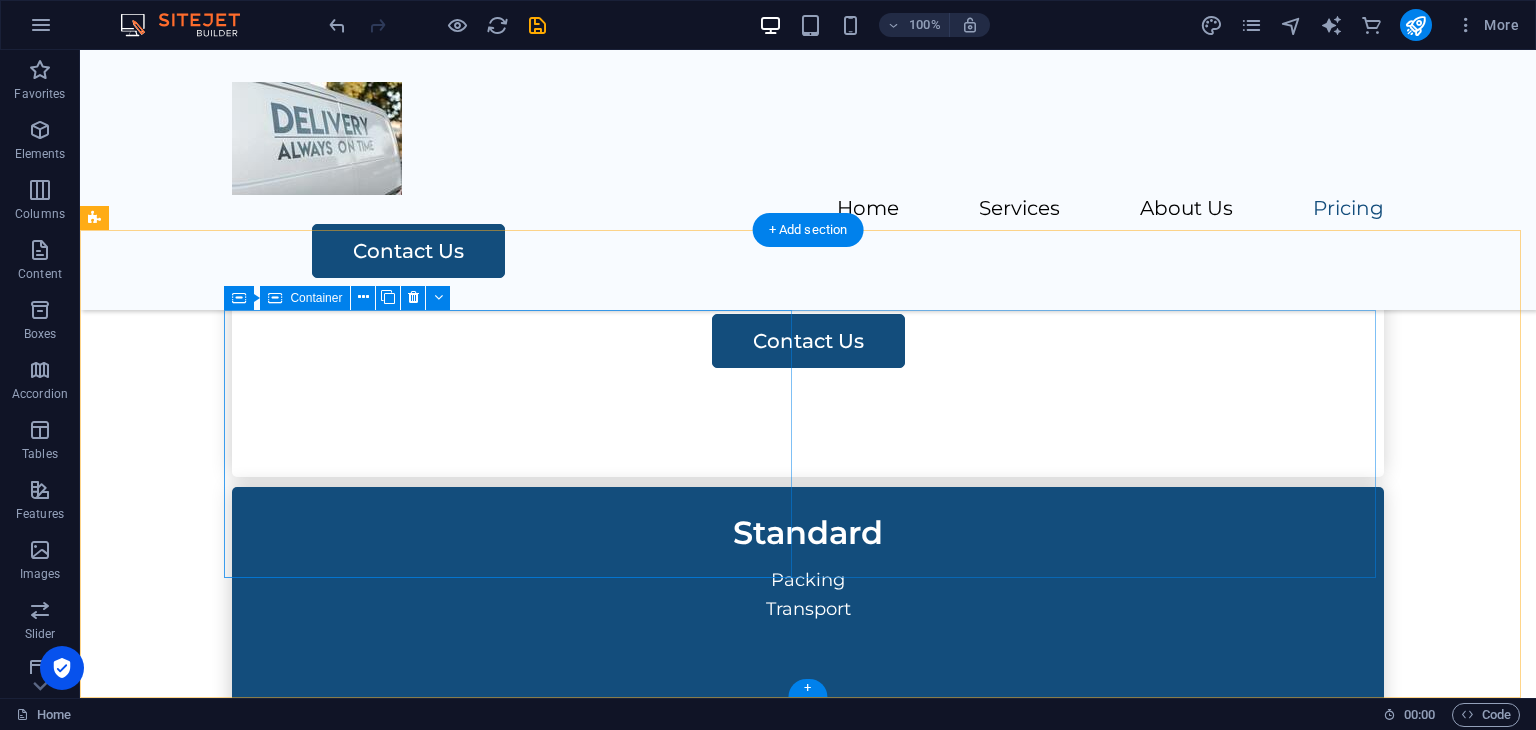 scroll, scrollTop: 3380, scrollLeft: 0, axis: vertical 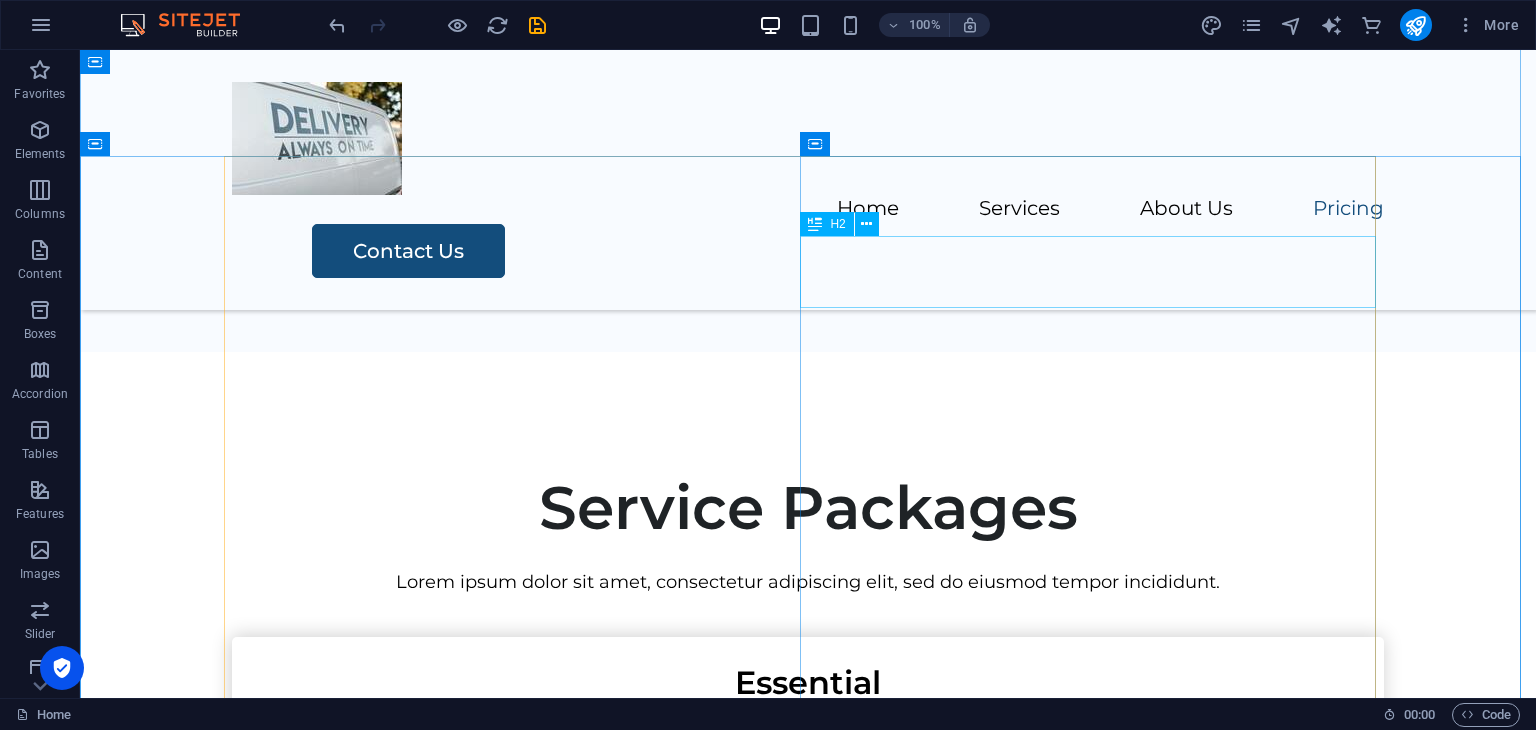 click on "Contact Us" at bounding box center (808, 2775) 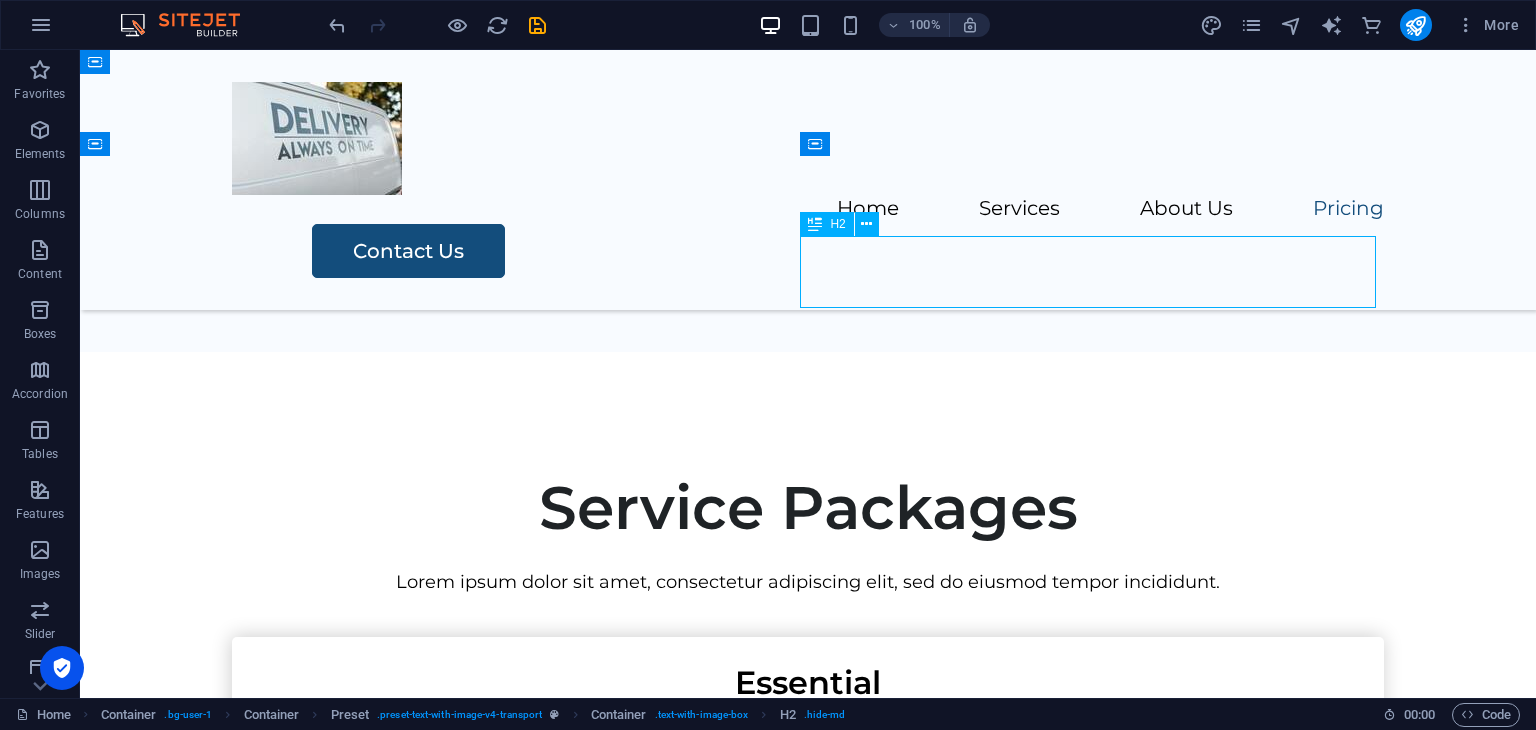 click on "Contact Us" at bounding box center [808, 2775] 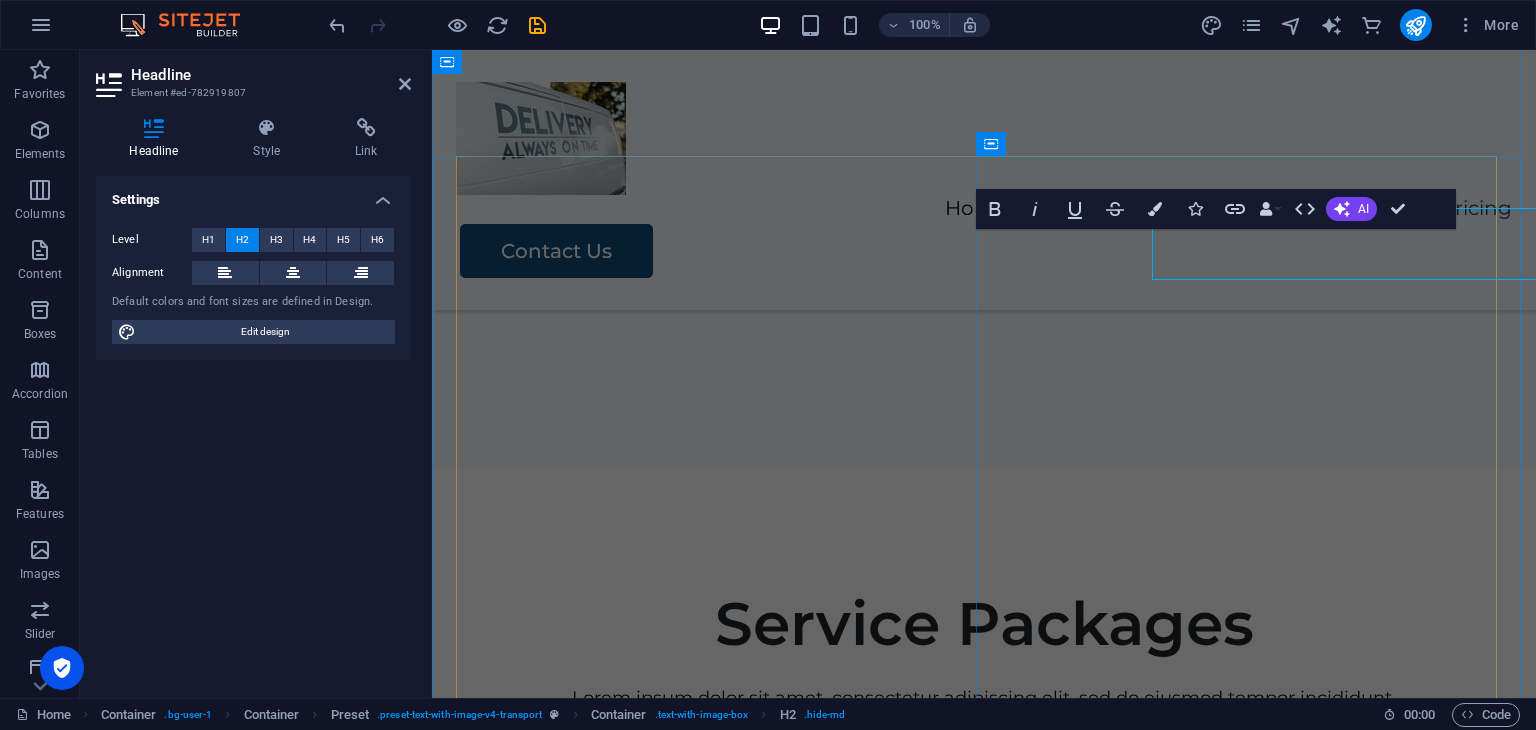 scroll, scrollTop: 3408, scrollLeft: 0, axis: vertical 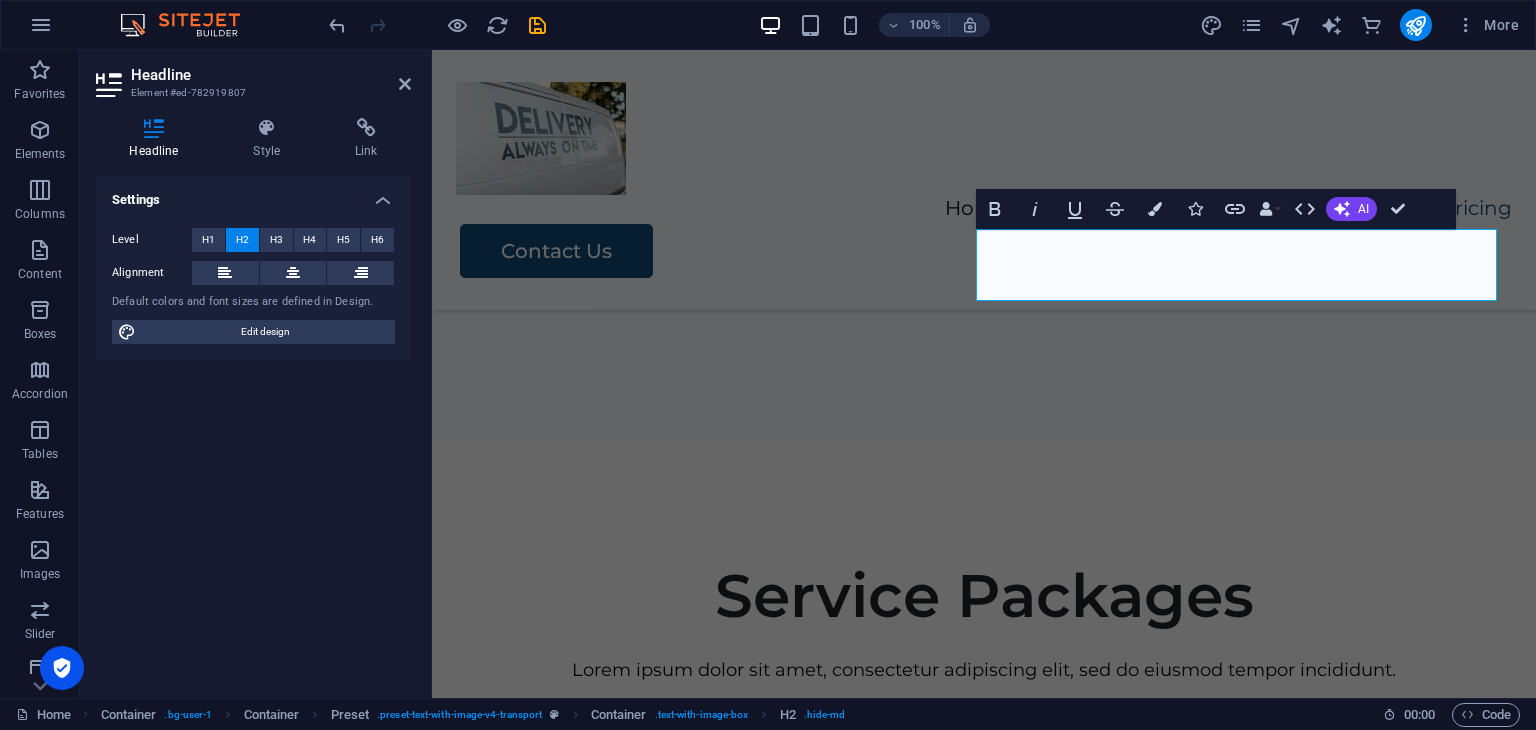 type 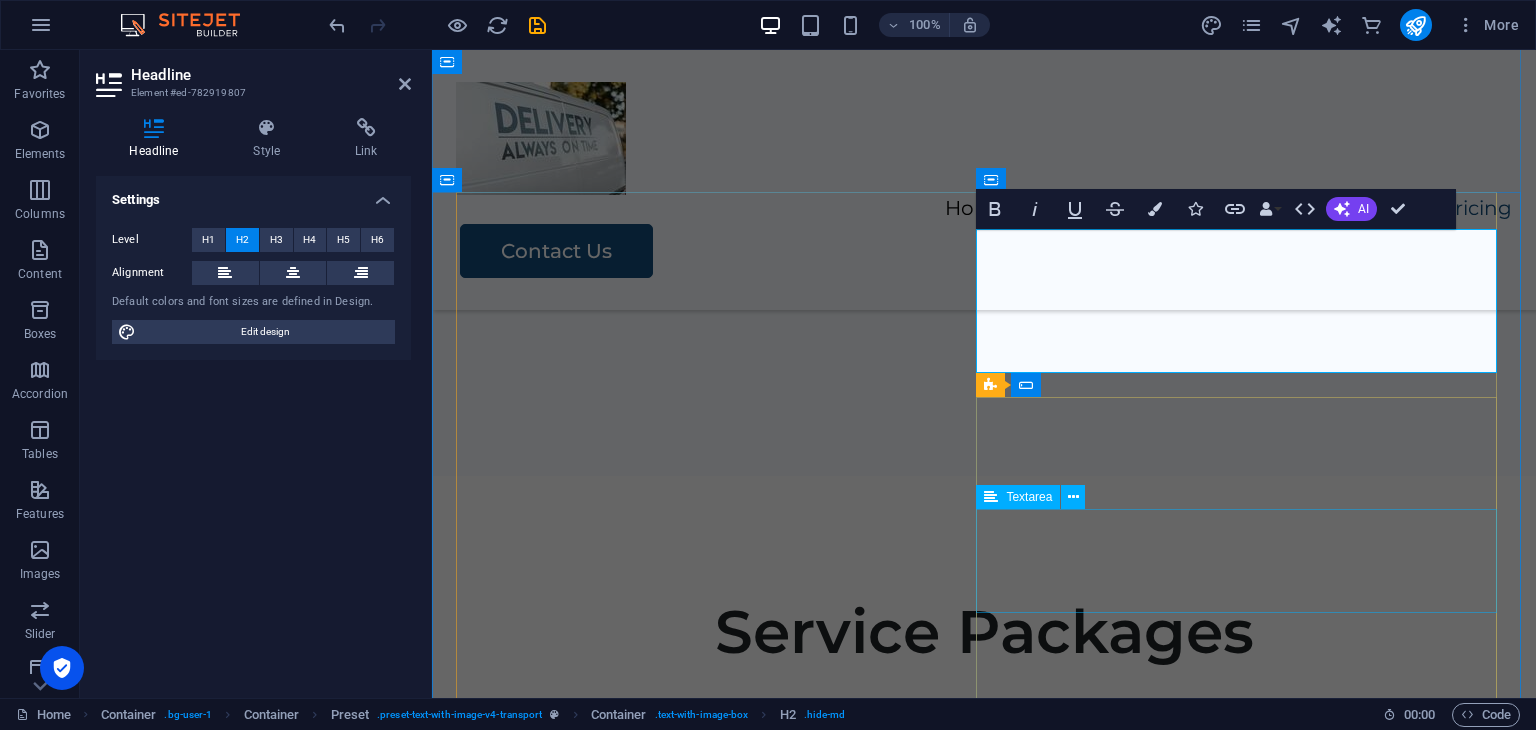 click at bounding box center (984, 3140) 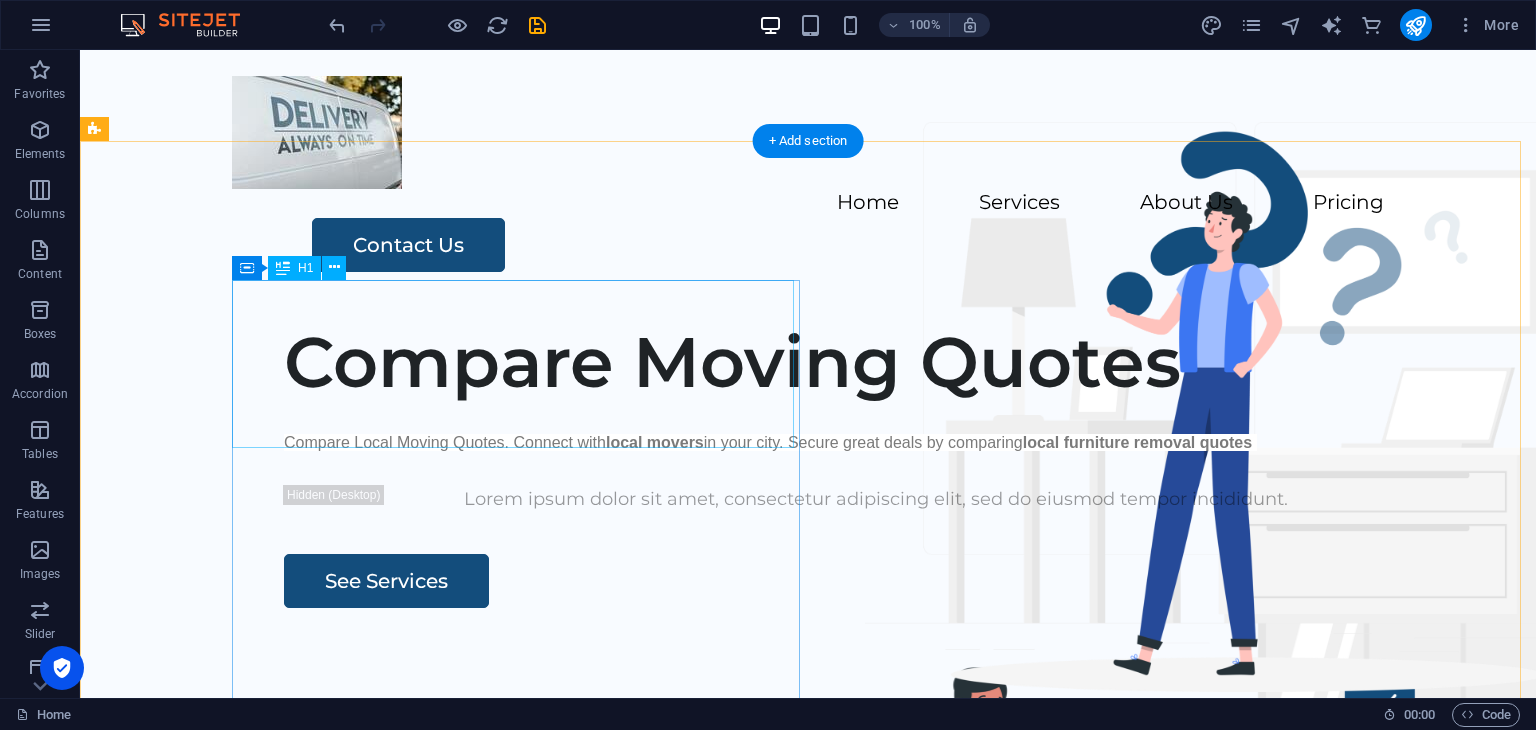 scroll, scrollTop: 0, scrollLeft: 0, axis: both 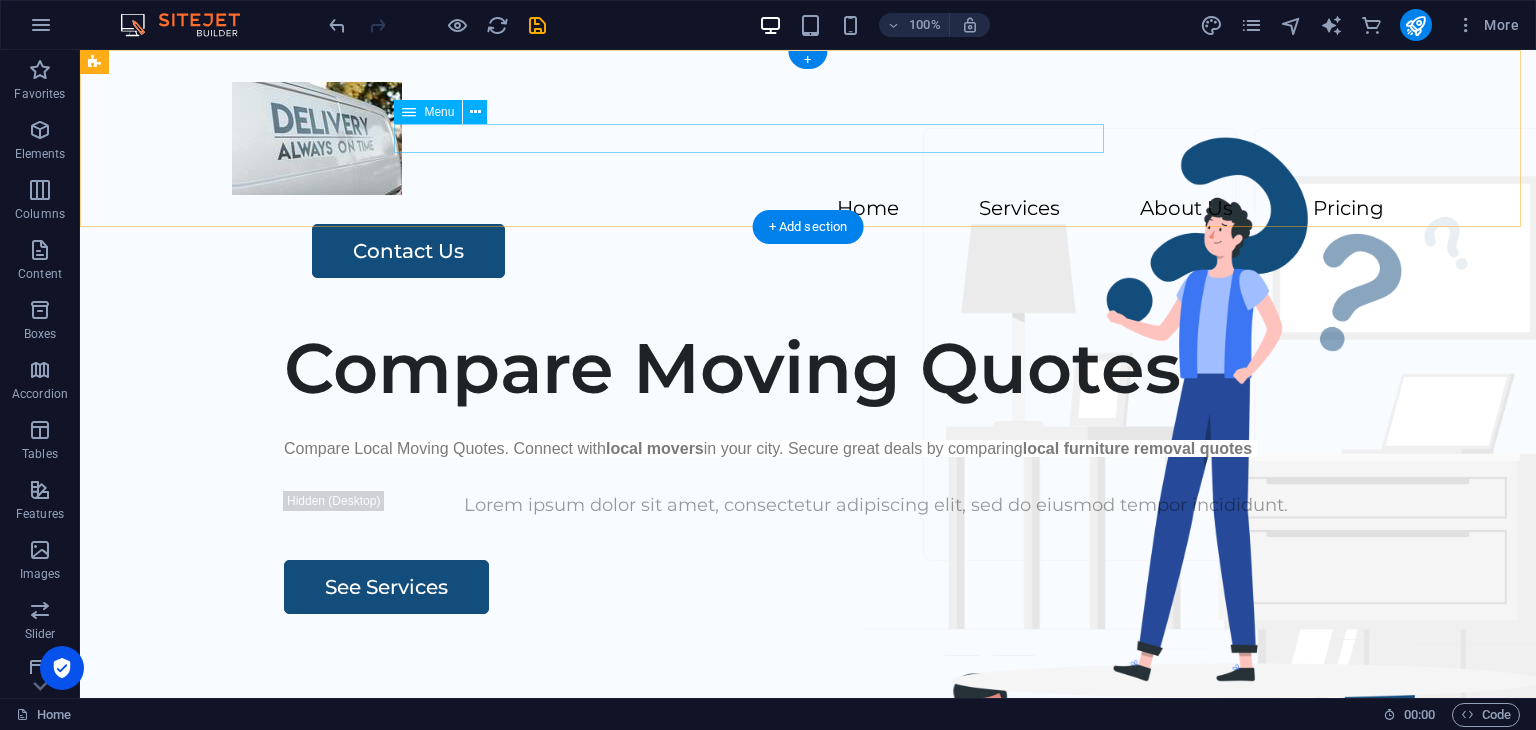 click on "Home Services About Us Pricing" at bounding box center (808, 209) 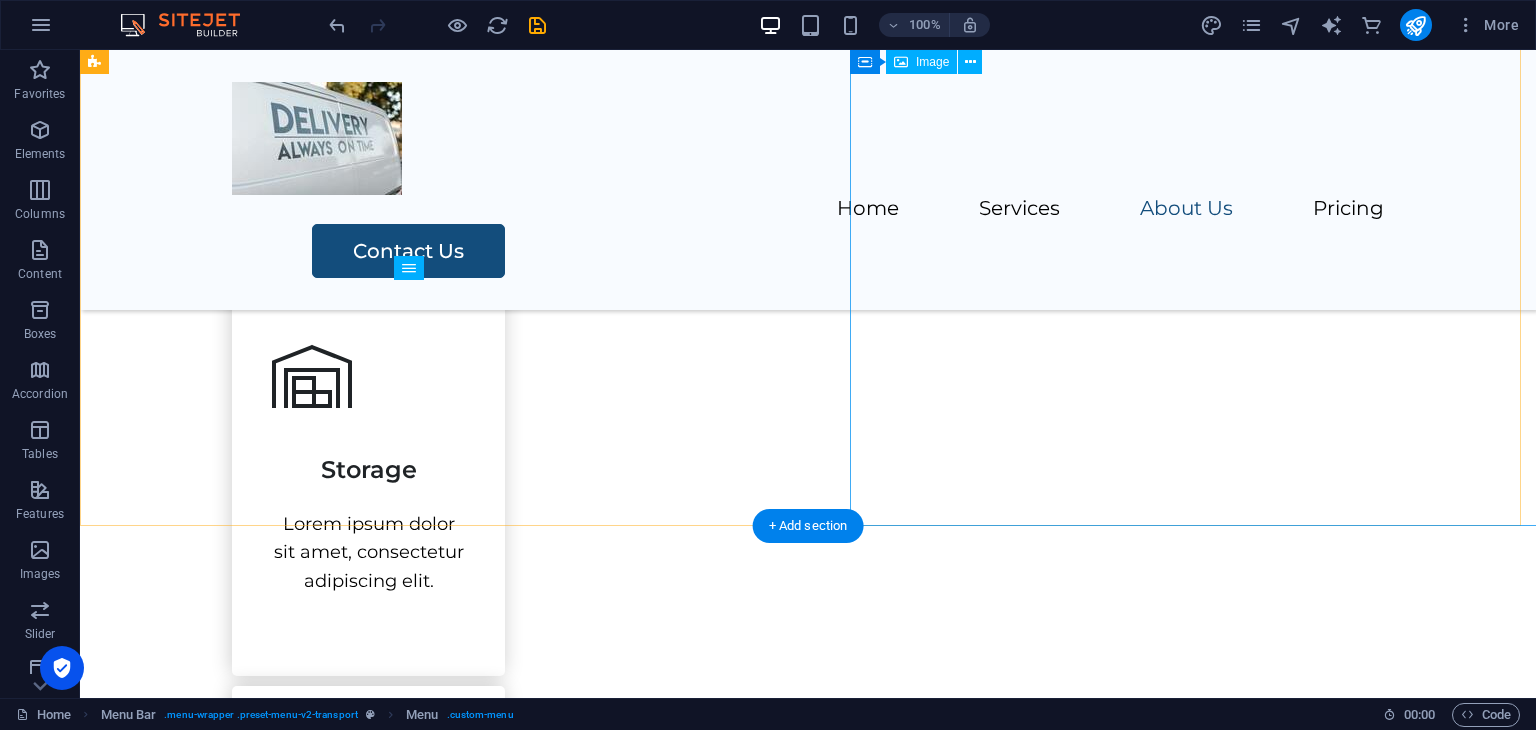 scroll, scrollTop: 1600, scrollLeft: 0, axis: vertical 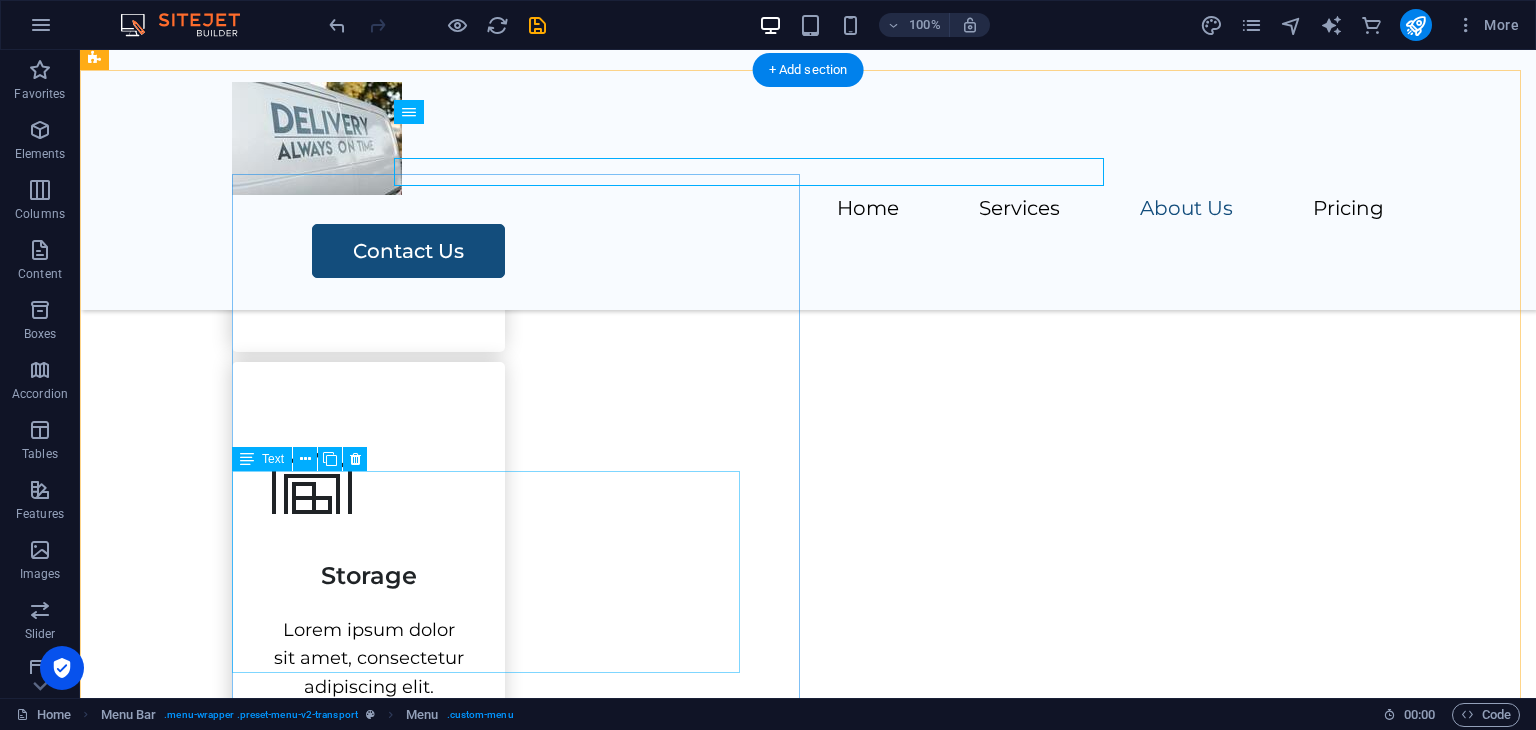 click on "Lorem ipsum dolor sit amet, consectetur adipiscing elit, sed do eiusmod tempor incididunt ut labore et dolore magna aliqua. Ut enim ad minim veniam, quis nostrud exercitation ullamco laboris nisi ut aliquip ex ea commodo consequat." at bounding box center [876, 1638] 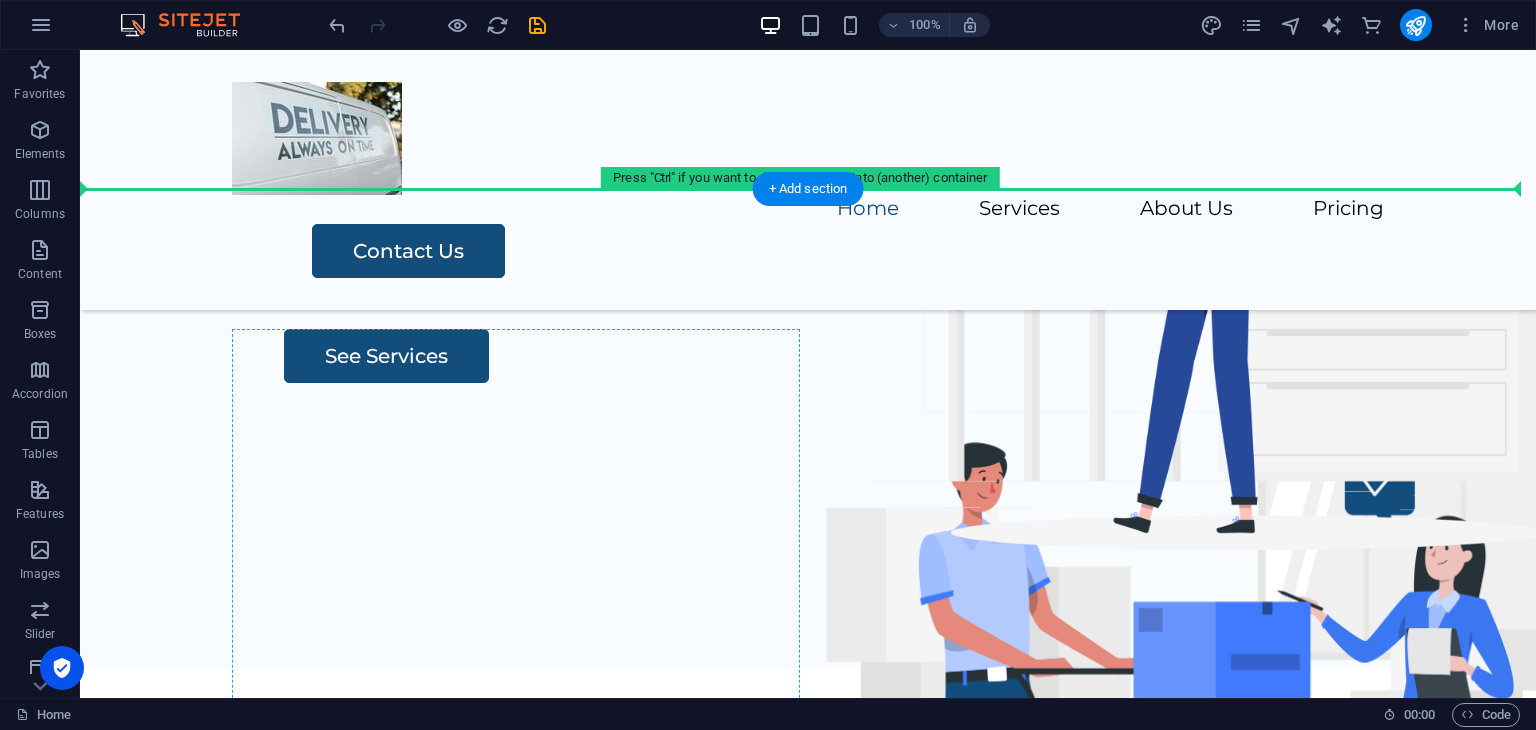 scroll, scrollTop: 200, scrollLeft: 0, axis: vertical 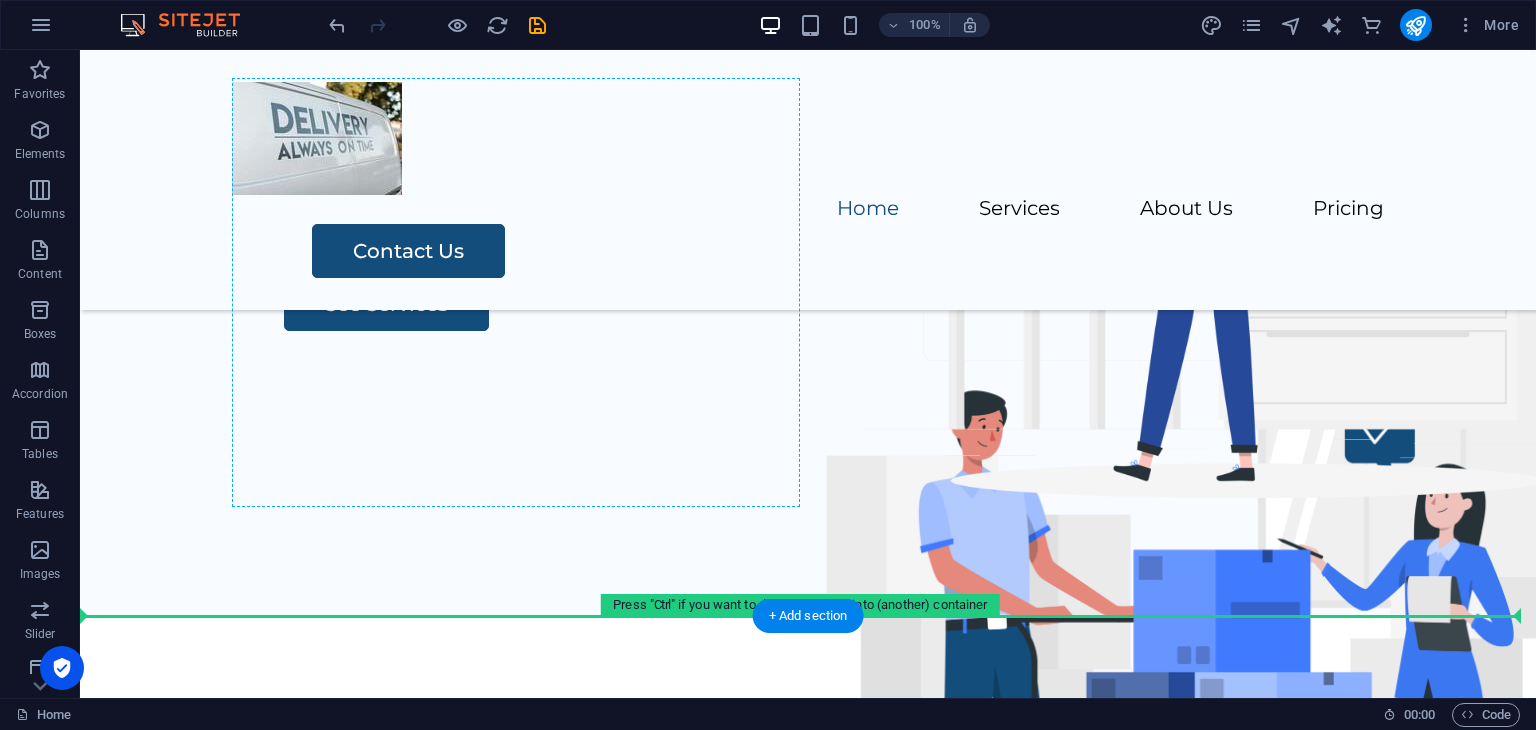 click on "See Services" at bounding box center [876, 304] 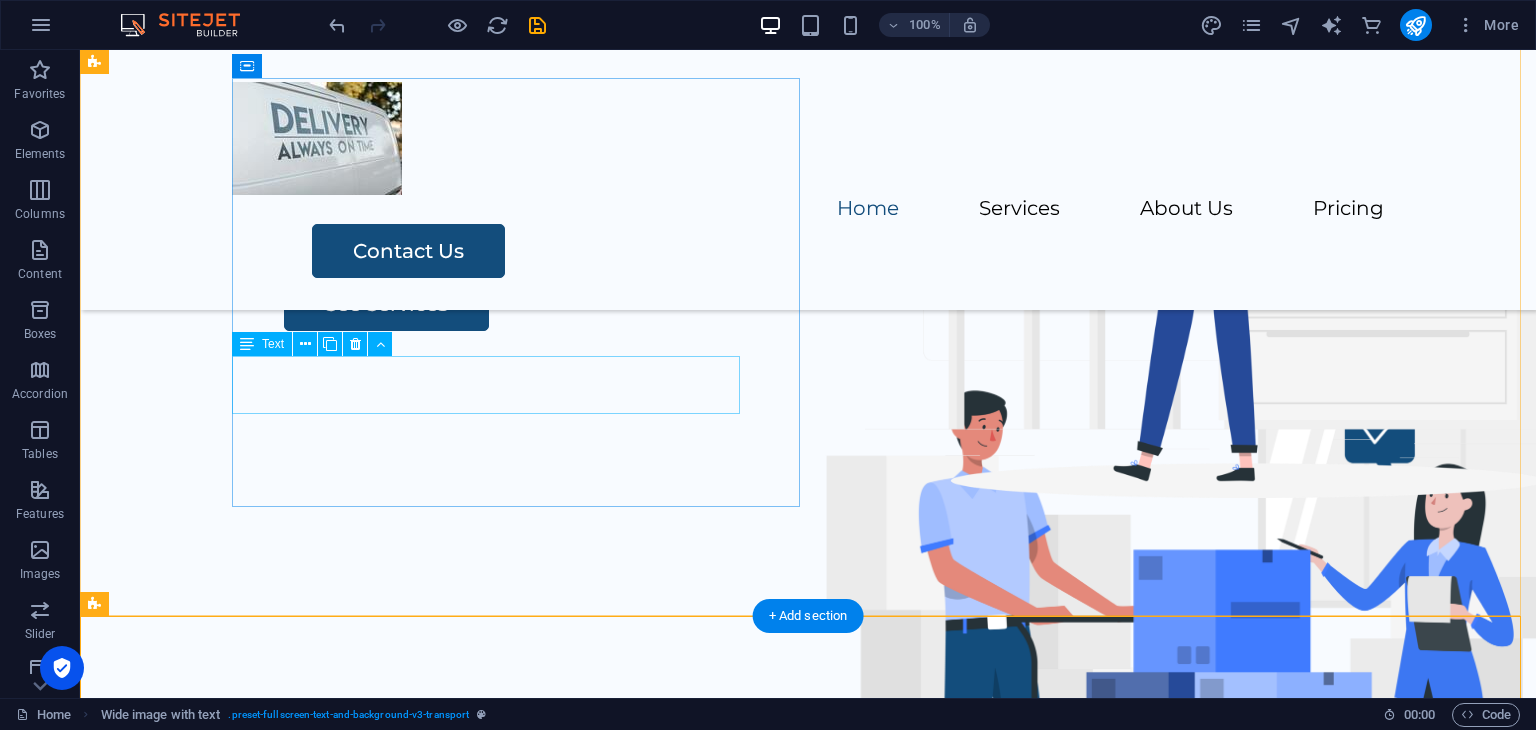 click on "Lorem ipsum dolor sit amet, consectetur adipiscing elit, sed do eiusmod tempor incididunt." at bounding box center [876, 223] 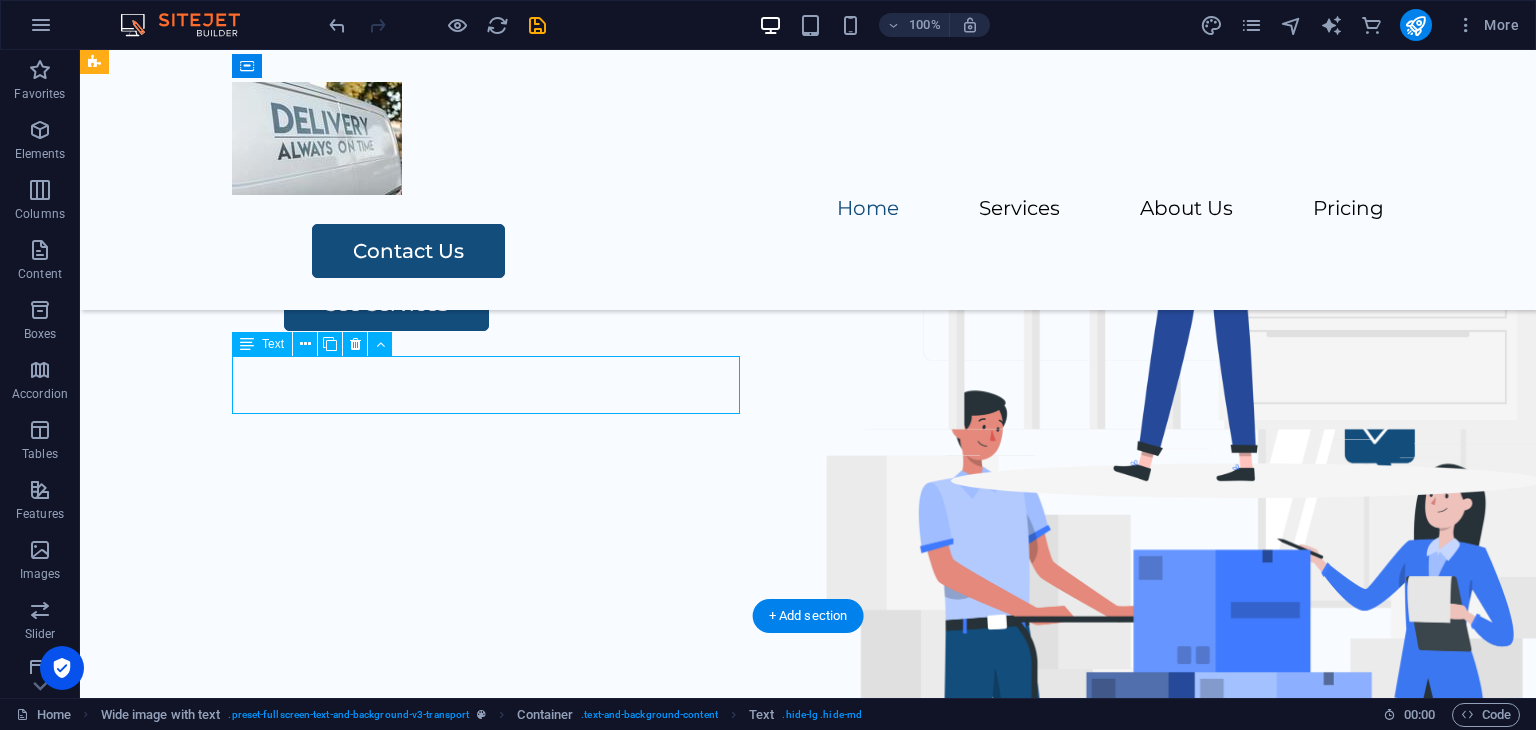 scroll, scrollTop: 228, scrollLeft: 0, axis: vertical 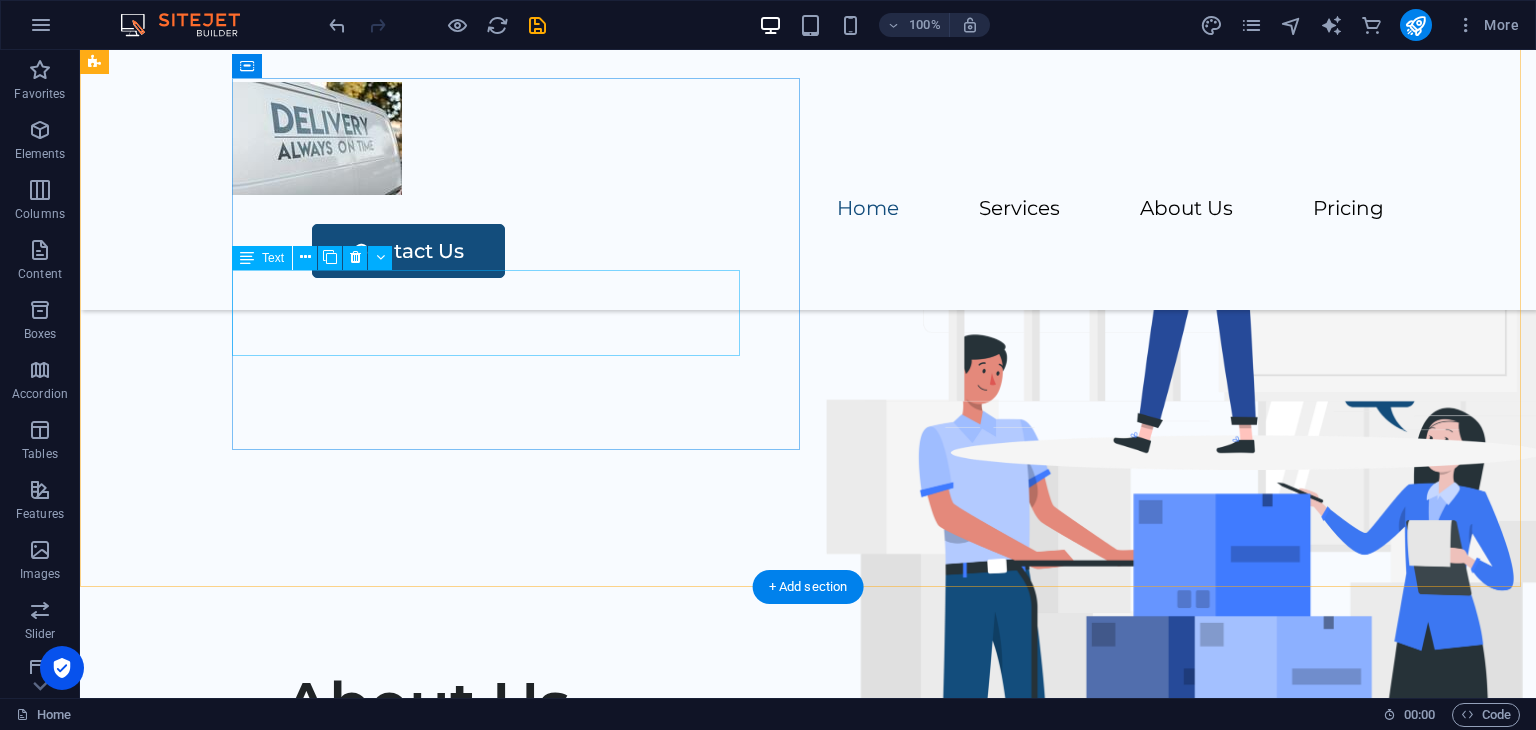 click on "Compare Local Moving Quotes. Connect with  local movers  in your city. Secure great deals by comparing  local furniture removal quotes" at bounding box center [876, 152] 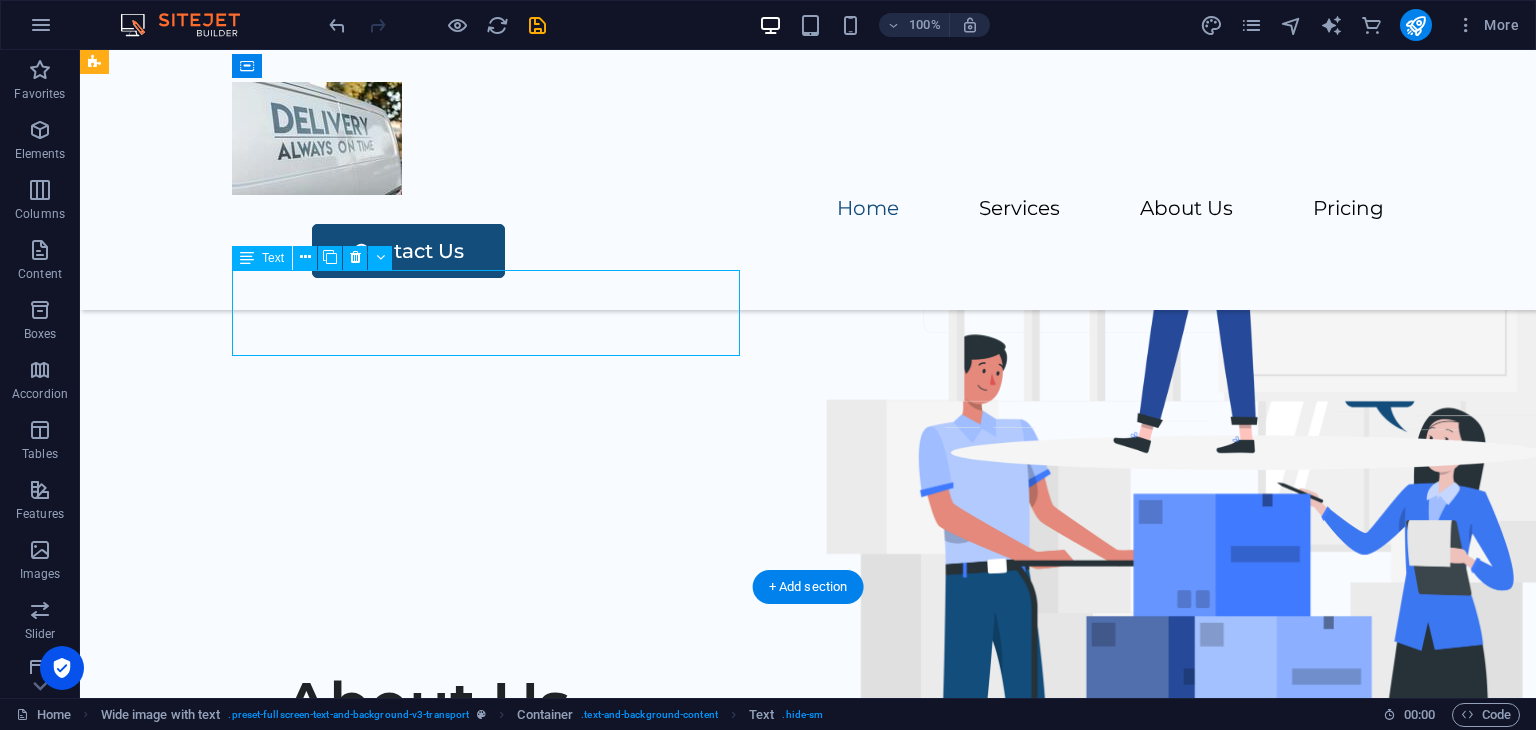 click on "Compare Local Moving Quotes. Connect with  local movers  in your city. Secure great deals by comparing  local furniture removal quotes" at bounding box center [876, 152] 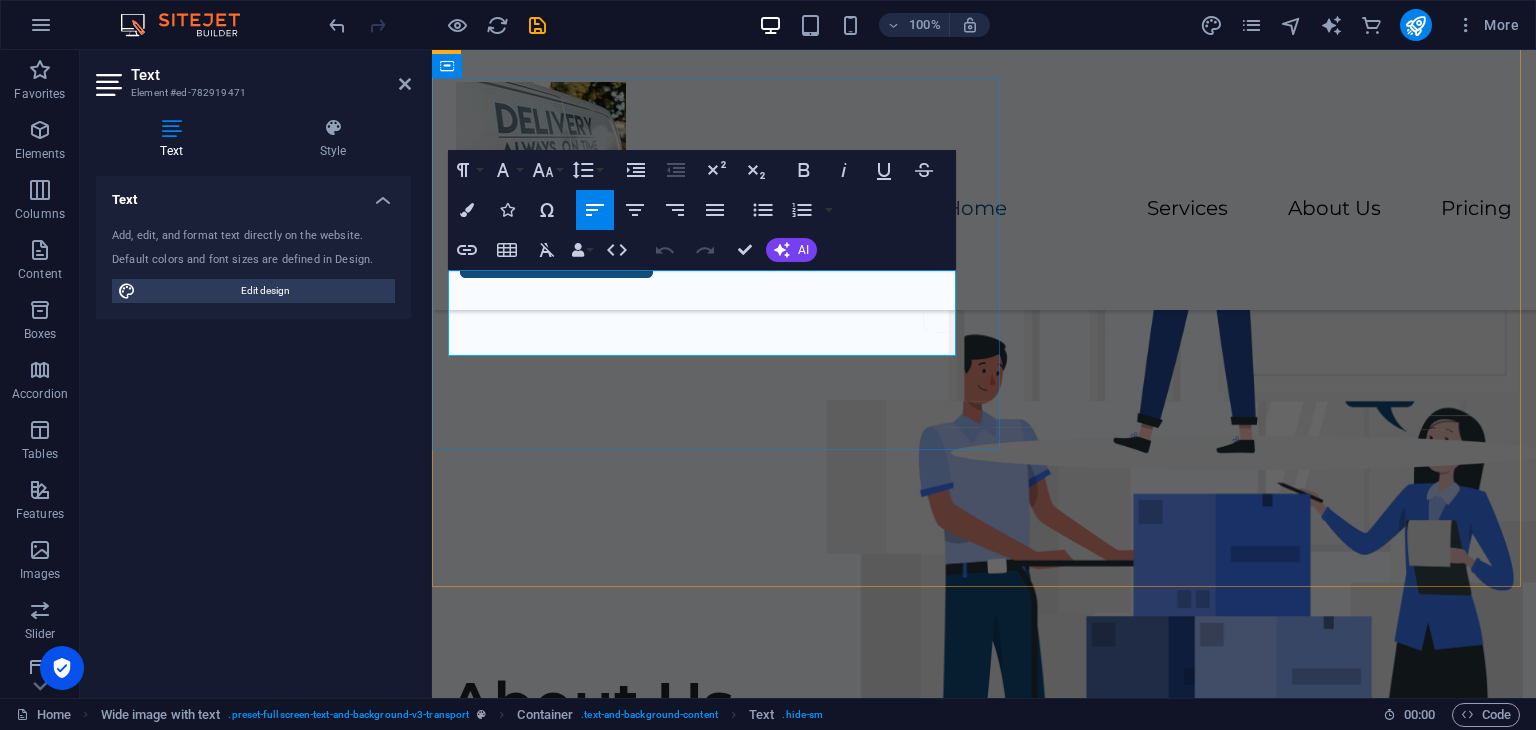 click on "Compare Local Moving Quotes. Connect with" at bounding box center (609, 137) 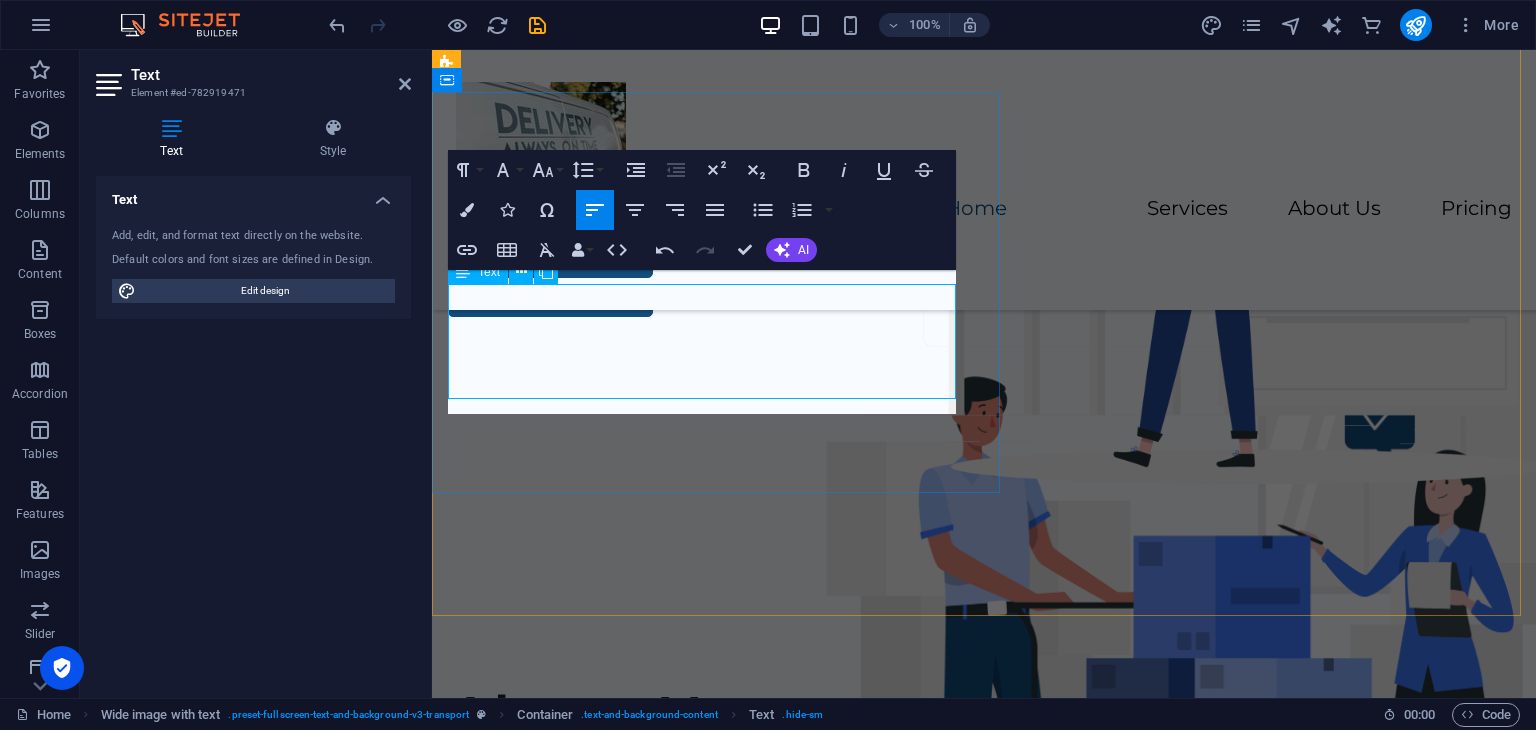 scroll, scrollTop: 200, scrollLeft: 0, axis: vertical 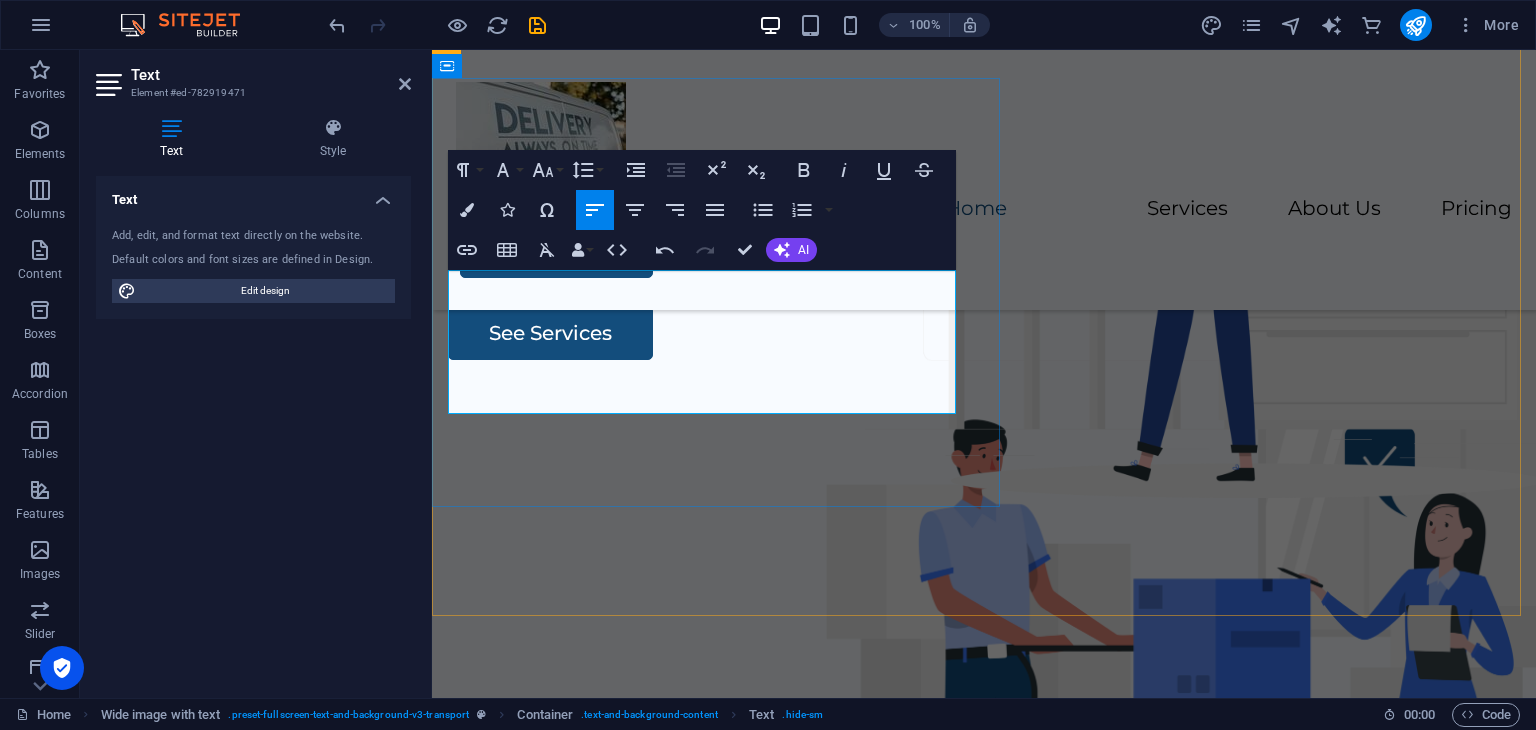 click on "local furniture removal quotes" at bounding box center (1071, 223) 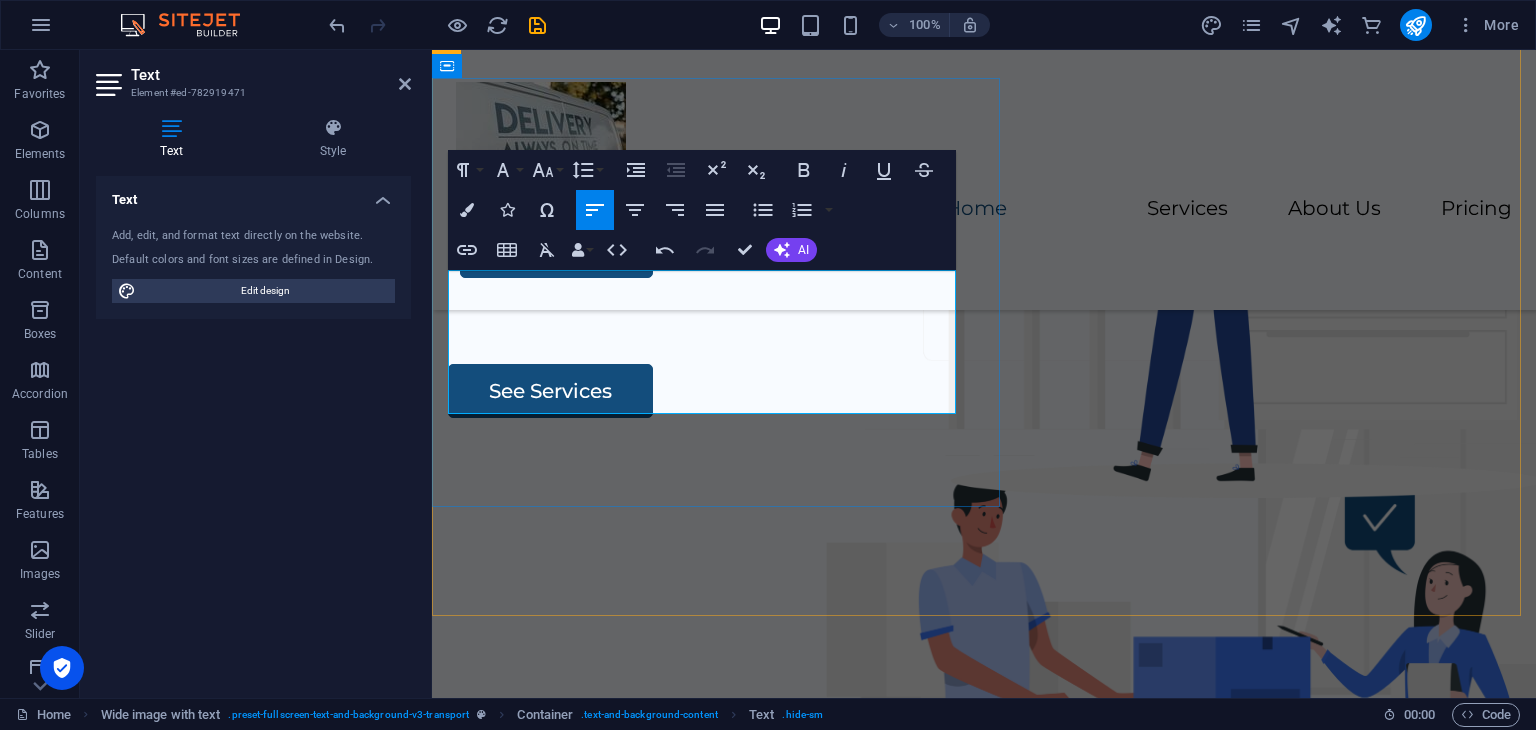 scroll, scrollTop: 185, scrollLeft: 0, axis: vertical 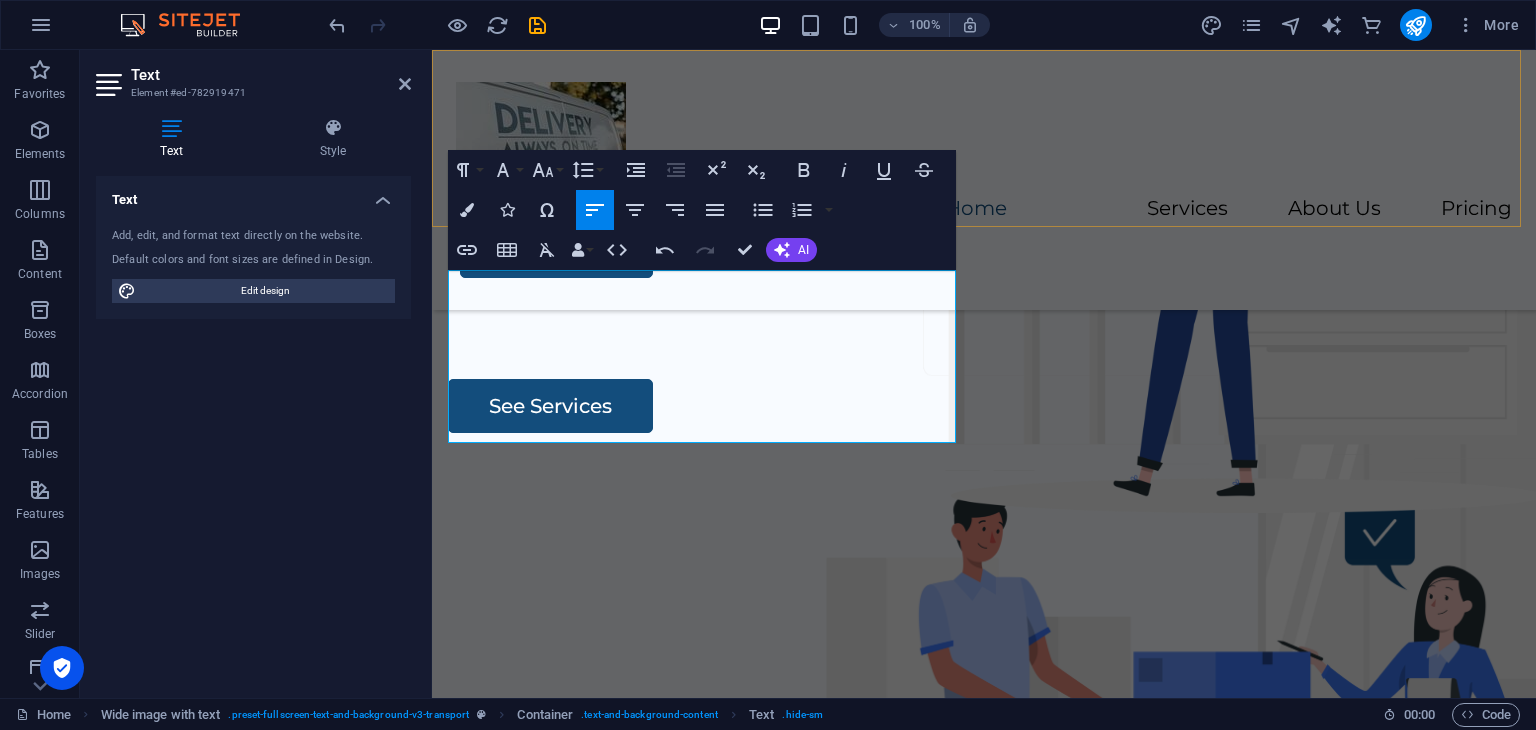 click on "Home Services About Us Pricing Contact Us" at bounding box center (984, 180) 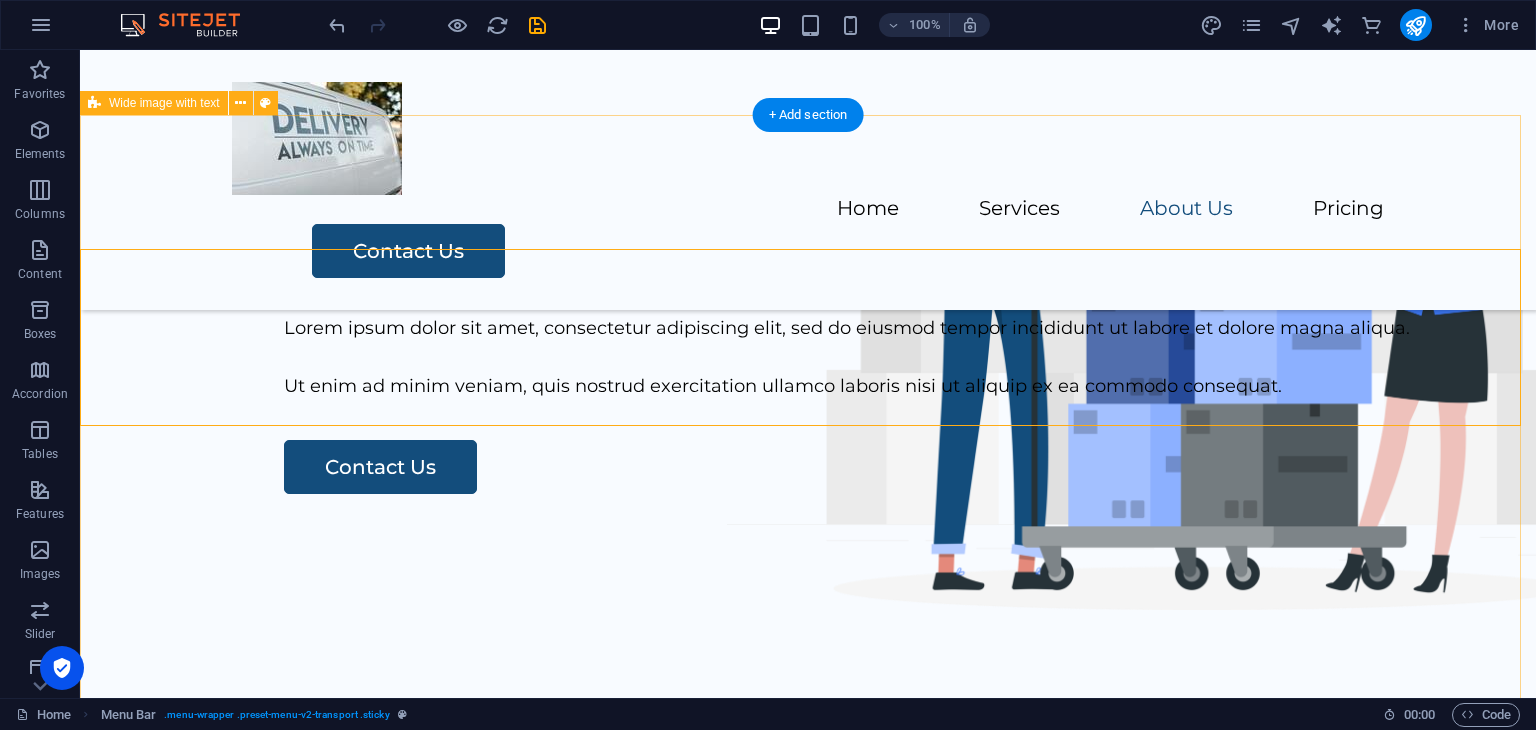 scroll, scrollTop: 800, scrollLeft: 0, axis: vertical 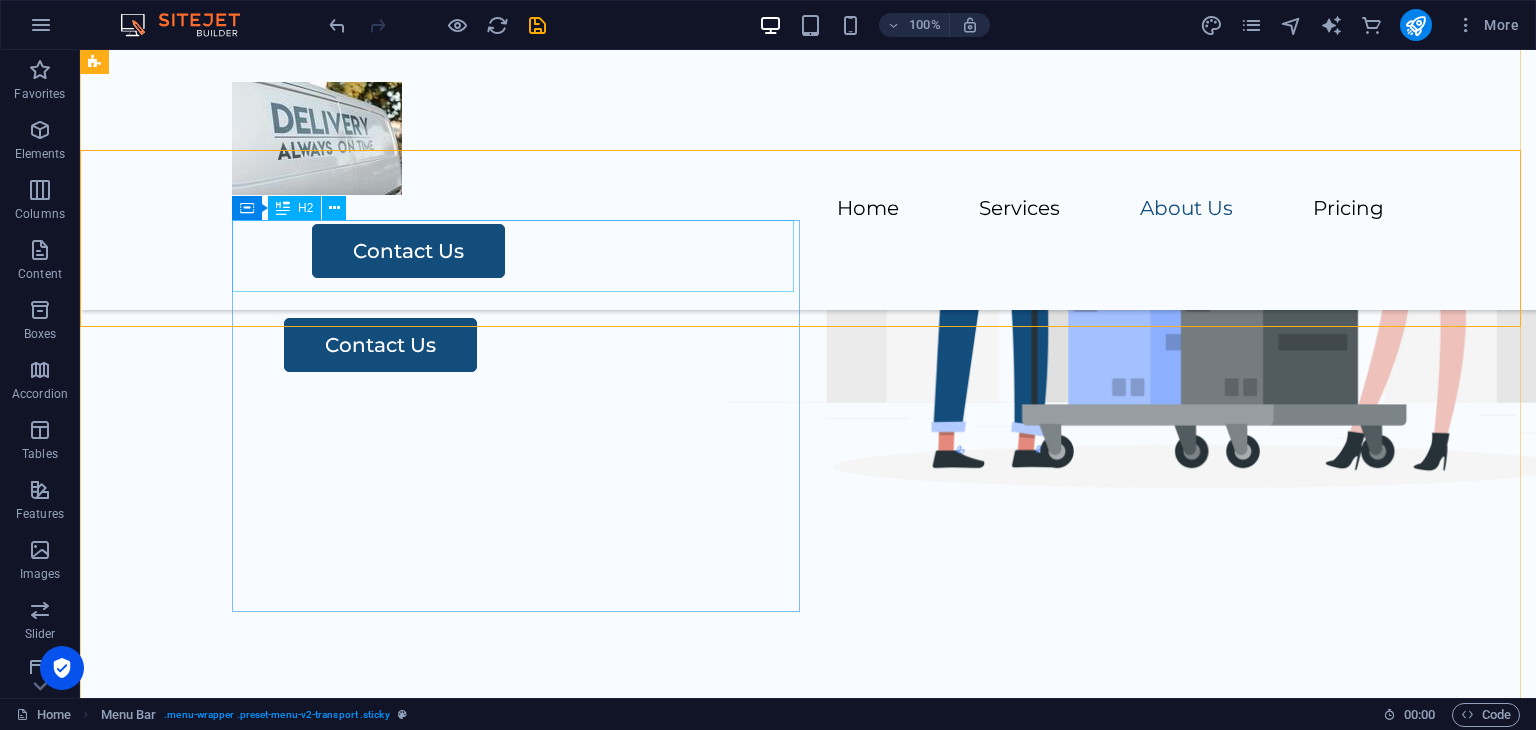 click on "About Us" at bounding box center [876, 132] 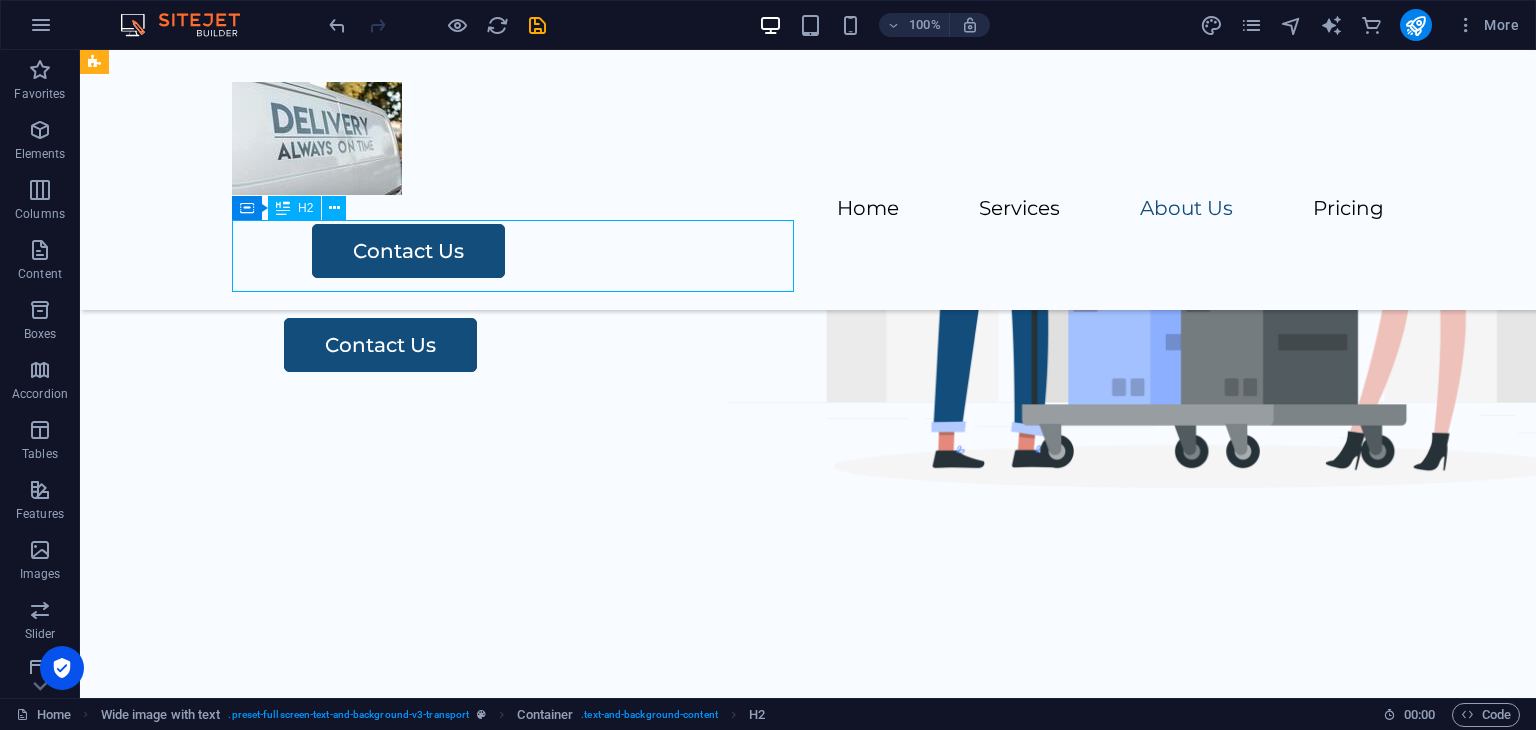 click on "About Us" at bounding box center (876, 132) 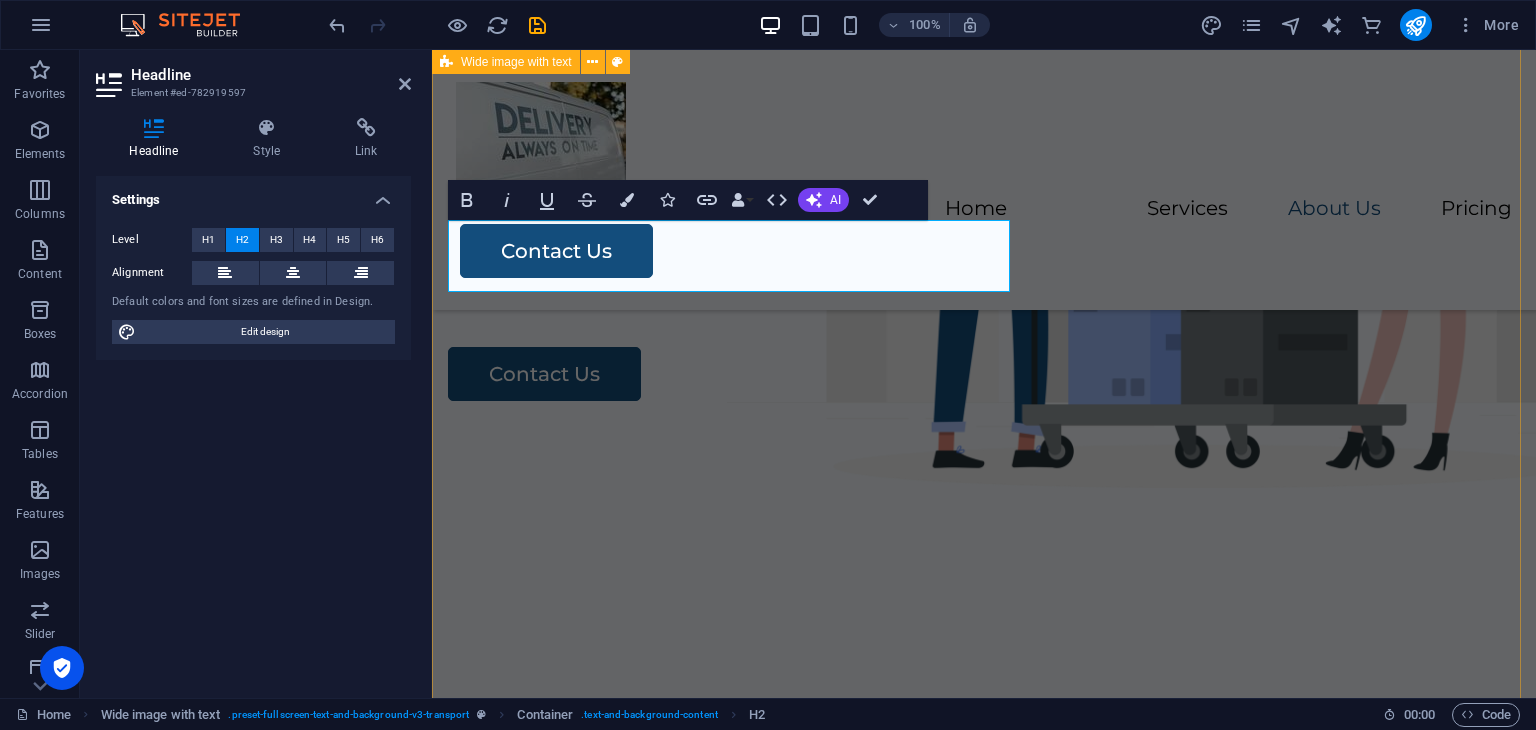 type 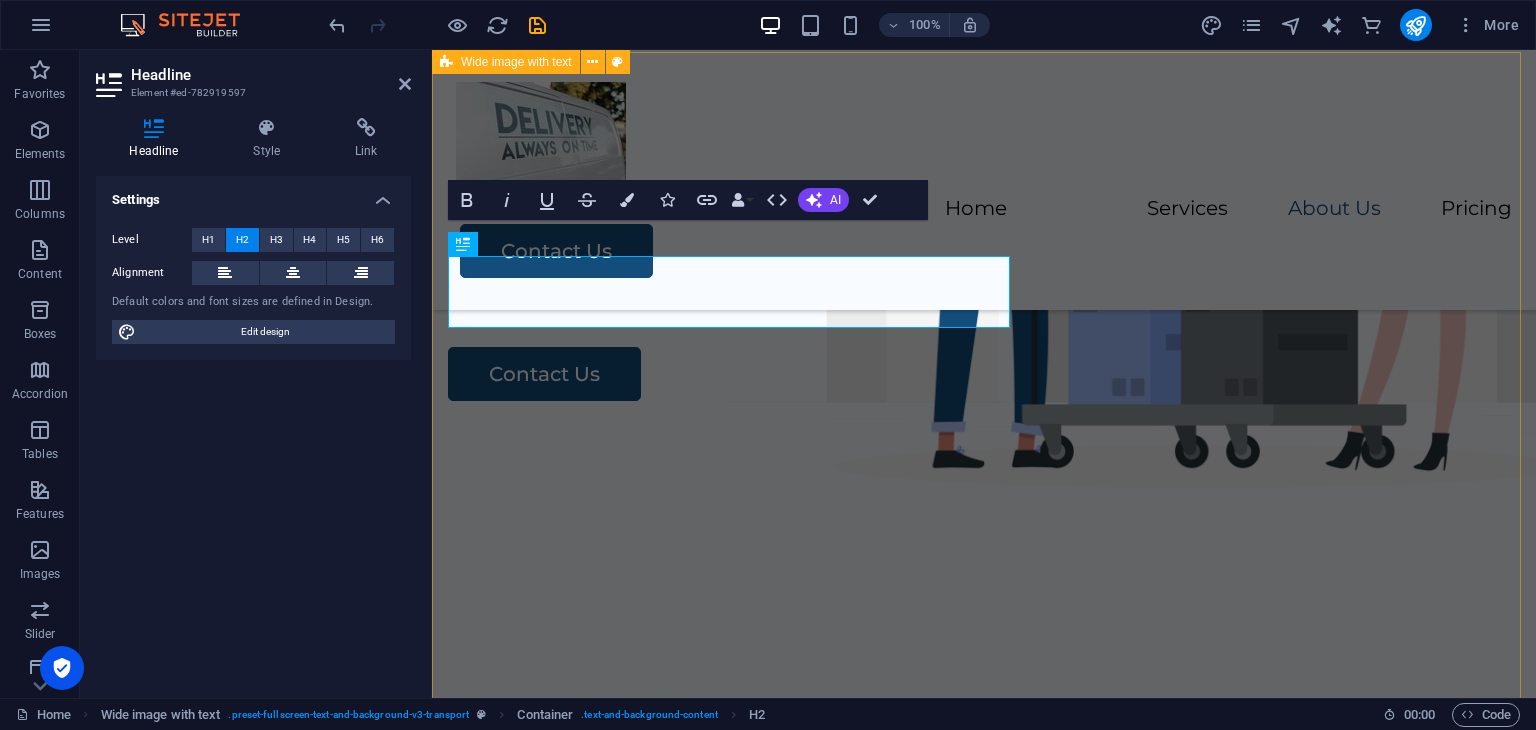 scroll, scrollTop: 764, scrollLeft: 0, axis: vertical 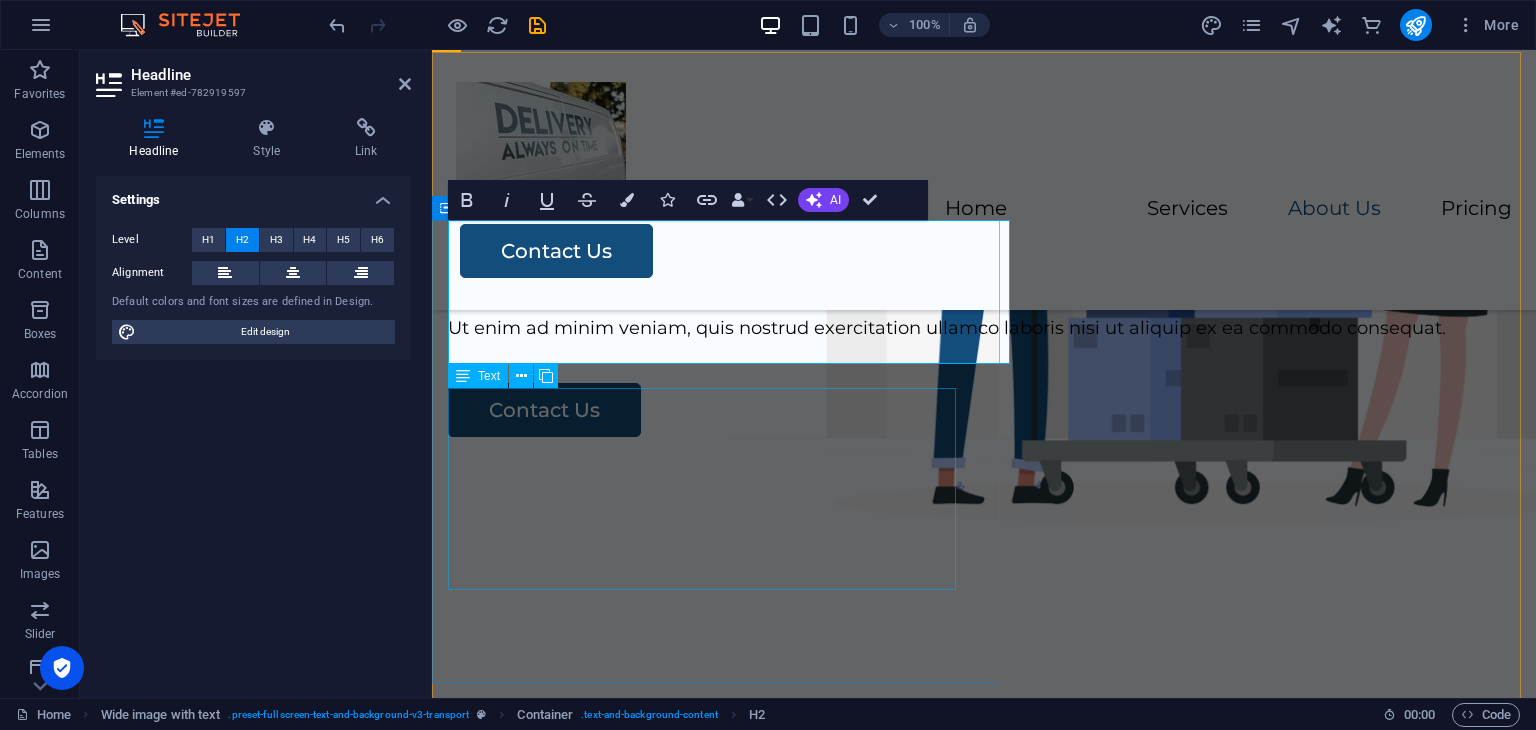 click on "Lorem ipsum dolor sit amet, consectetur adipiscing elit, sed do eiusmod tempor incididunt ut labore et dolore magna aliqua. Ut enim ad minim veniam, quis nostrud exercitation ullamco laboris nisi ut aliquip ex ea commodo consequat." at bounding box center [984, 285] 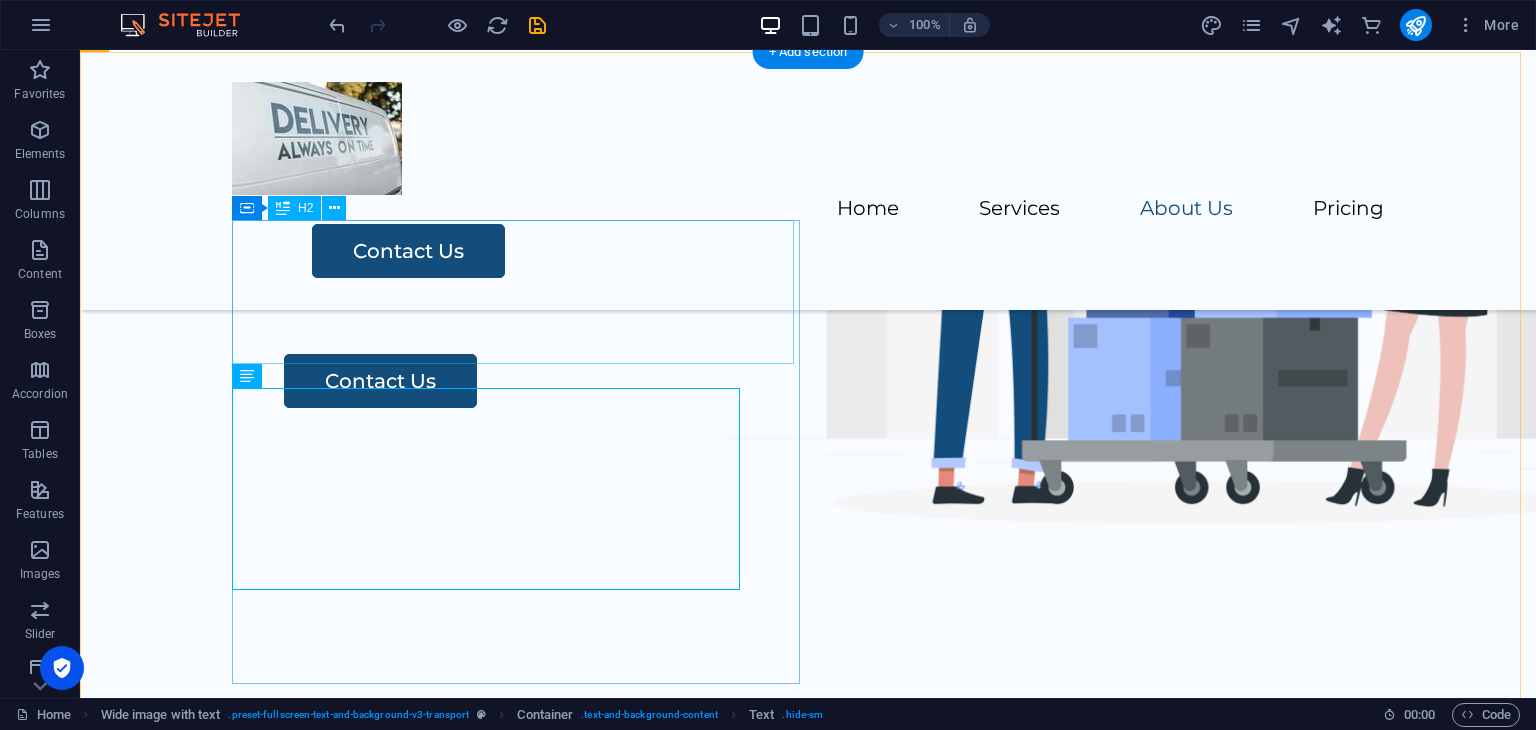 click on "why Moving Soon?" at bounding box center [876, 168] 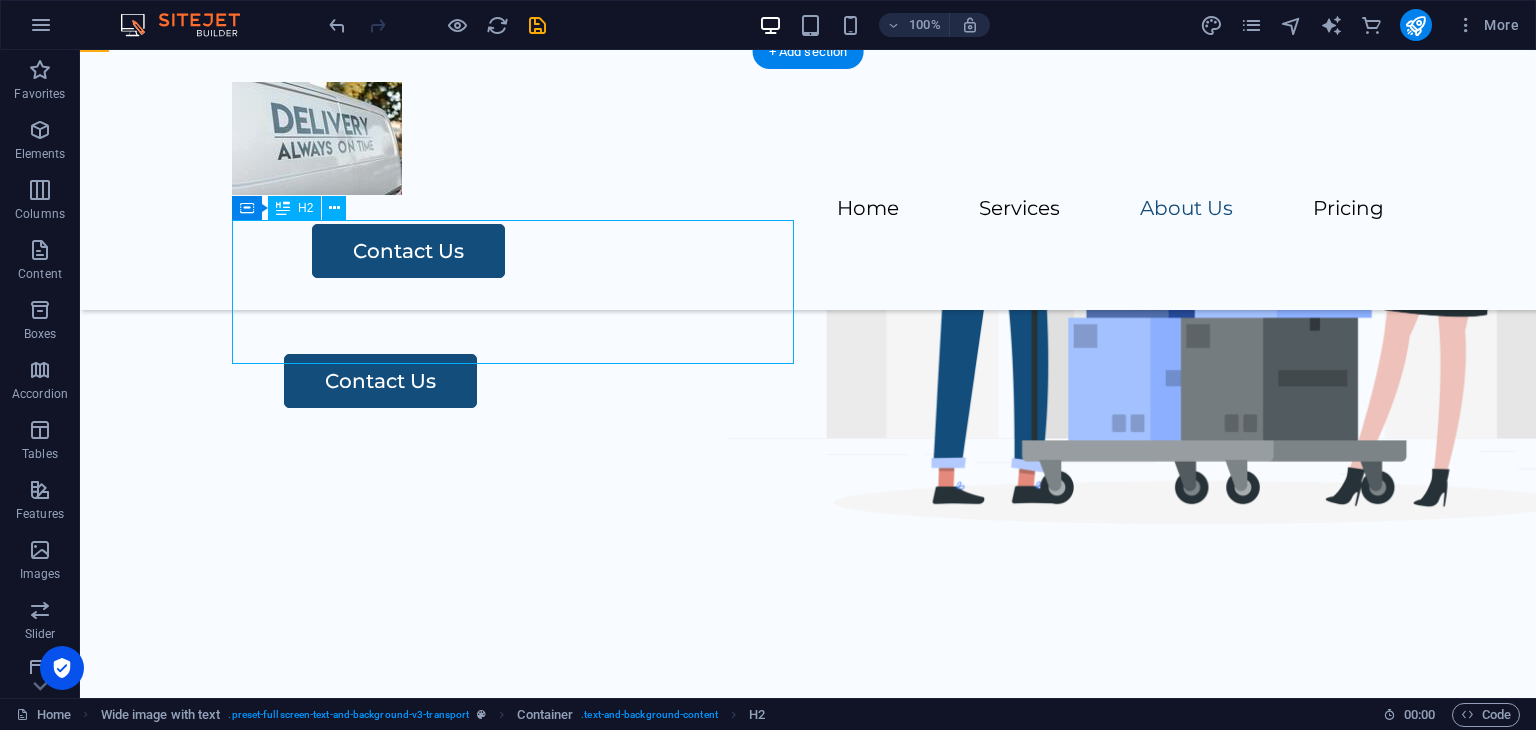 click on "why Moving Soon?" at bounding box center (876, 168) 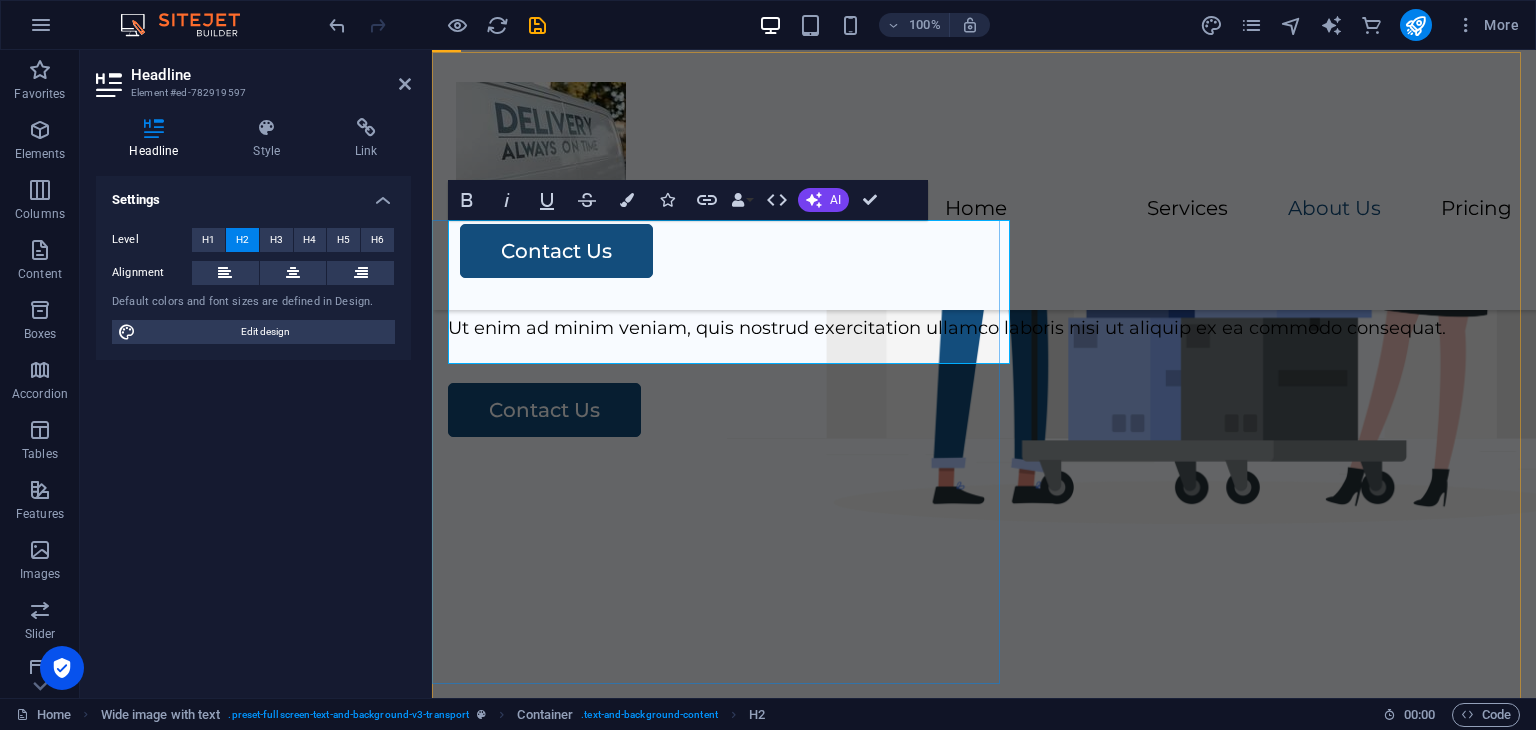 click on "why Moving Soon?" at bounding box center (984, 168) 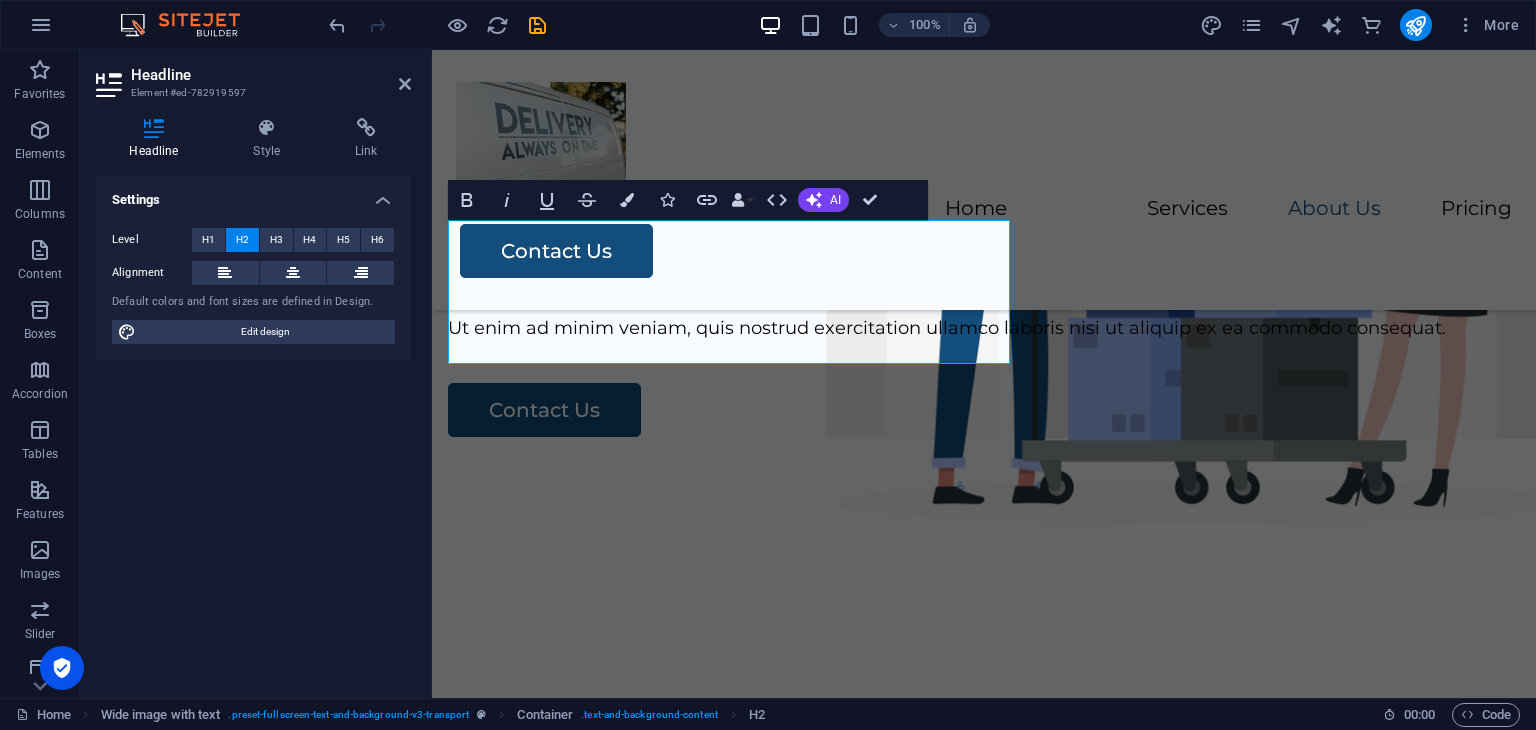 drag, startPoint x: 504, startPoint y: 248, endPoint x: 407, endPoint y: 246, distance: 97.020615 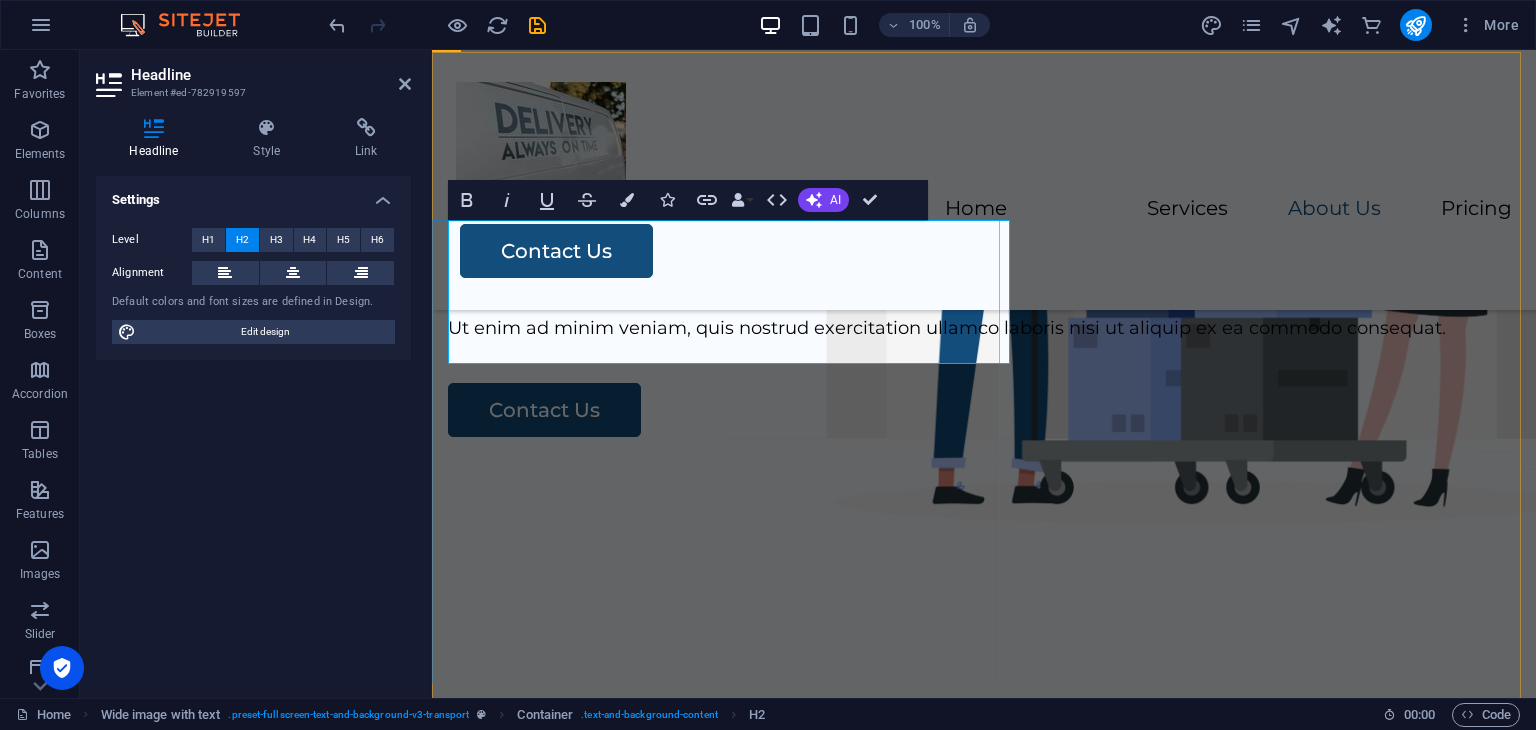 click on "why Moving Soon?" at bounding box center (984, 168) 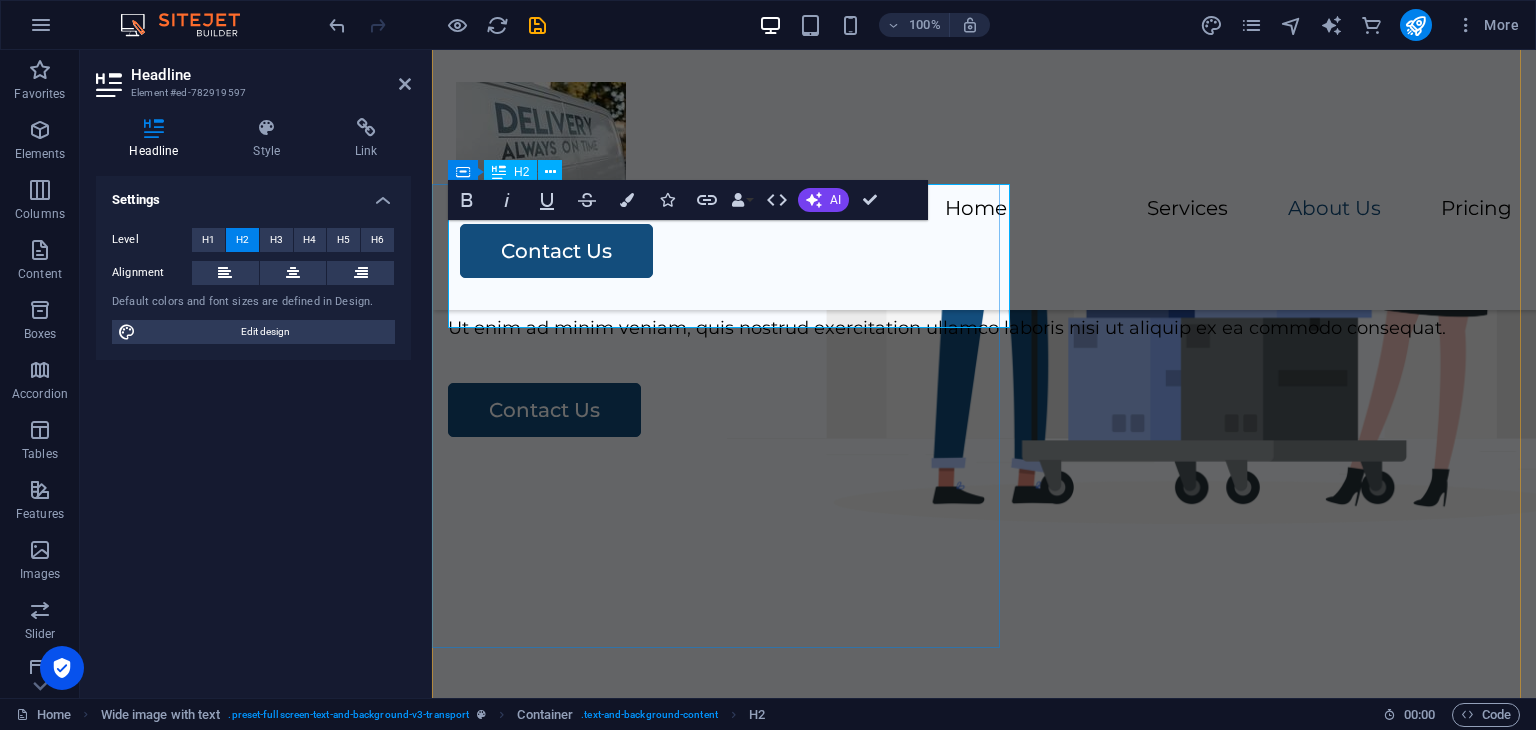 scroll, scrollTop: 800, scrollLeft: 0, axis: vertical 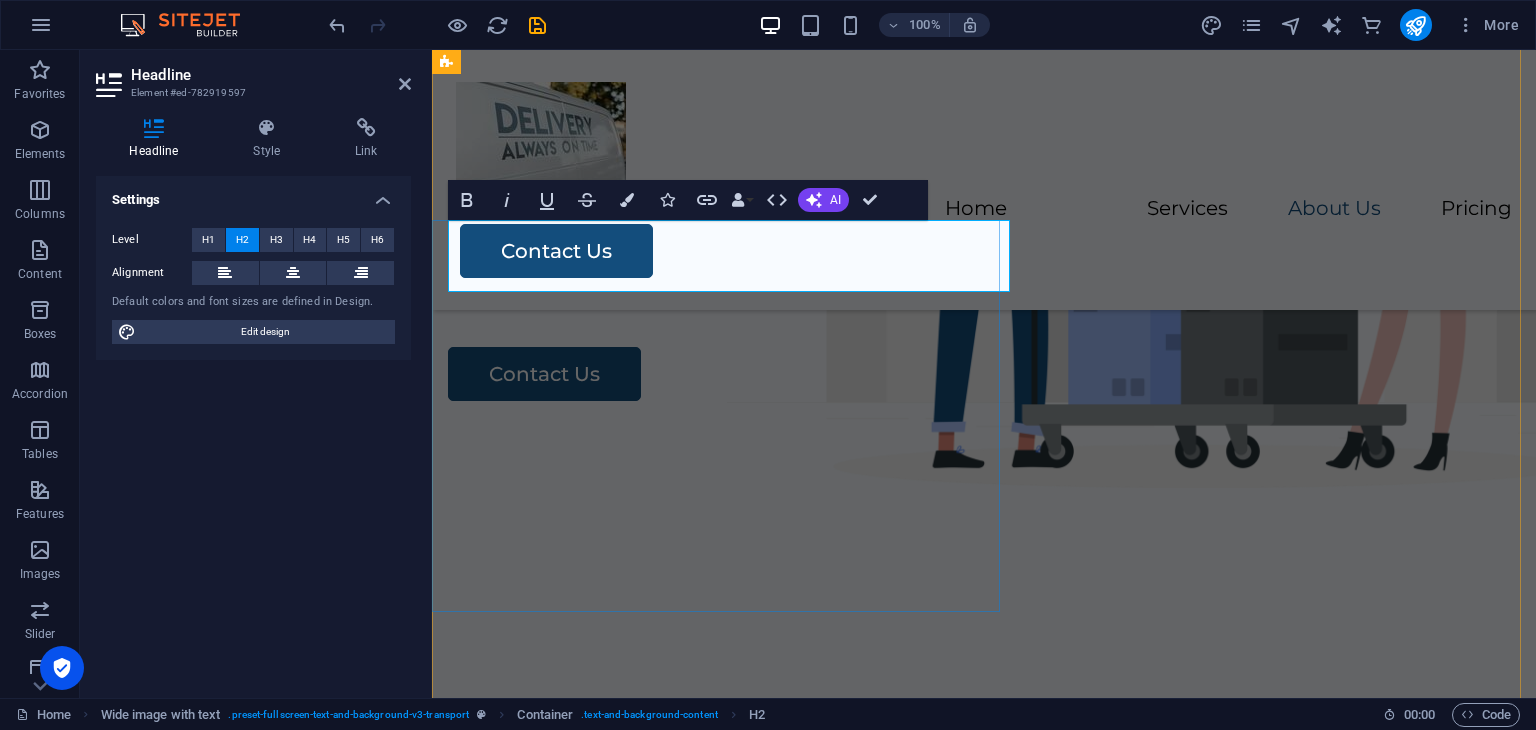 type 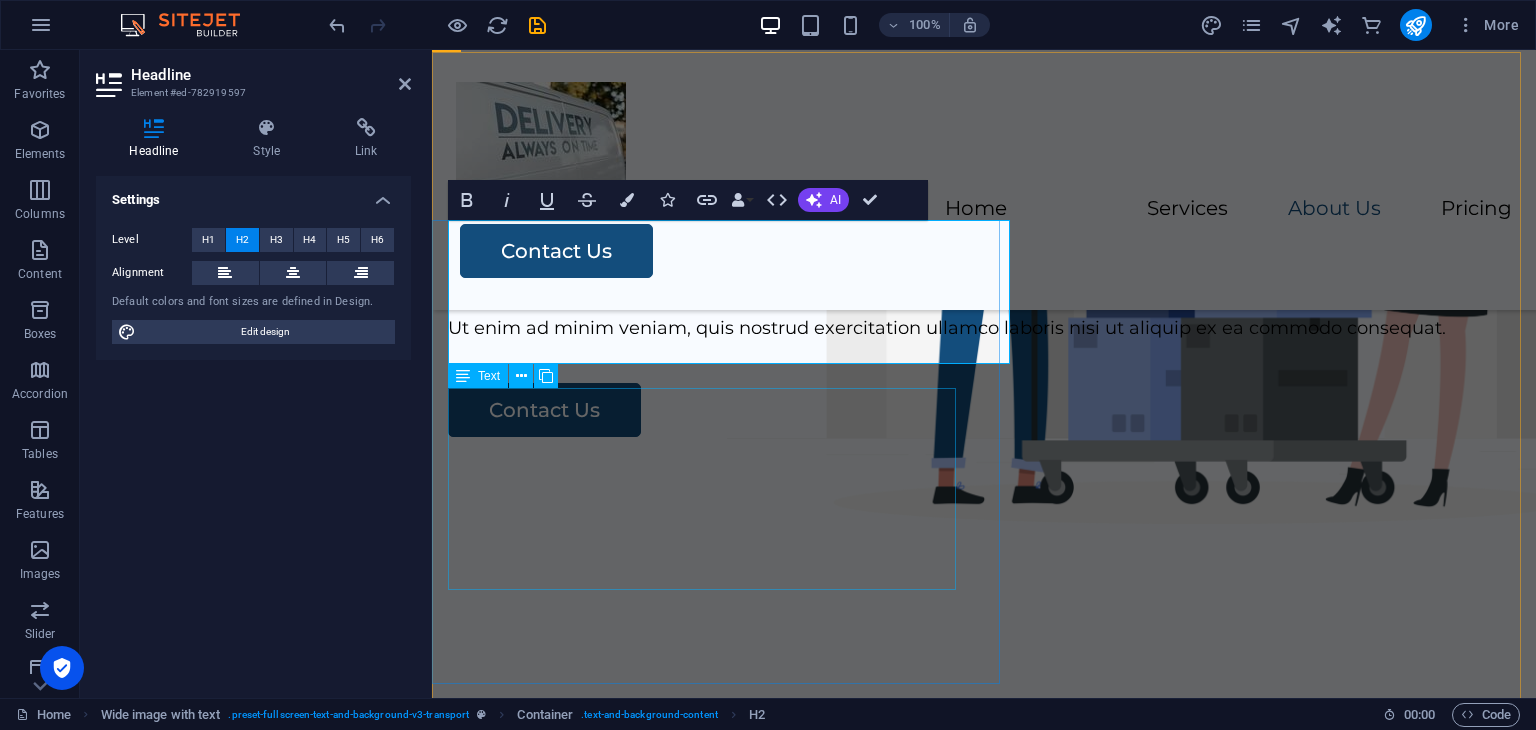 click on "Lorem ipsum dolor sit amet, consectetur adipiscing elit, sed do eiusmod tempor incididunt ut labore et dolore magna aliqua. Ut enim ad minim veniam, quis nostrud exercitation ullamco laboris nisi ut aliquip ex ea commodo consequat." at bounding box center (984, 285) 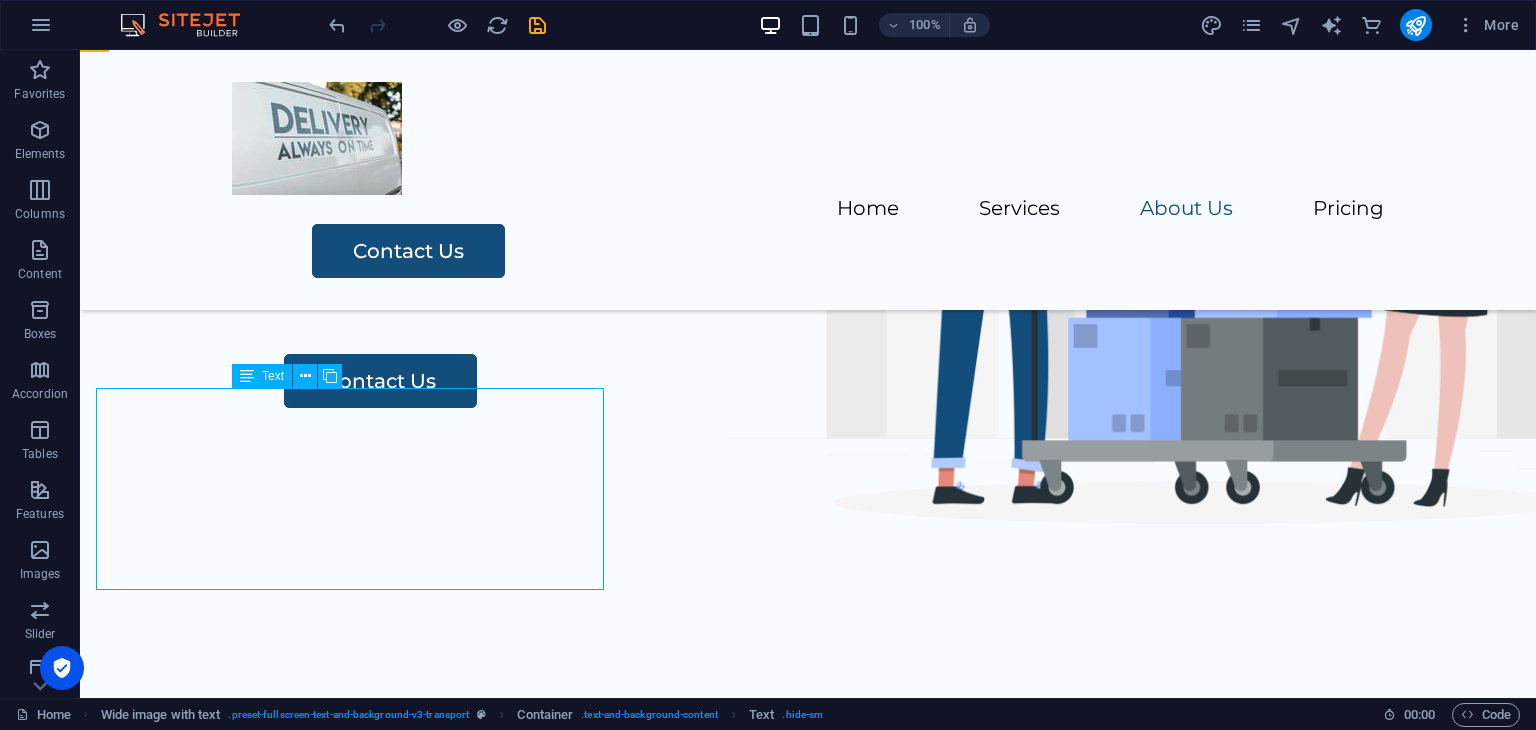 click on "Lorem ipsum dolor sit amet, consectetur adipiscing elit, sed do eiusmod tempor incididunt ut labore et dolore magna aliqua. Ut enim ad minim veniam, quis nostrud exercitation ullamco laboris nisi ut aliquip ex ea commodo consequat." at bounding box center (876, 271) 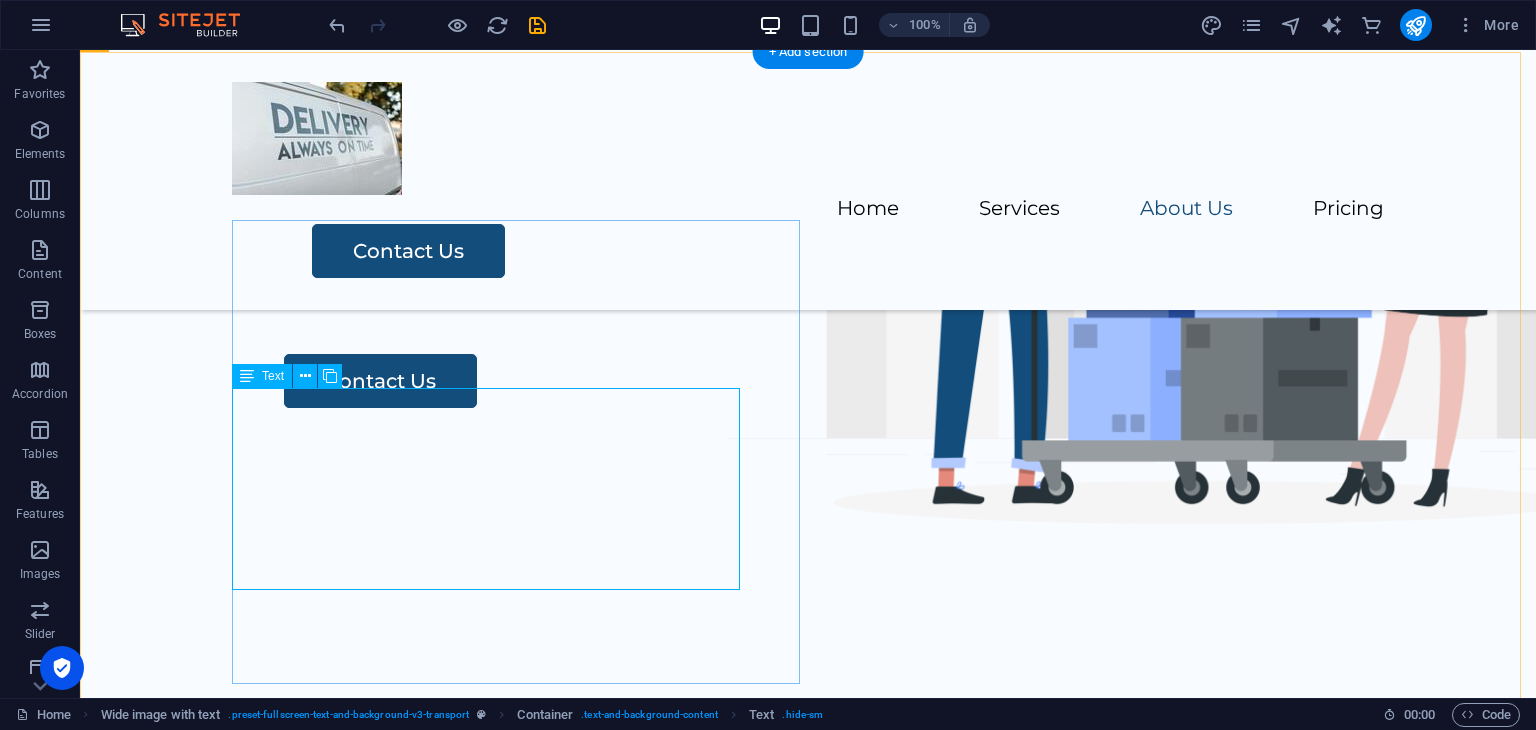 click on "Lorem ipsum dolor sit amet, consectetur adipiscing elit, sed do eiusmod tempor incididunt ut labore et dolore magna aliqua. Ut enim ad minim veniam, quis nostrud exercitation ullamco laboris nisi ut aliquip ex ea commodo consequat." at bounding box center (876, 271) 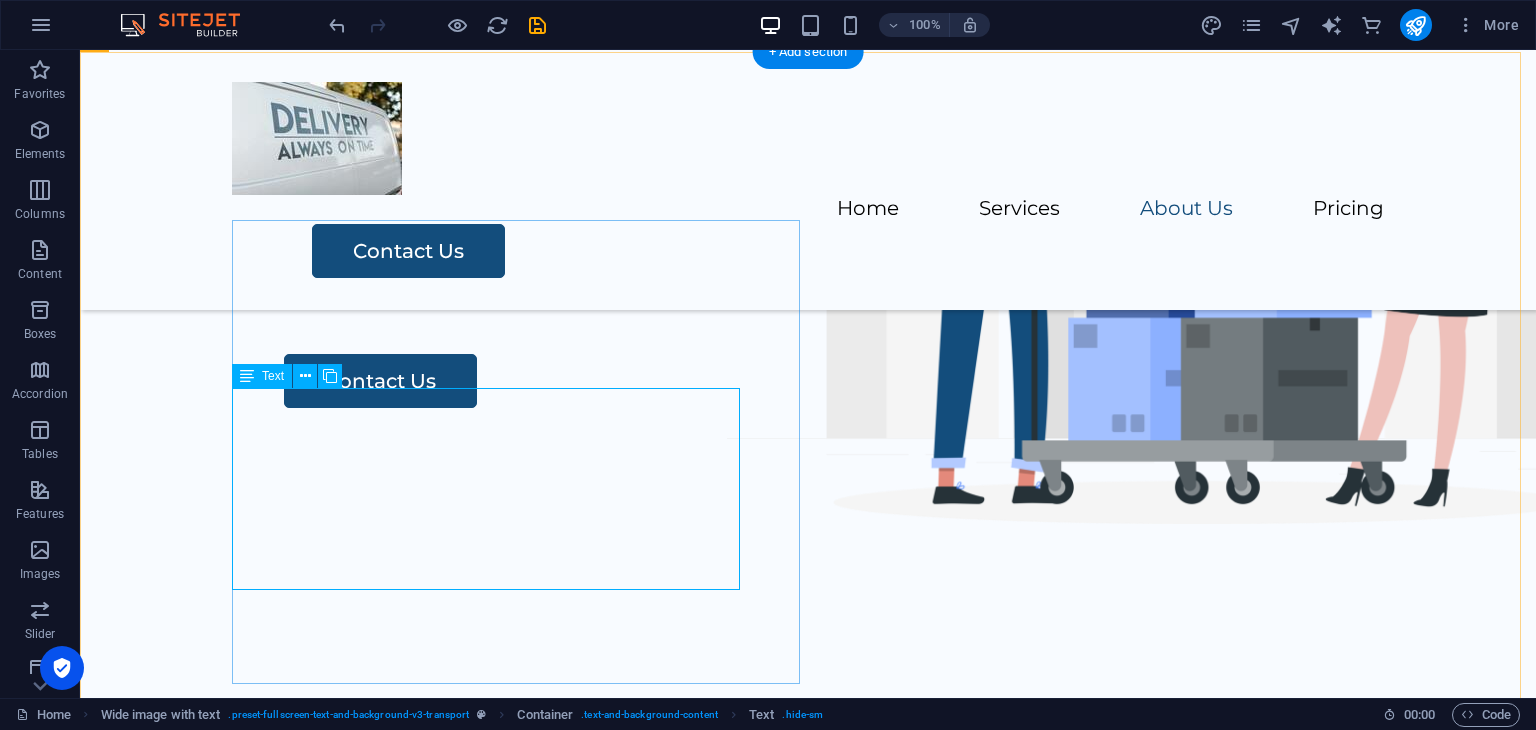 click on "Lorem ipsum dolor sit amet, consectetur adipiscing elit, sed do eiusmod tempor incididunt ut labore et dolore magna aliqua. Ut enim ad minim veniam, quis nostrud exercitation ullamco laboris nisi ut aliquip ex ea commodo consequat." at bounding box center (876, 271) 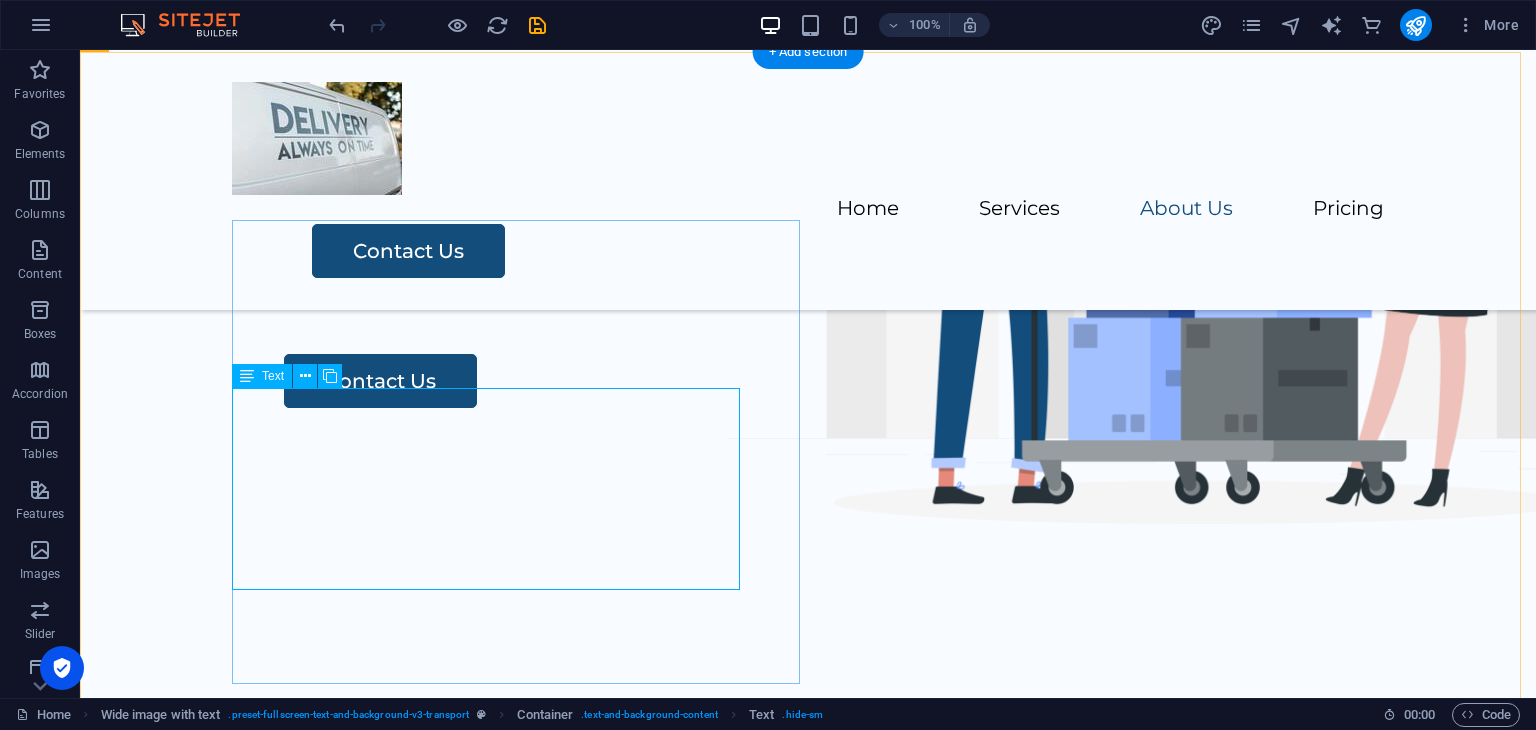 drag, startPoint x: 340, startPoint y: 568, endPoint x: 419, endPoint y: 619, distance: 94.031906 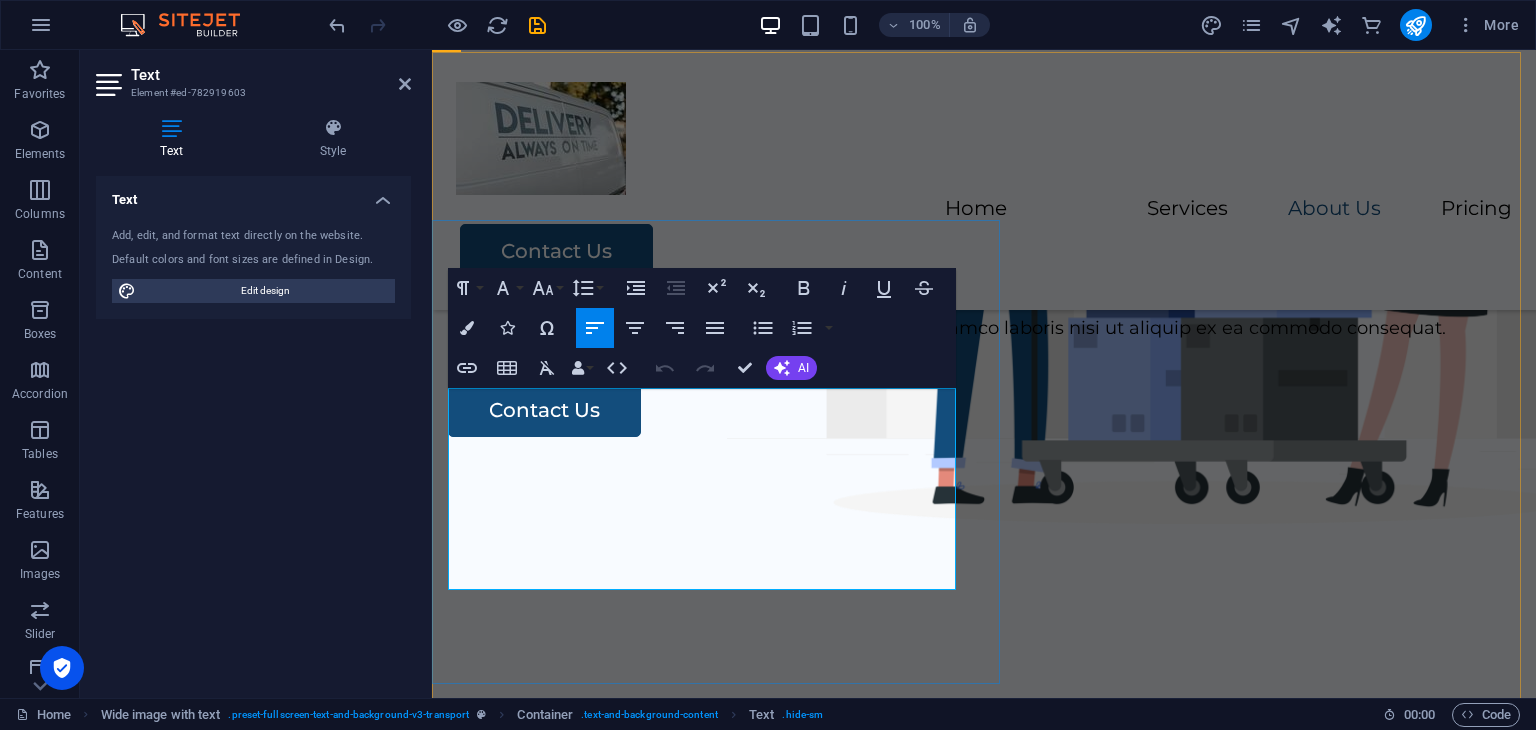 click on "Ut enim ad minim veniam, quis nostrud exercitation ullamco laboris nisi ut aliquip ex ea commodo consequat." at bounding box center (984, 328) 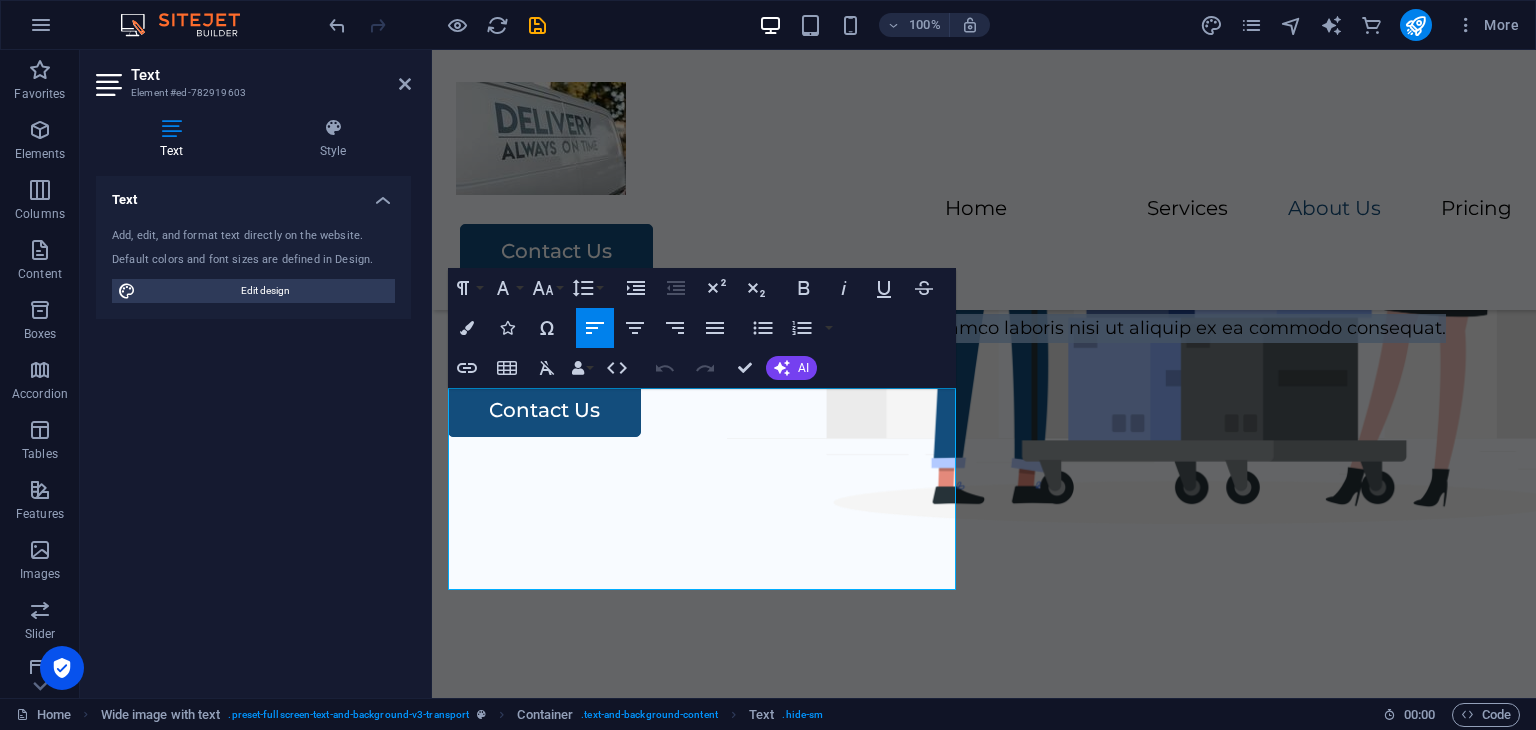 drag, startPoint x: 548, startPoint y: 574, endPoint x: 446, endPoint y: 409, distance: 193.98196 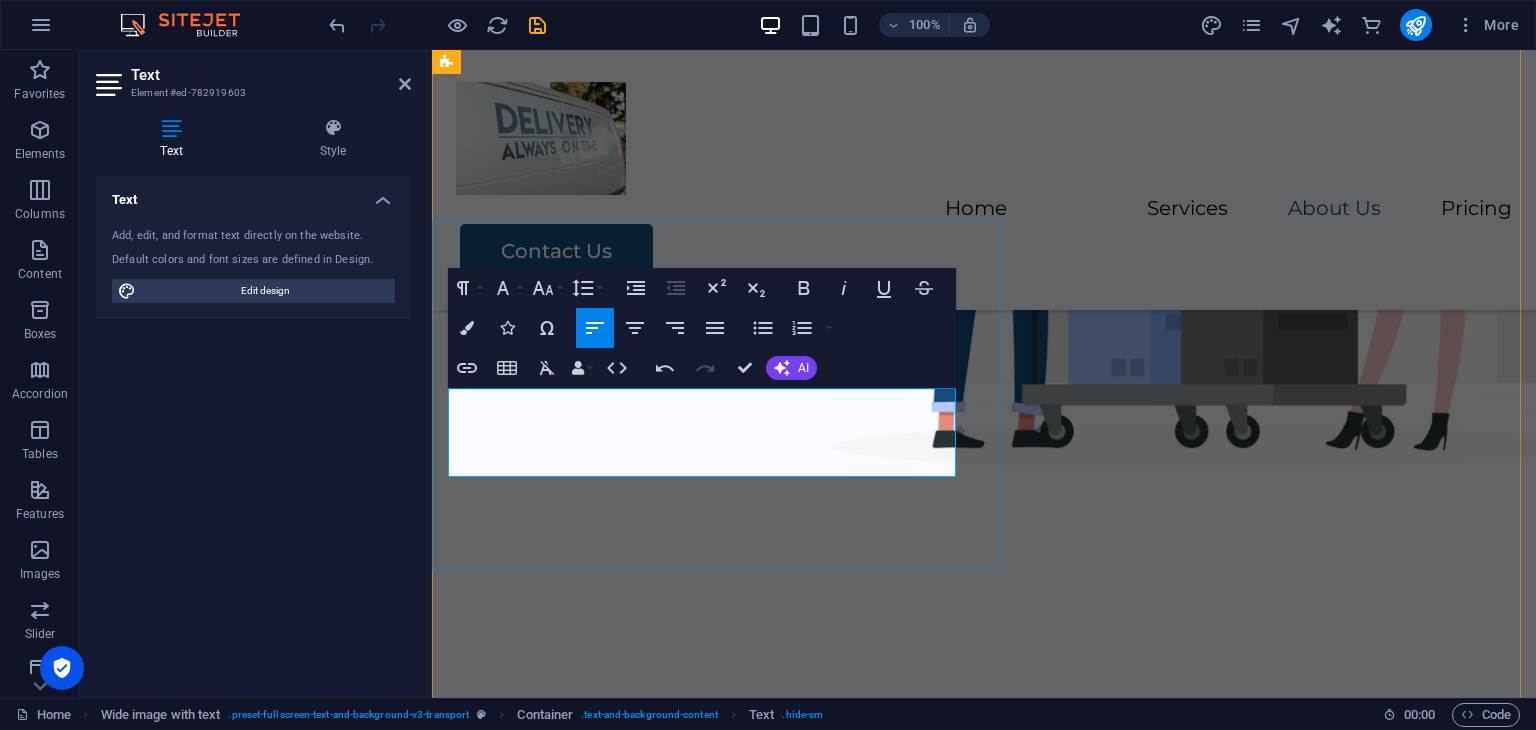scroll, scrollTop: 805, scrollLeft: 0, axis: vertical 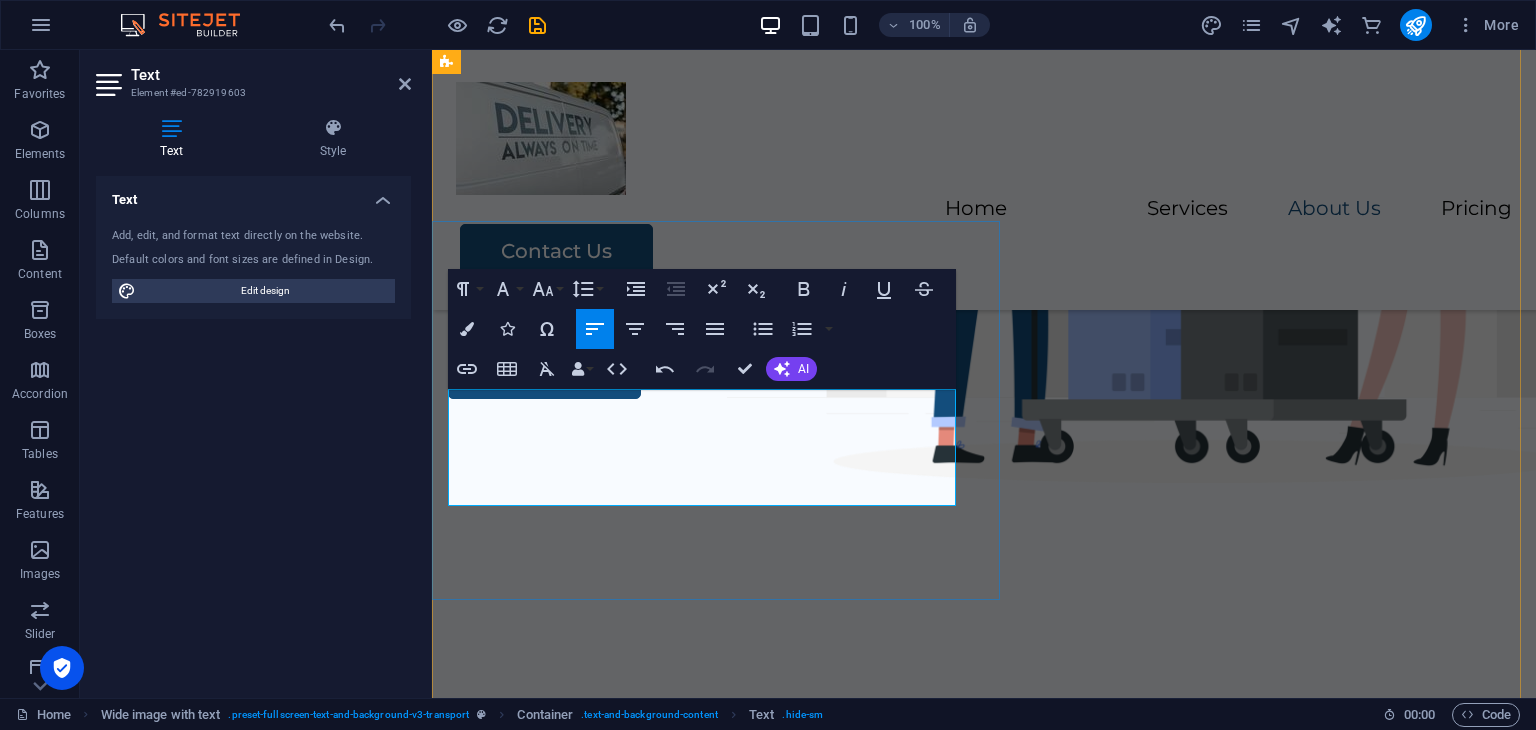click on "Save up to 40% on your move" at bounding box center [984, 231] 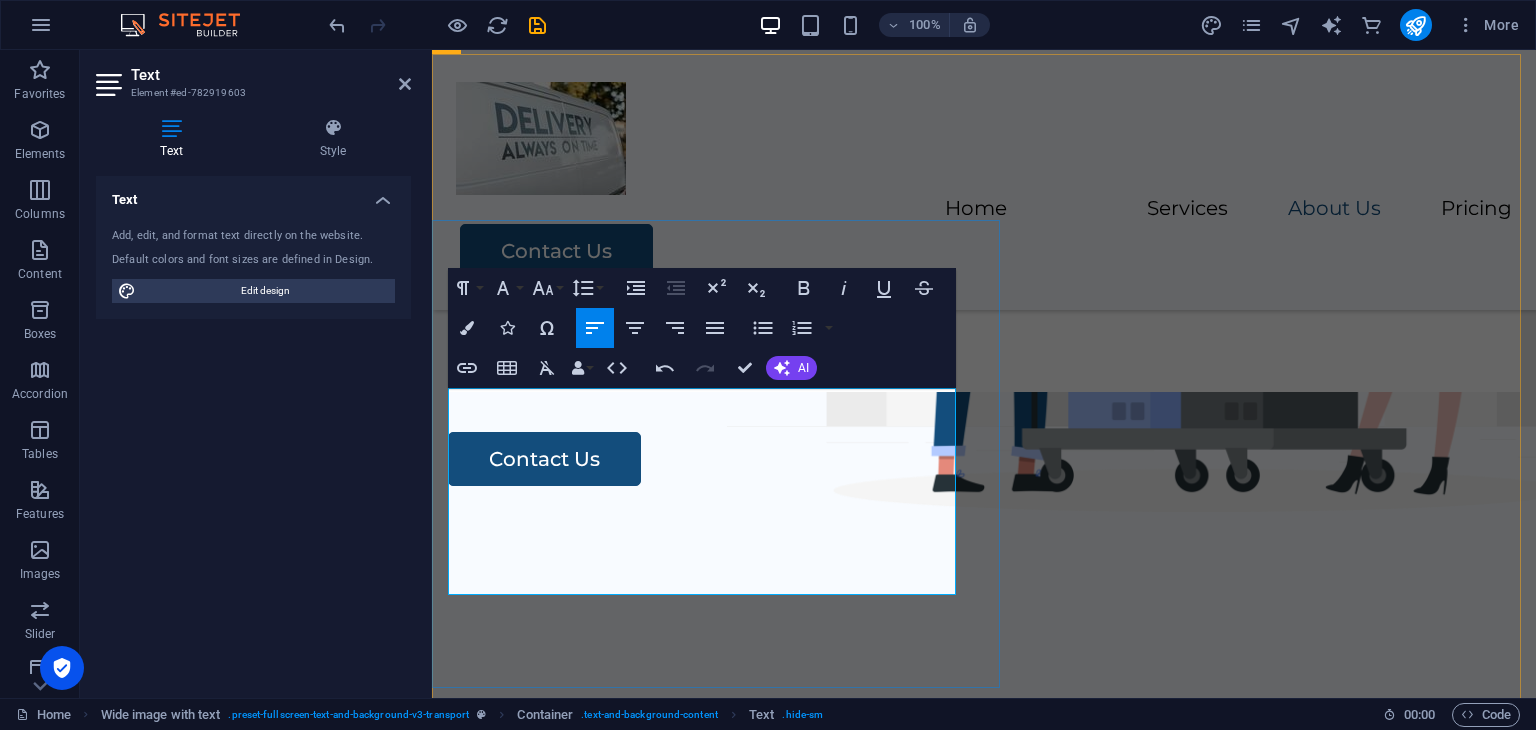 scroll, scrollTop: 761, scrollLeft: 0, axis: vertical 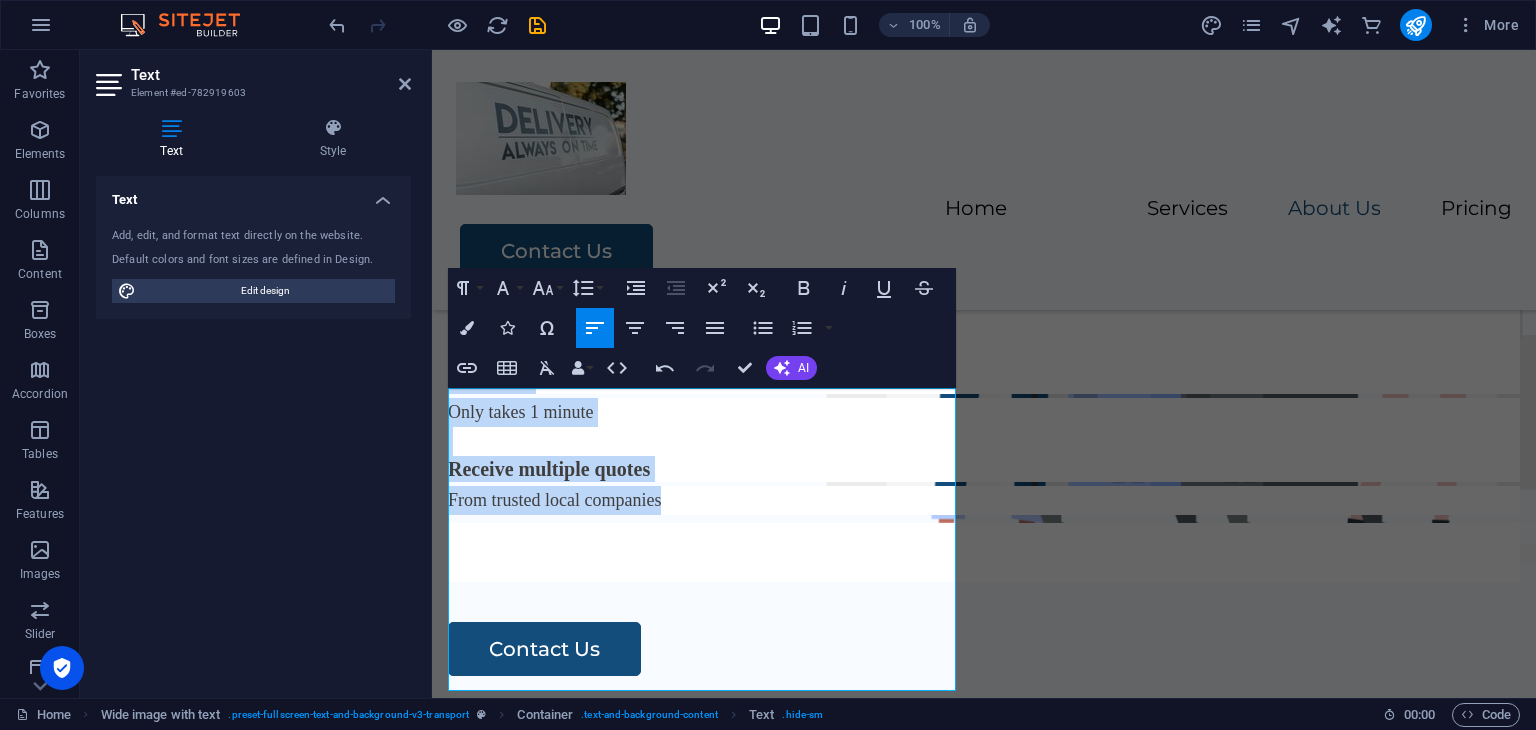 drag, startPoint x: 679, startPoint y: 617, endPoint x: 375, endPoint y: 388, distance: 380.60083 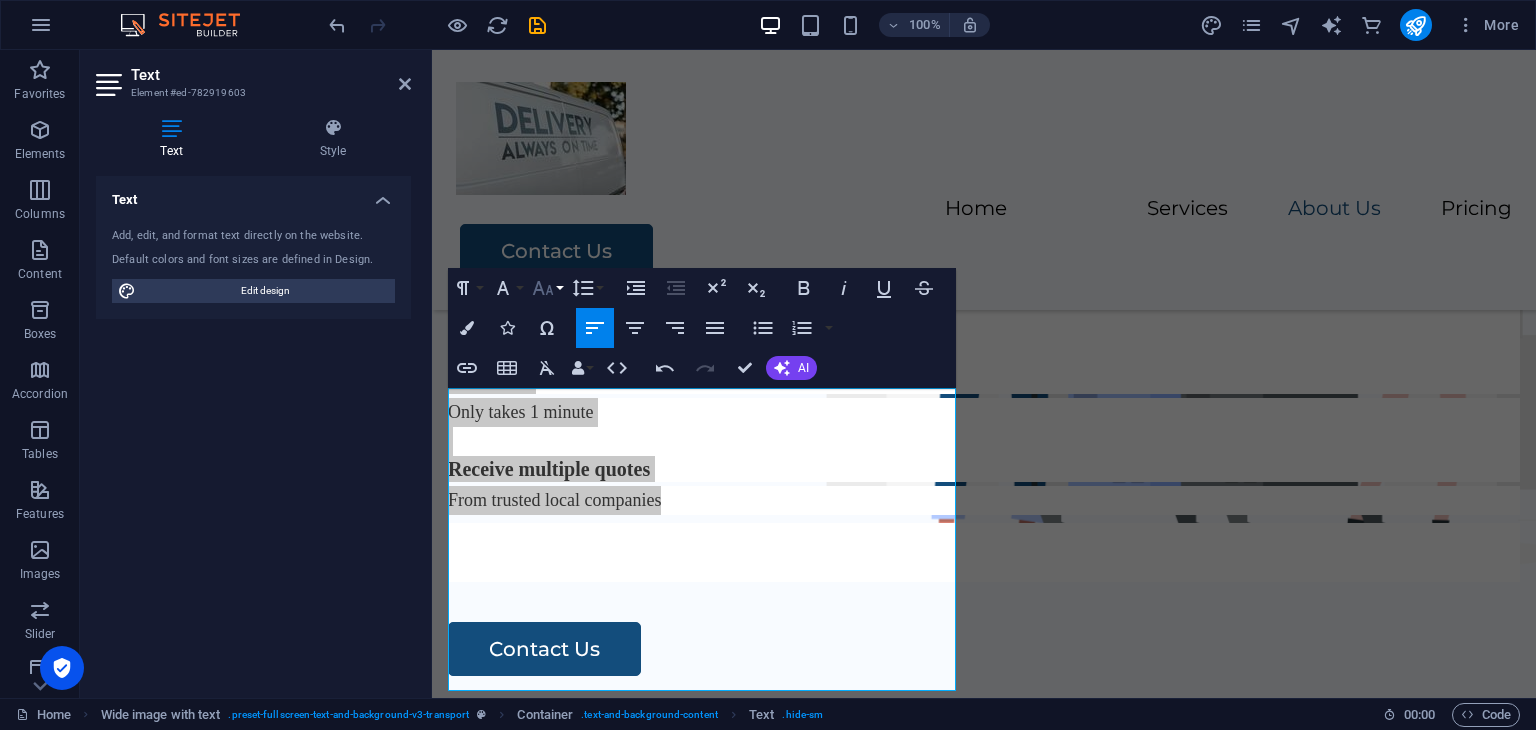 click on "Font Size" at bounding box center [547, 288] 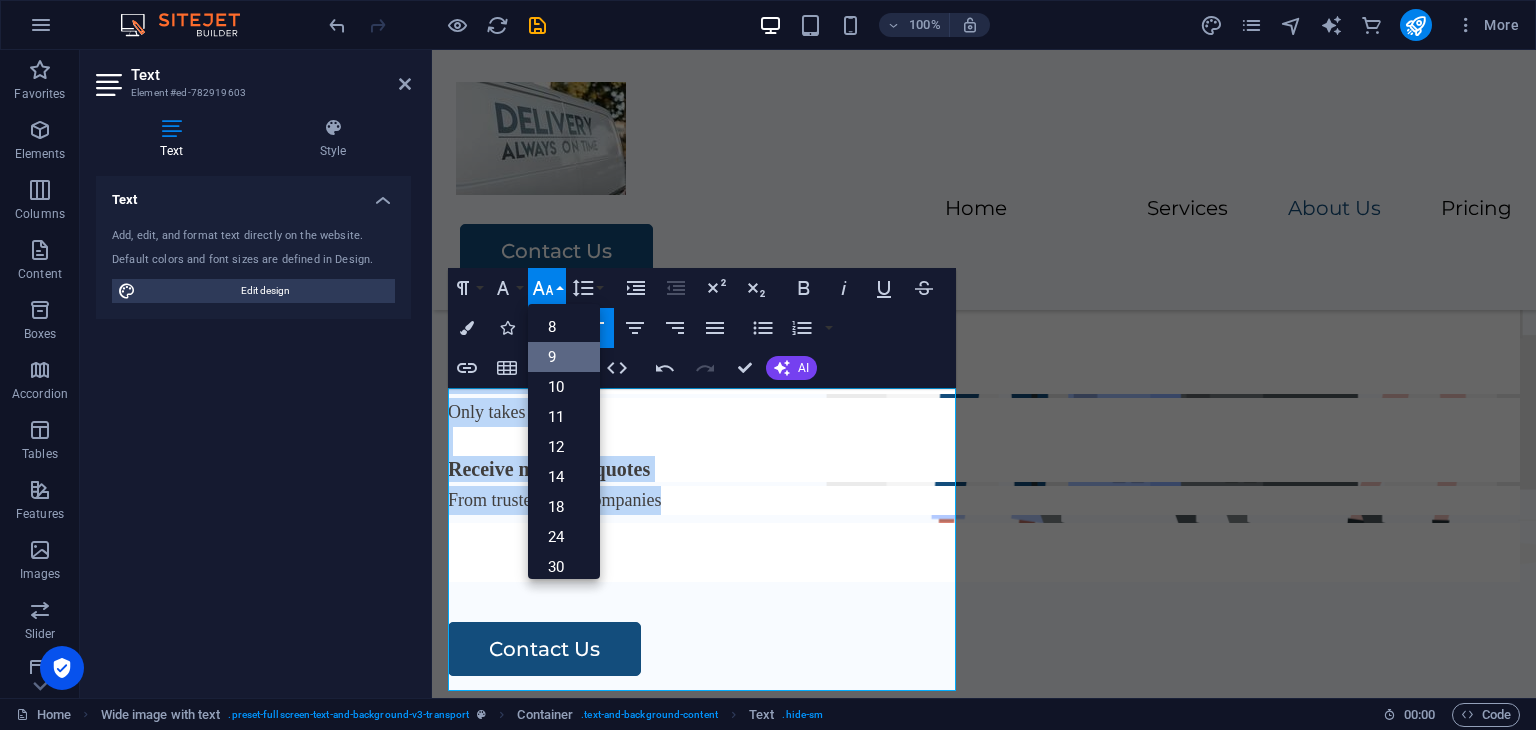 click on "9" at bounding box center [564, 357] 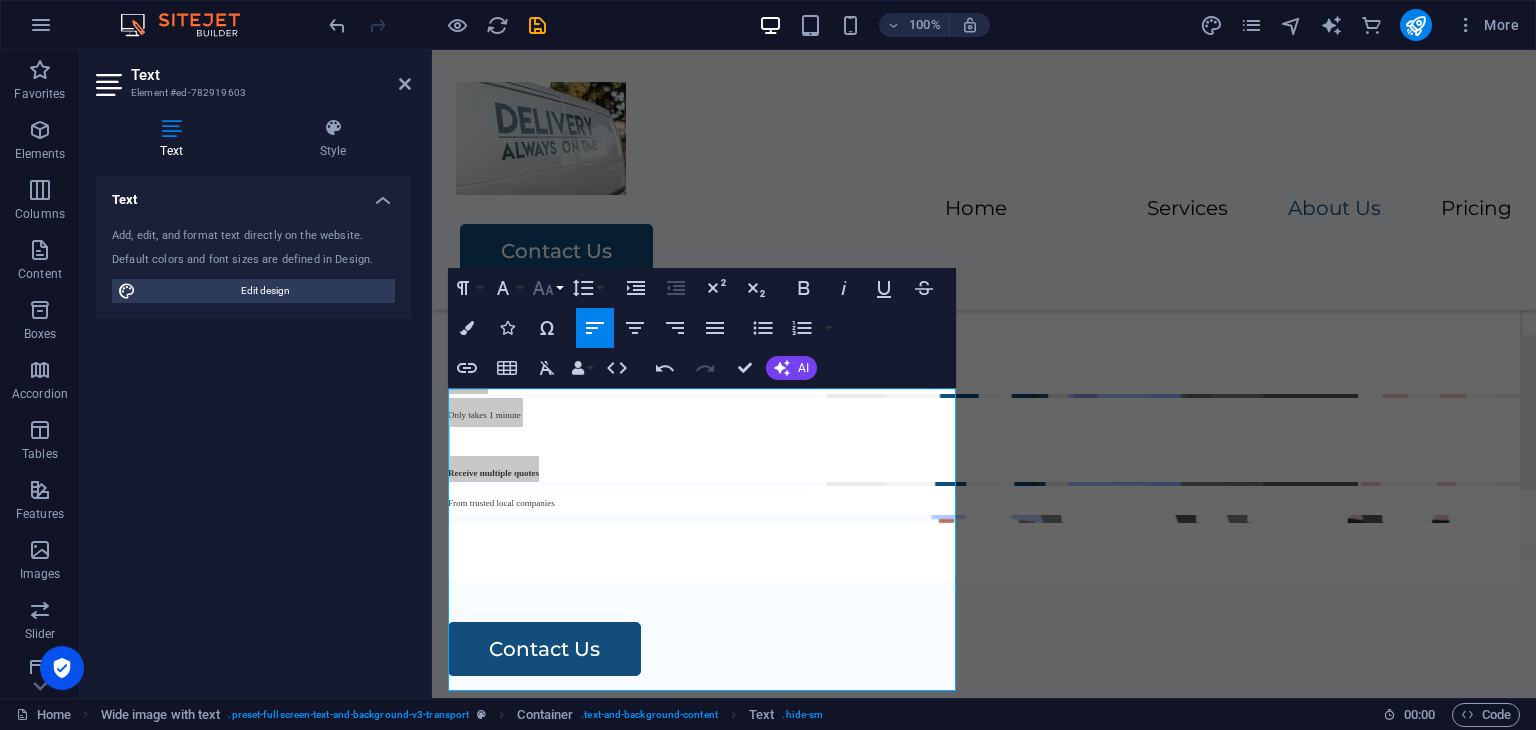 click on "Font Size" at bounding box center [547, 288] 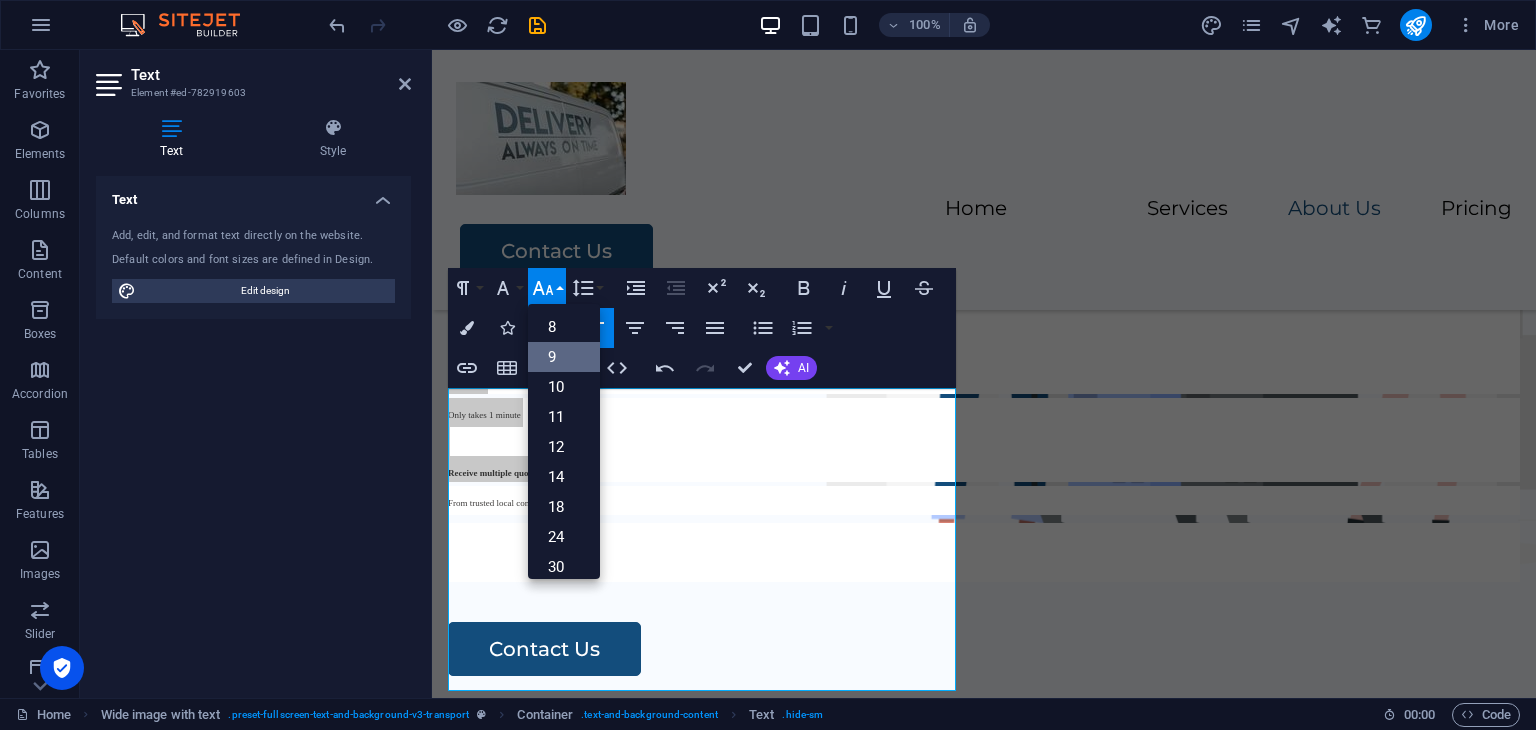 scroll, scrollTop: 52, scrollLeft: 0, axis: vertical 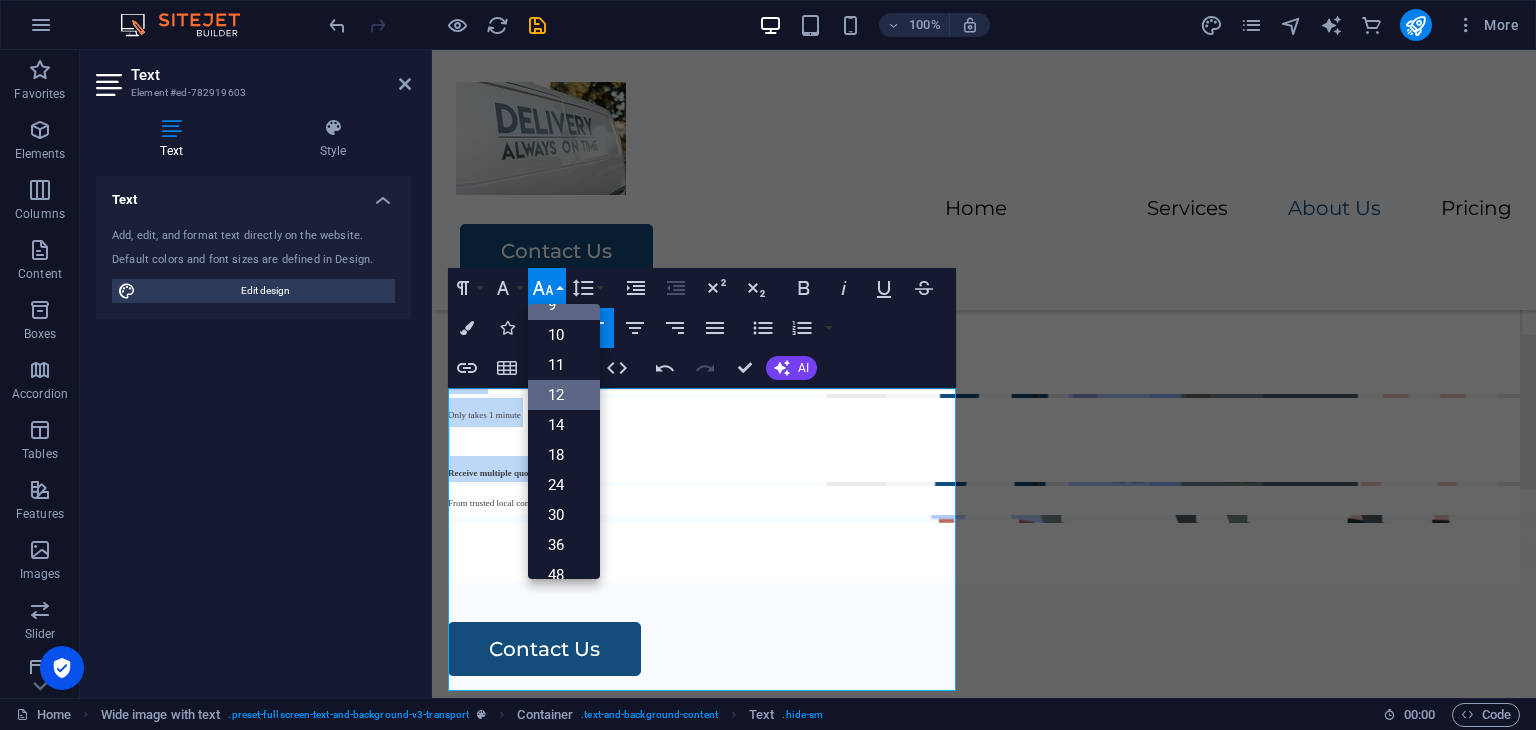 click on "12" at bounding box center [564, 395] 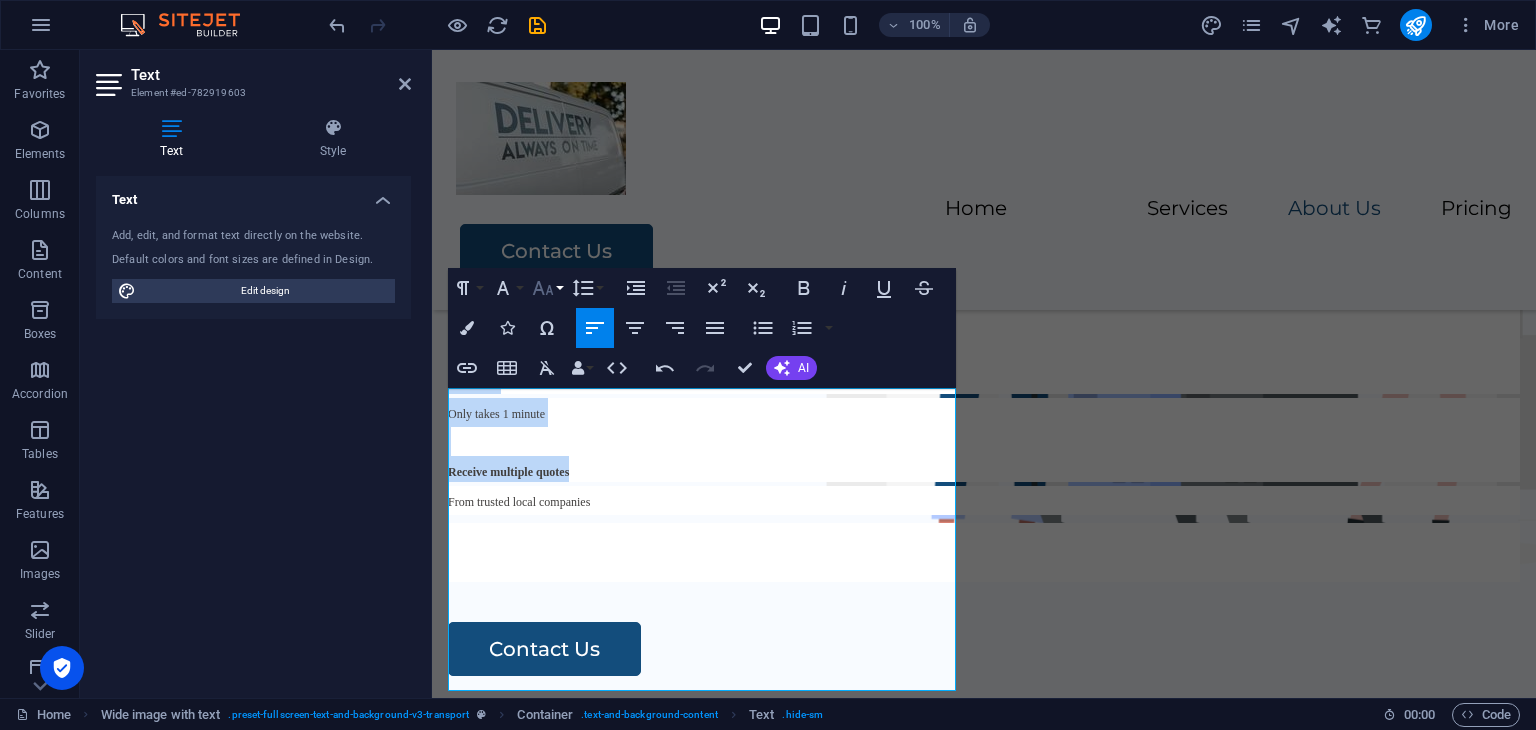 drag, startPoint x: 560, startPoint y: 286, endPoint x: 558, endPoint y: 296, distance: 10.198039 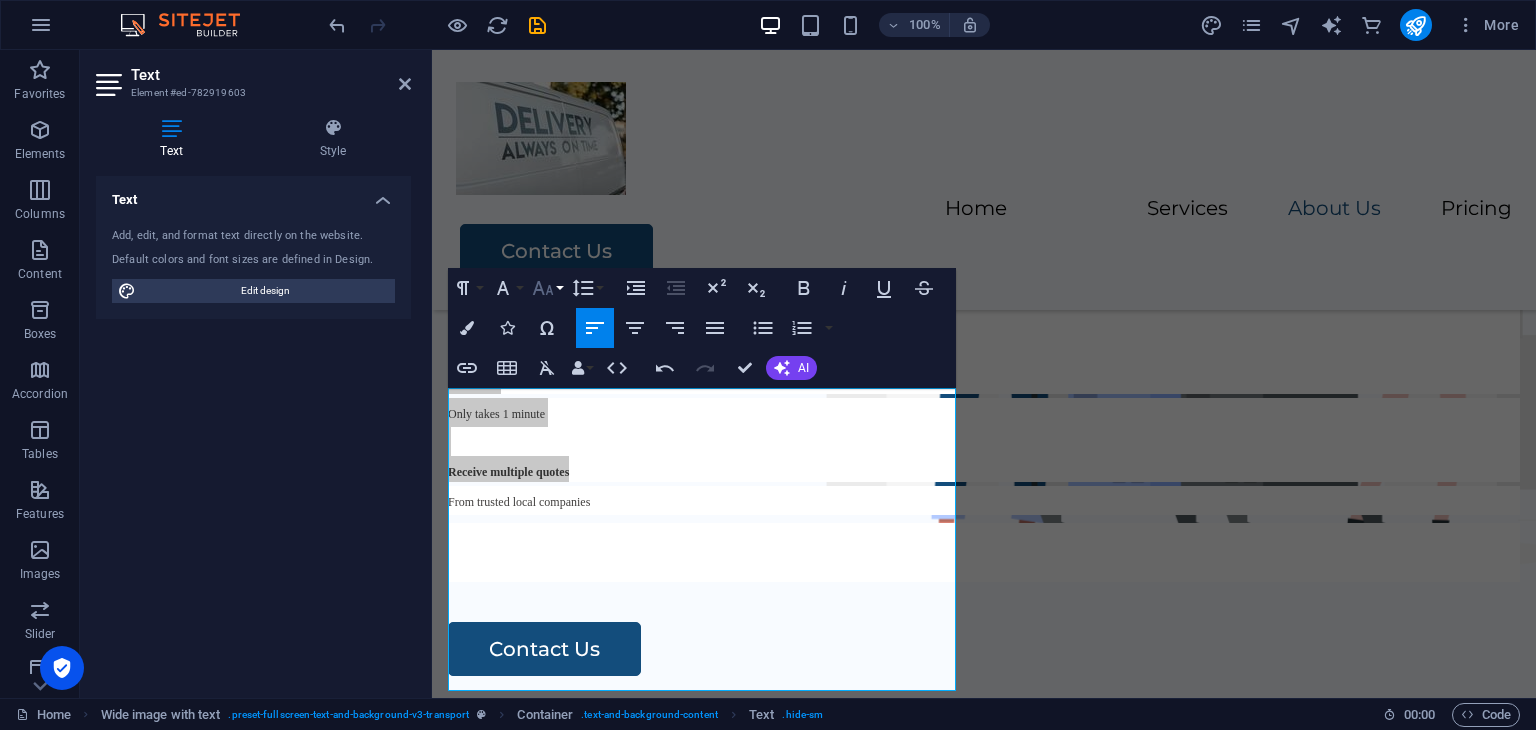 click on "Font Size" at bounding box center (547, 288) 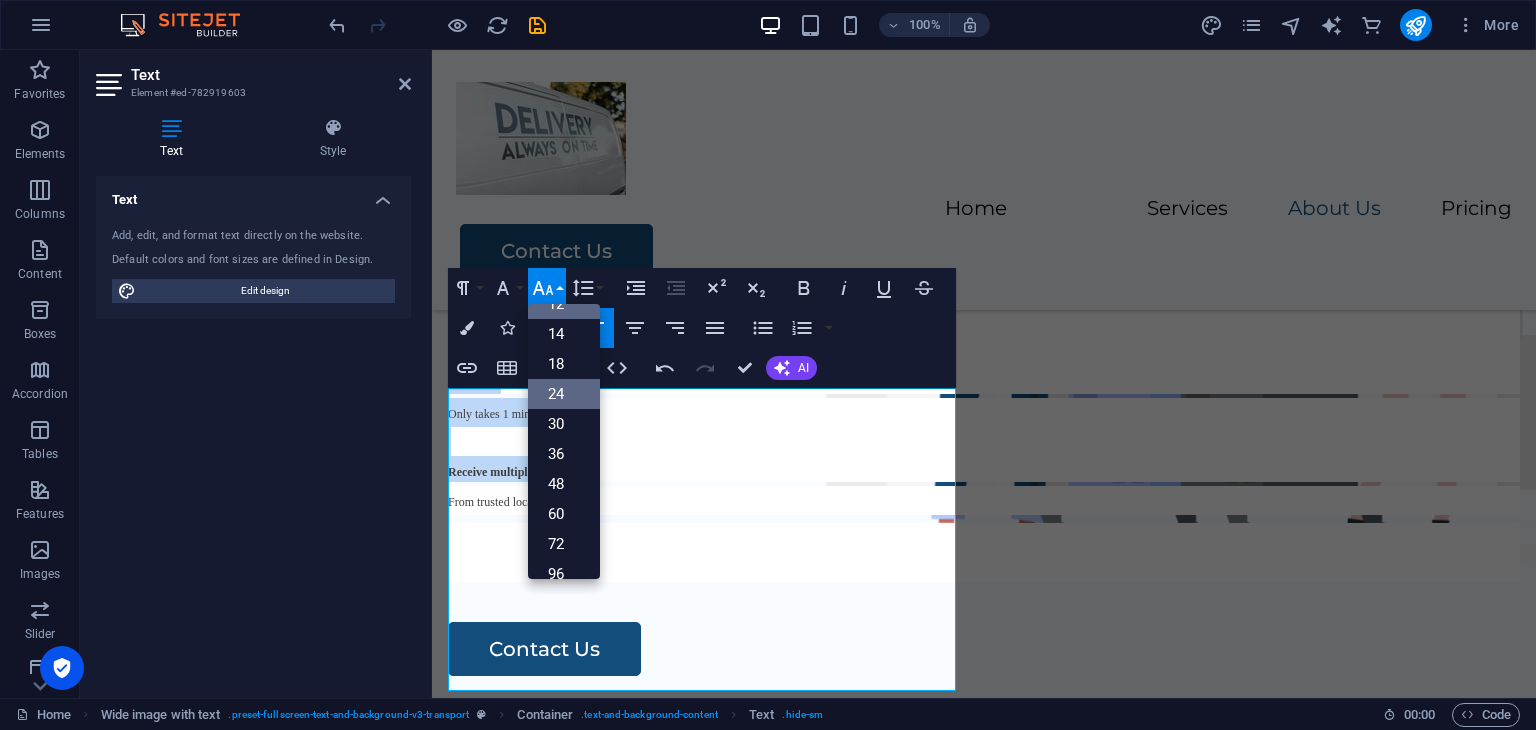 click on "24" at bounding box center [564, 394] 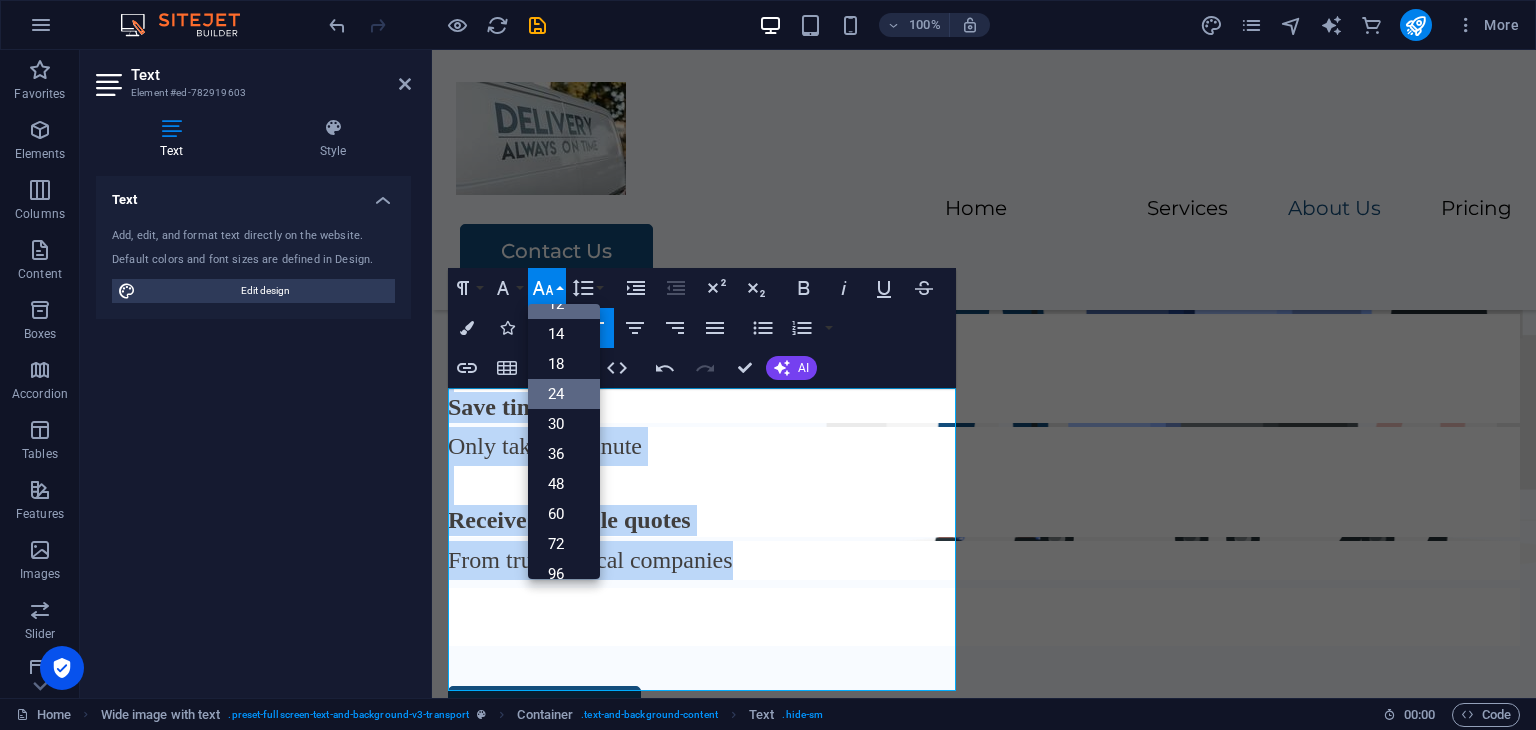 scroll, scrollTop: 681, scrollLeft: 0, axis: vertical 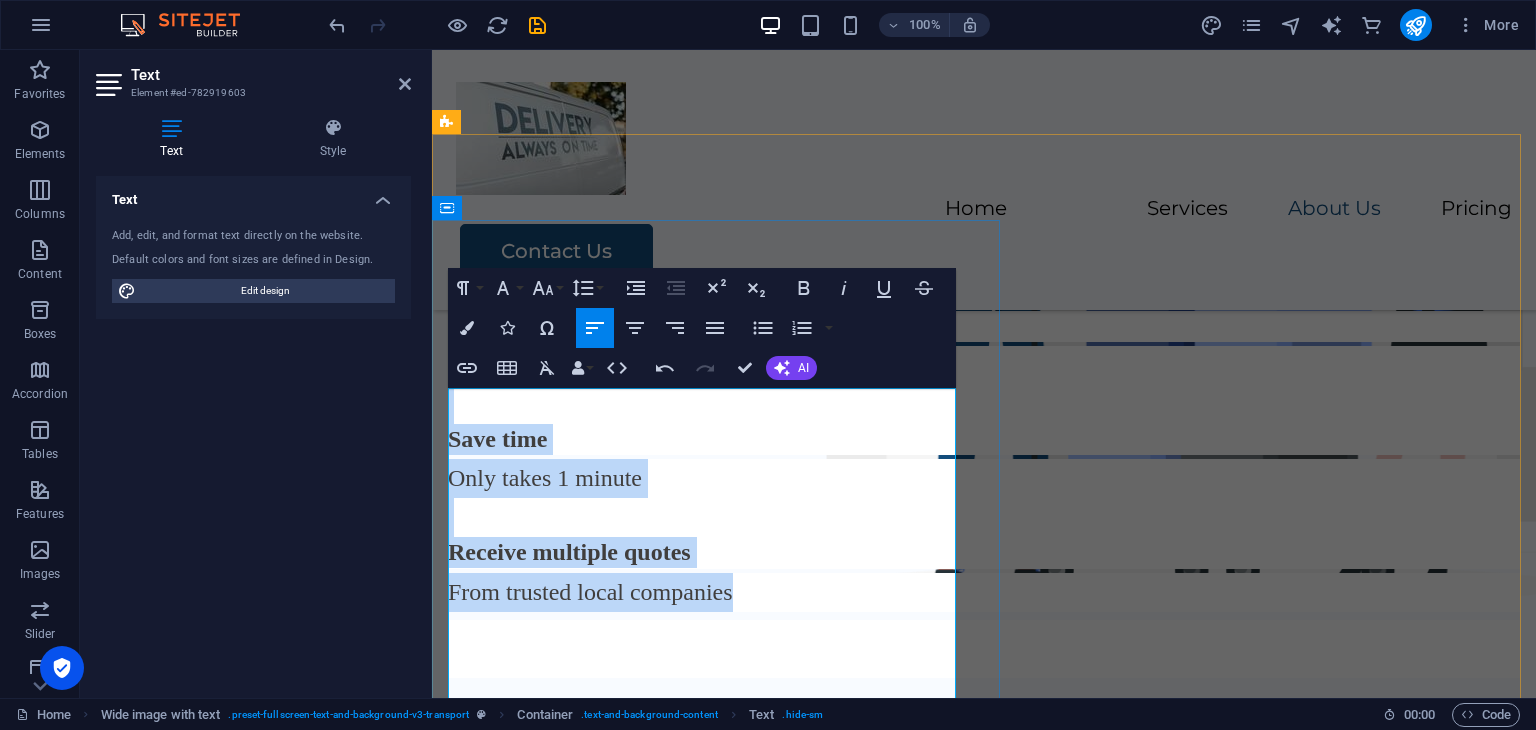 click on "Only takes 1 minute" at bounding box center [984, 478] 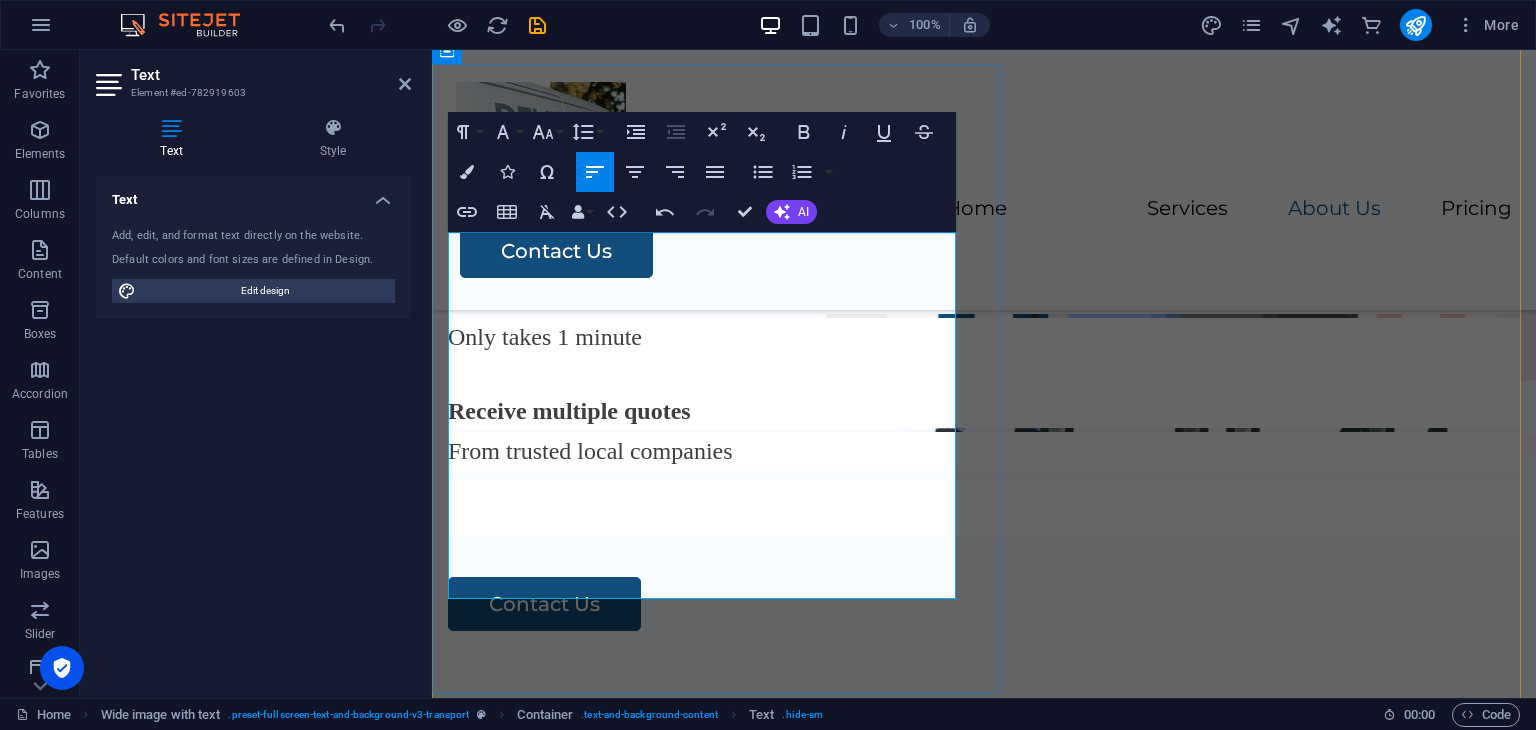 scroll, scrollTop: 881, scrollLeft: 0, axis: vertical 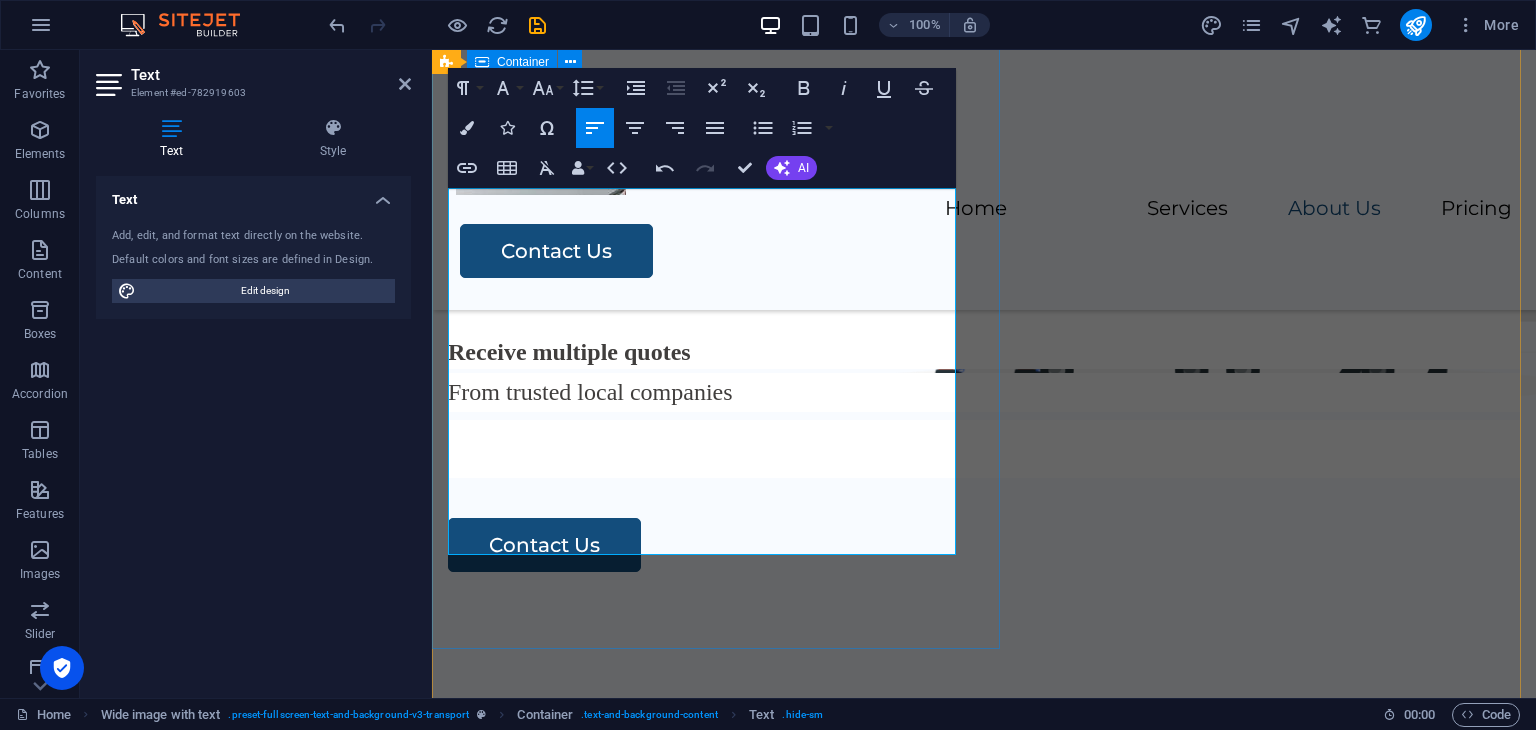 click on "Why Moving Soon? Save money Save up to 40% on your move Save time Only takes 1 minute Receive multiple quotes From trusted local companies Contact Us" at bounding box center [984, 293] 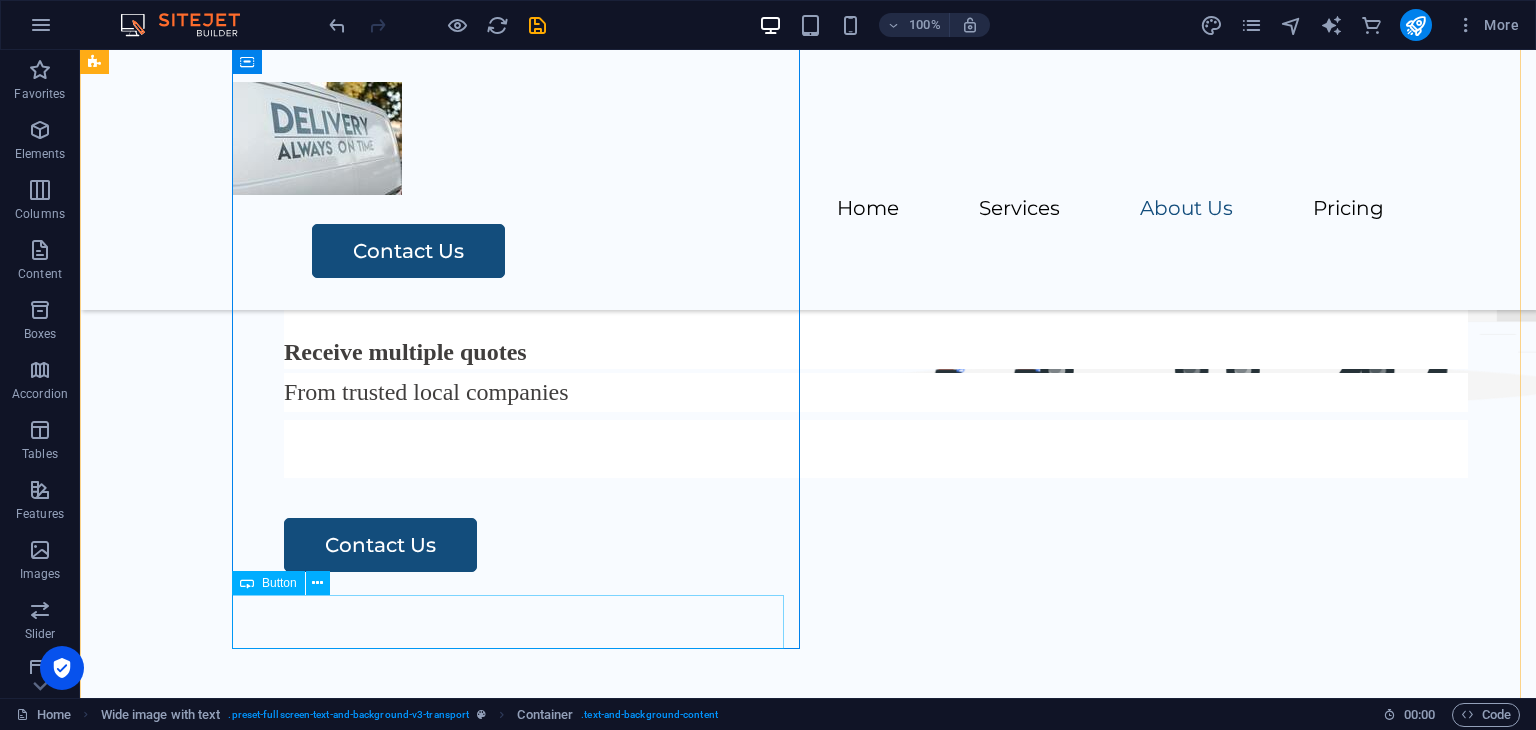 click on "Contact Us" at bounding box center [876, 545] 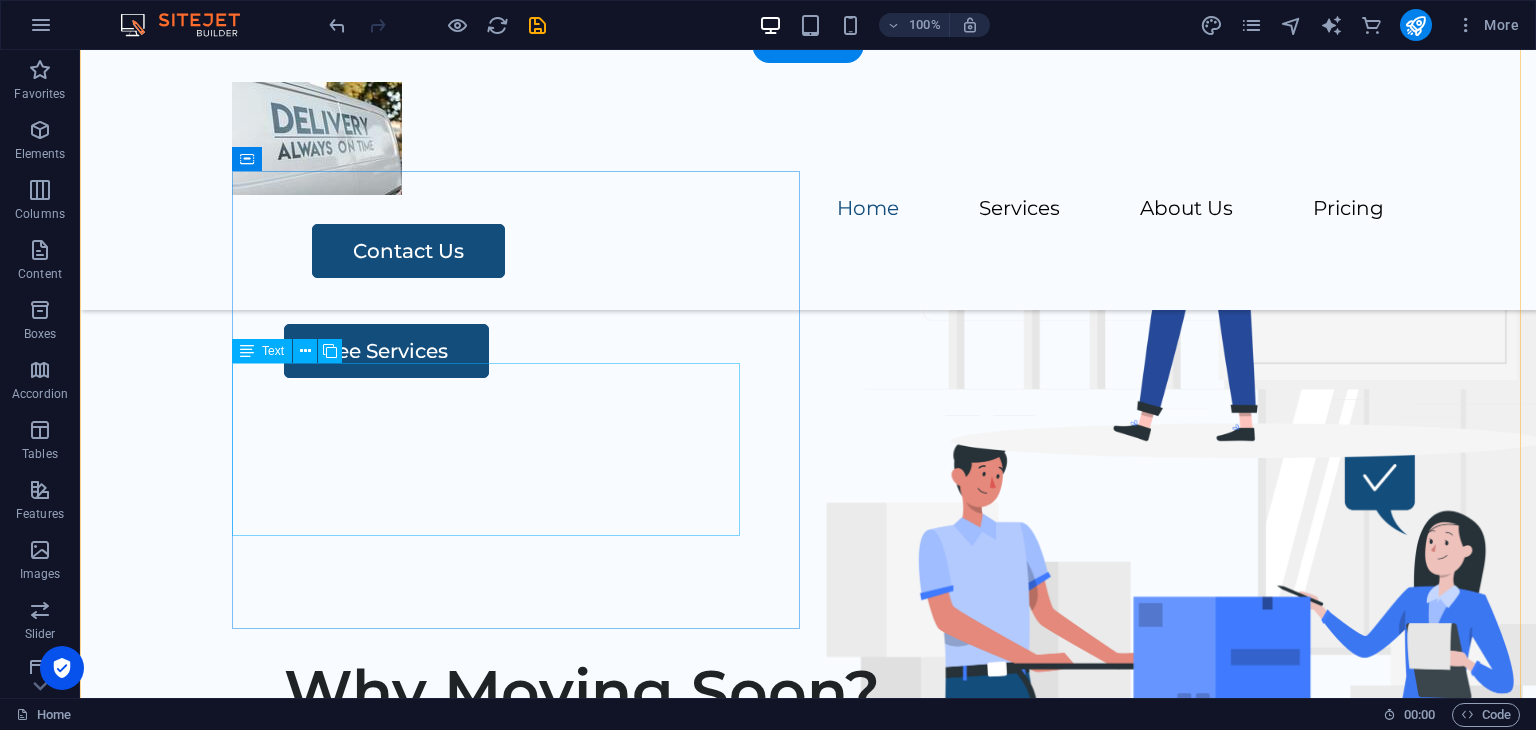 scroll, scrollTop: 308, scrollLeft: 0, axis: vertical 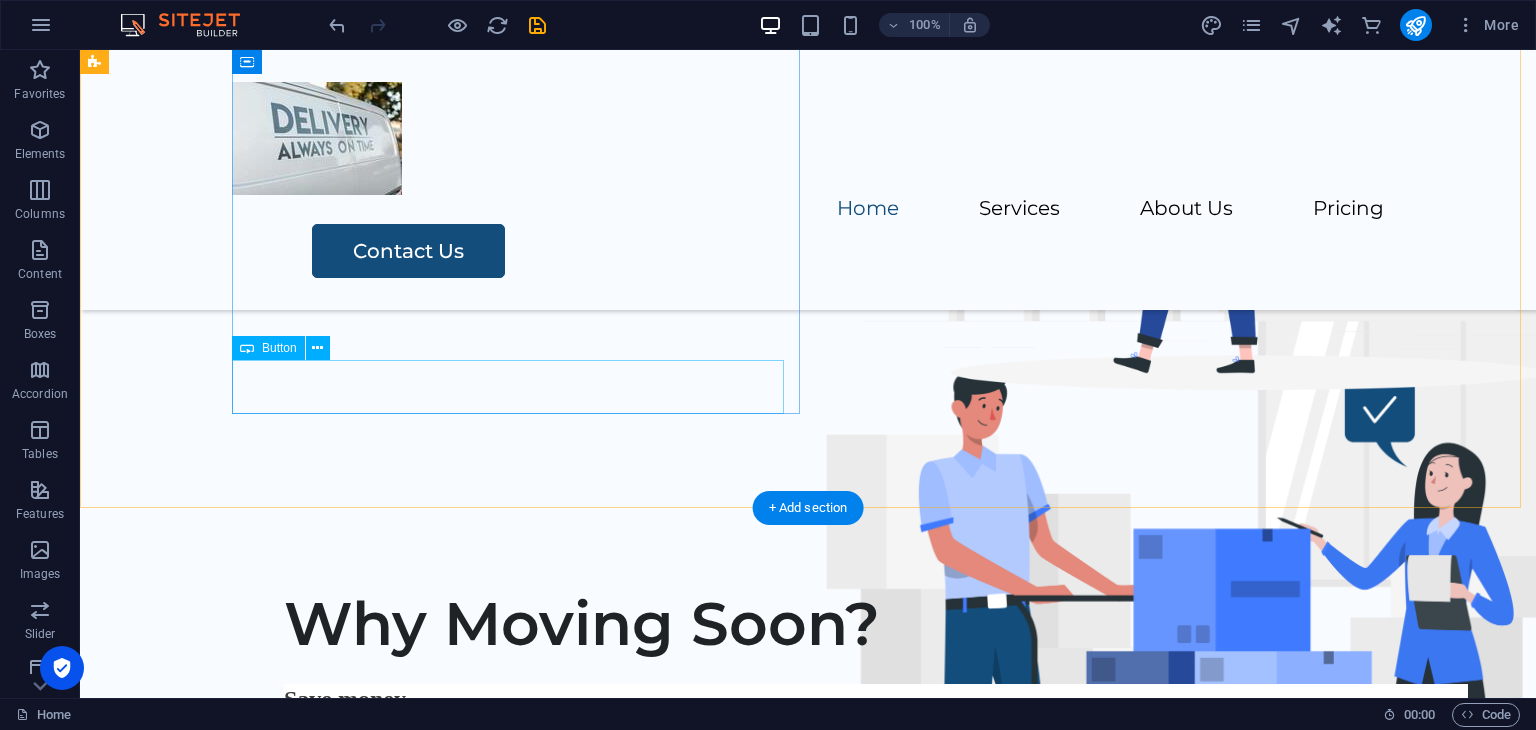 click on "See Services" at bounding box center [876, 283] 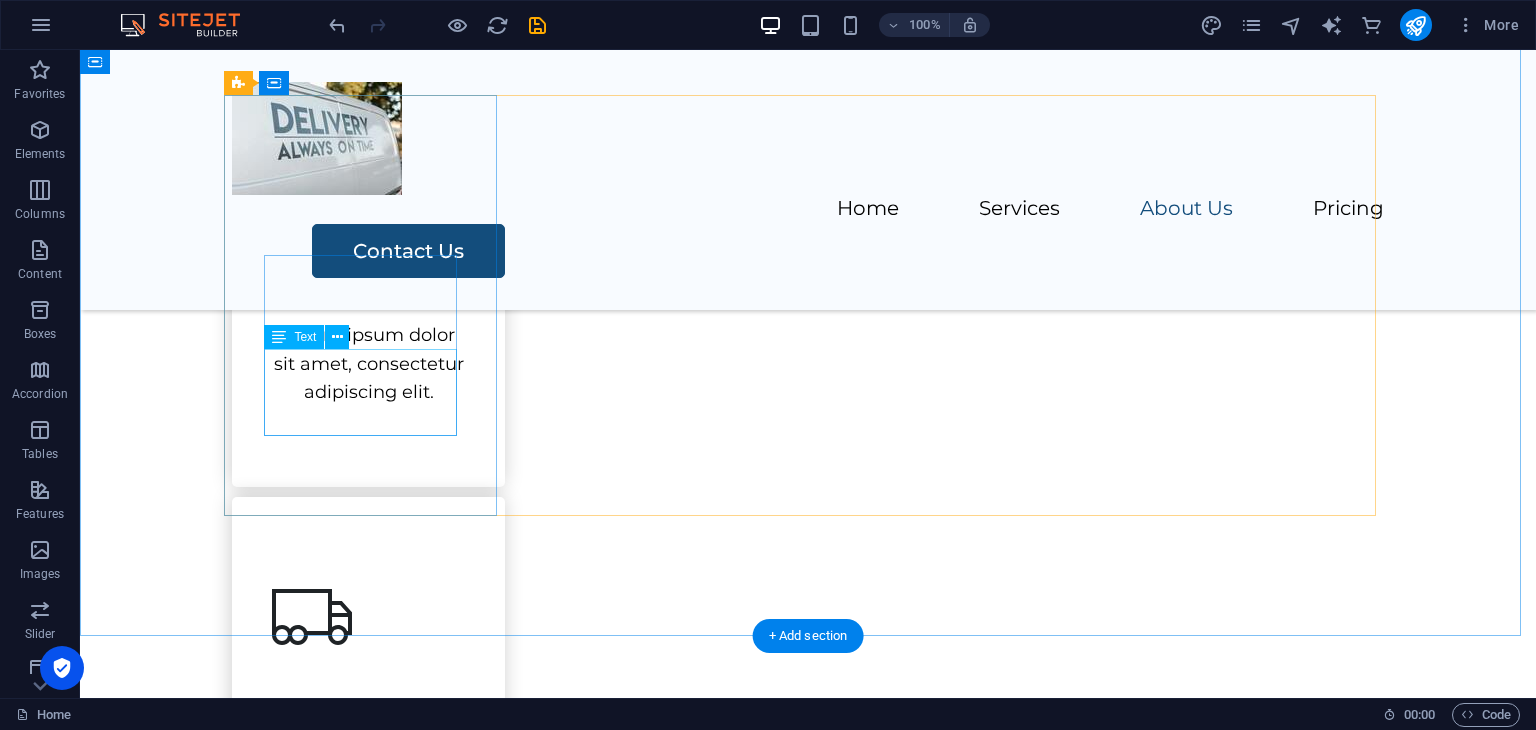 scroll, scrollTop: 1734, scrollLeft: 0, axis: vertical 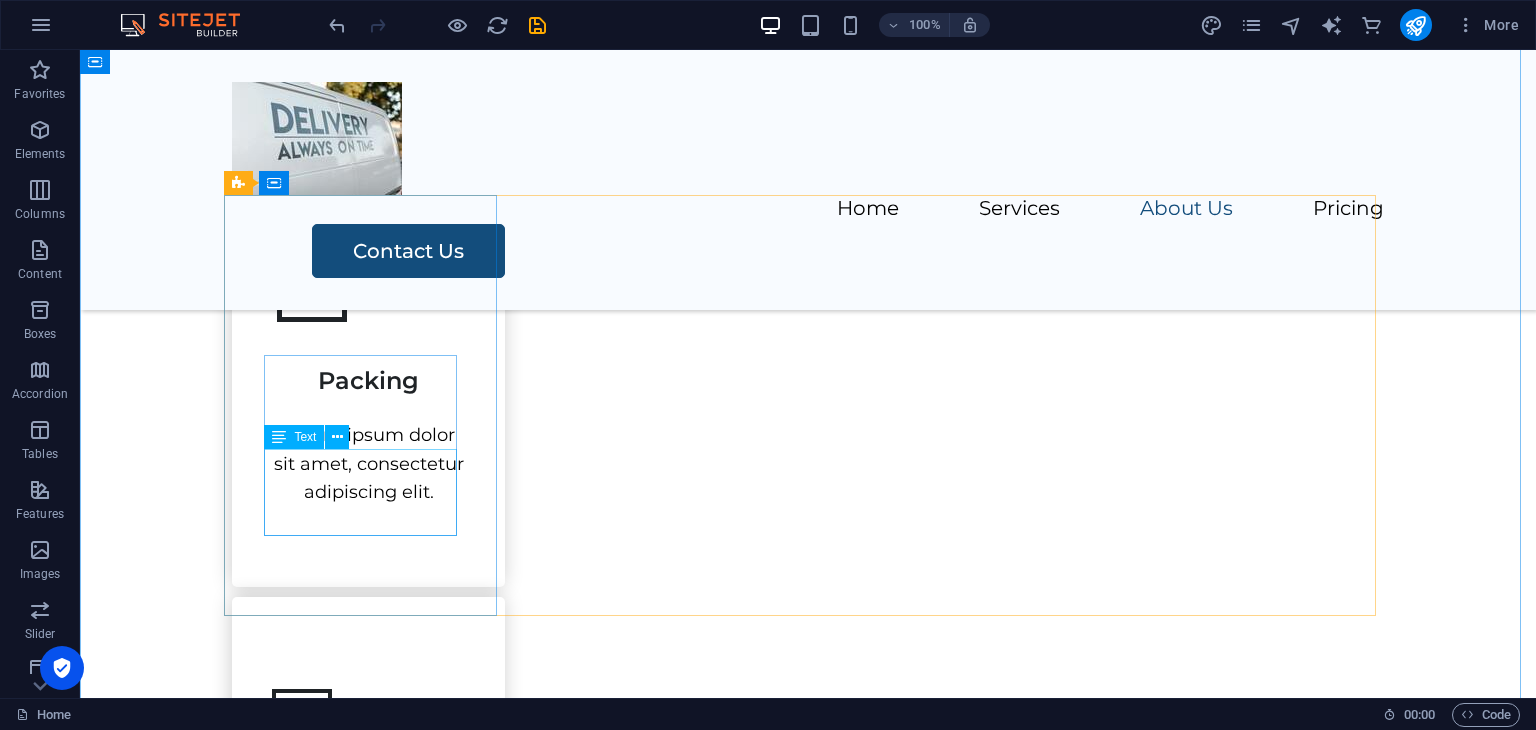 click on "Lorem ipsum dolor sit amet, consectetur adipiscing elit." at bounding box center (368, 464) 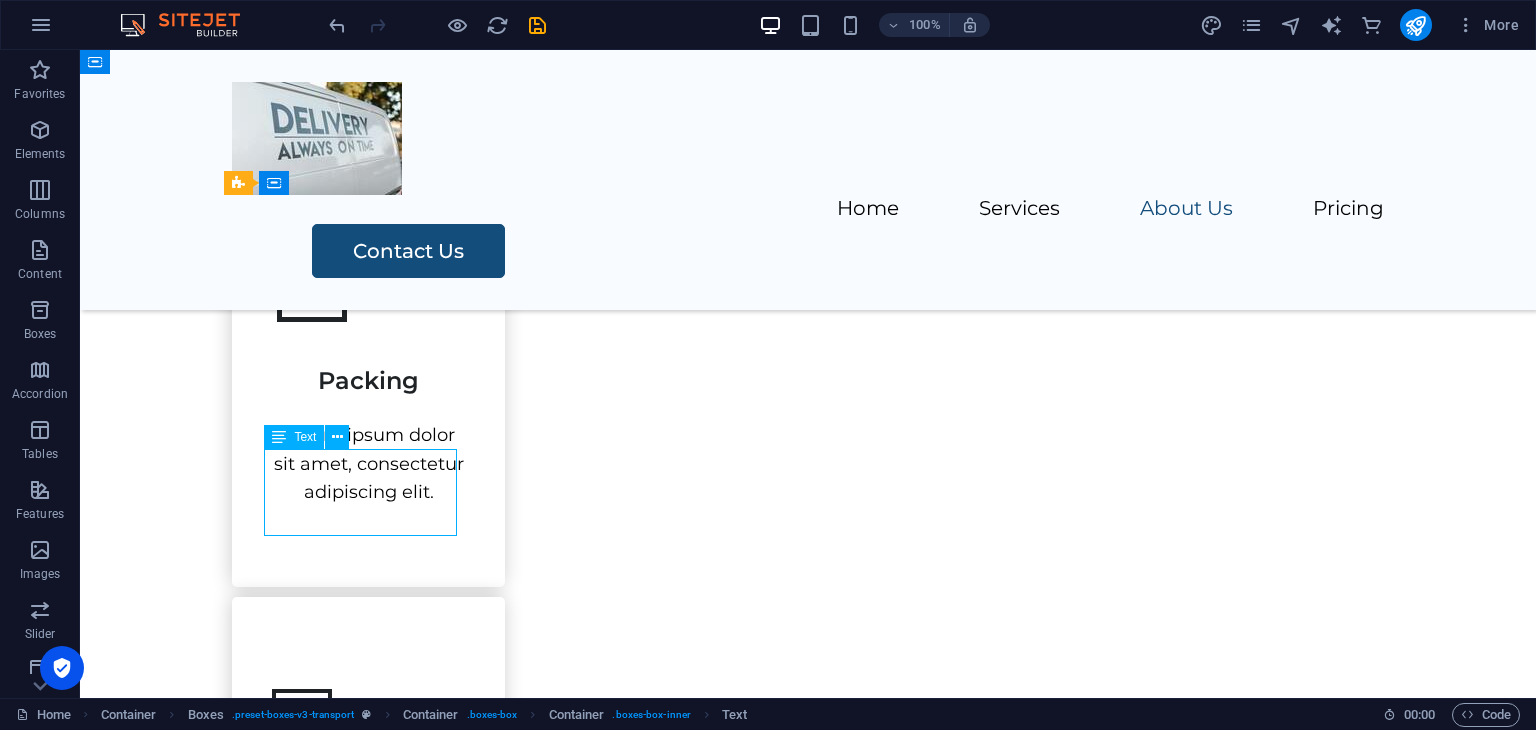 click on "Lorem ipsum dolor sit amet, consectetur adipiscing elit." at bounding box center (368, 464) 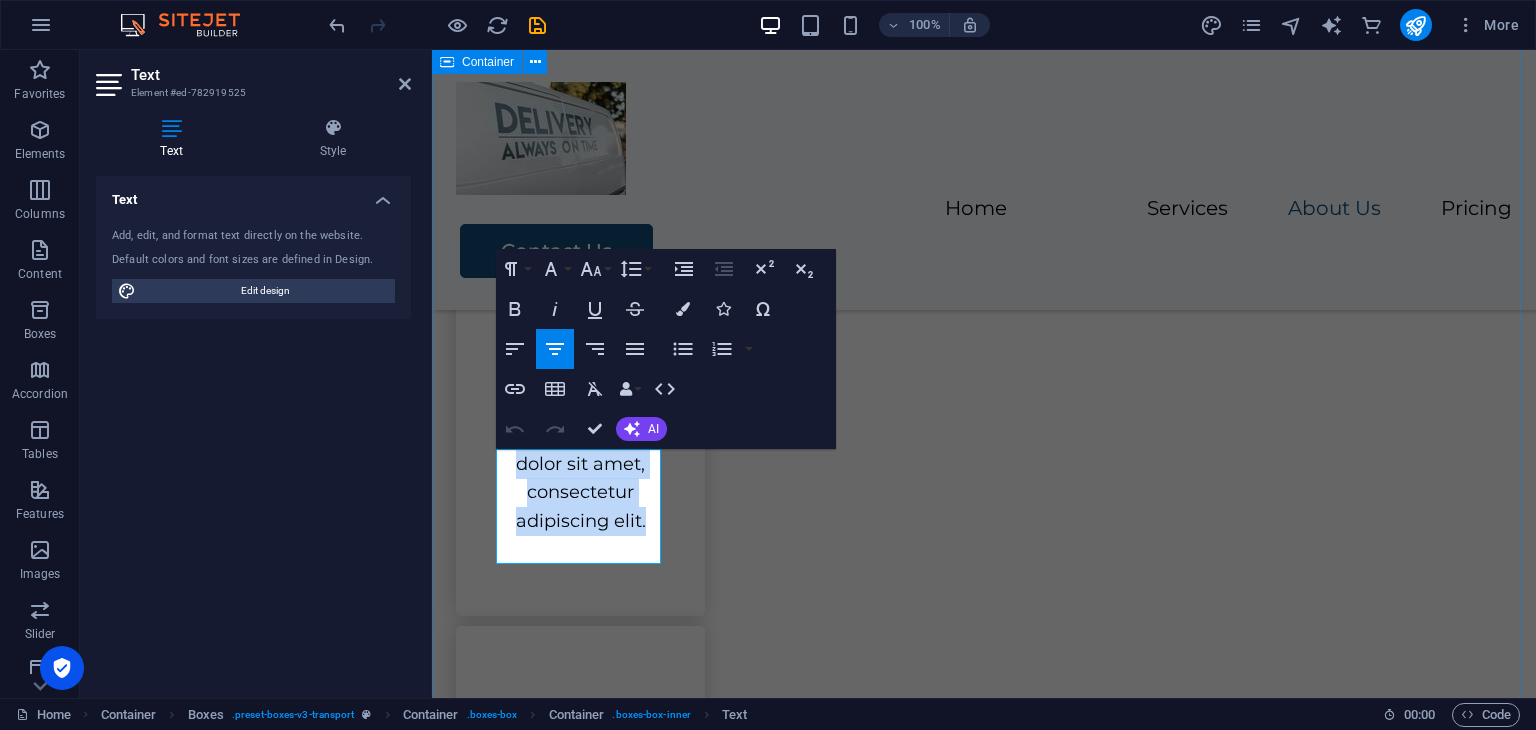 drag, startPoint x: 643, startPoint y: 554, endPoint x: 444, endPoint y: 446, distance: 226.41776 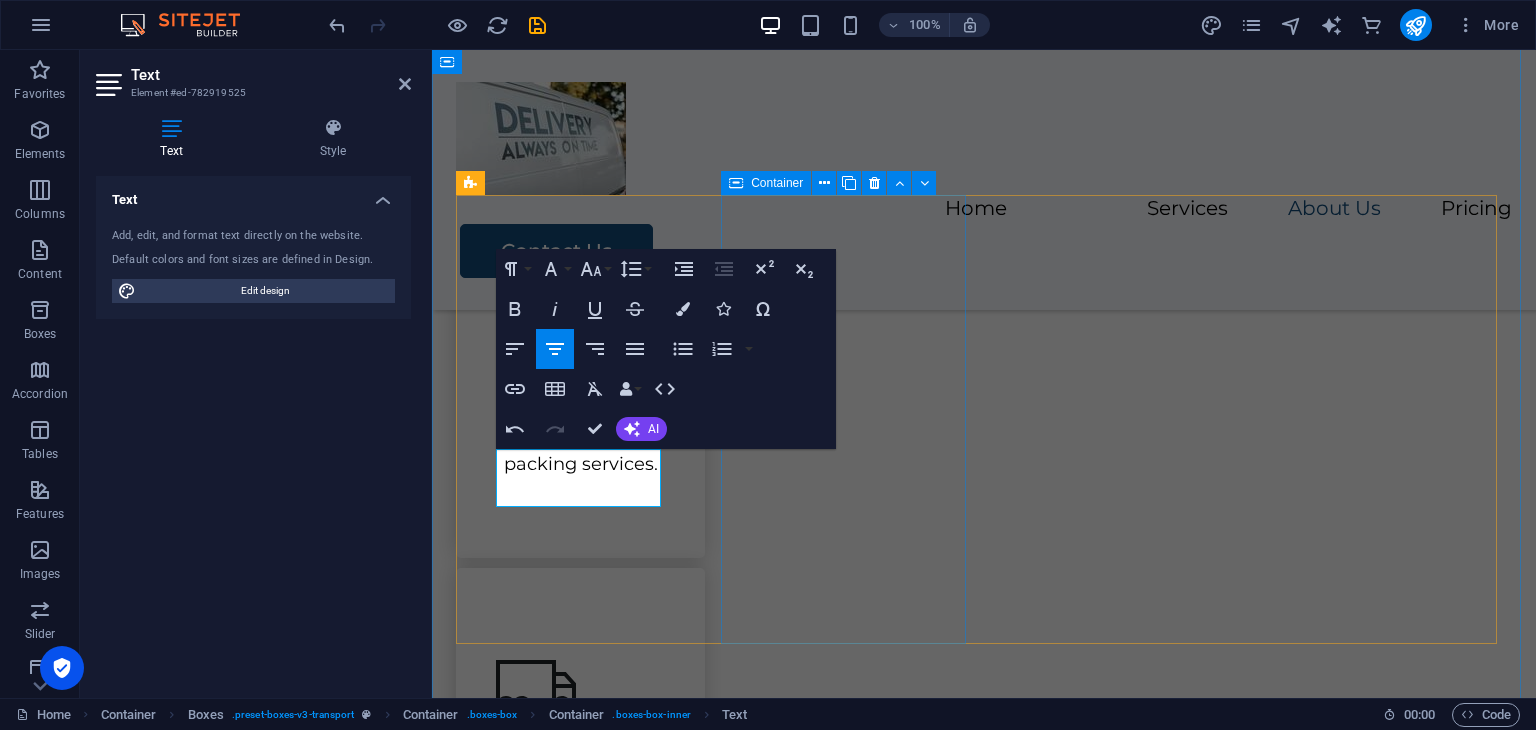 click on "Transportation Lorem ipsum dolor sit amet, consectetur adipiscing elit." at bounding box center [580, 792] 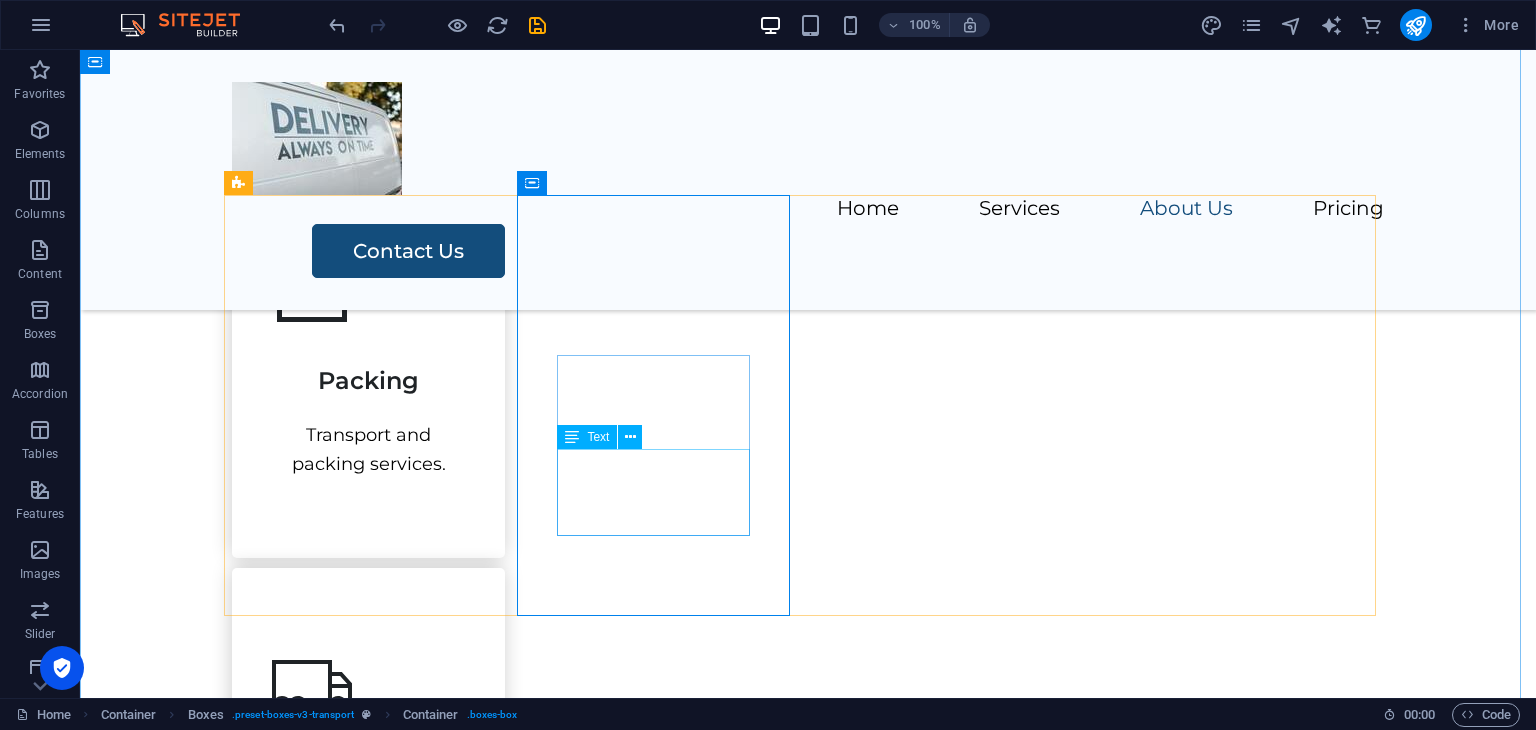 click on "Lorem ipsum dolor sit amet, consectetur adipiscing elit." at bounding box center [368, 865] 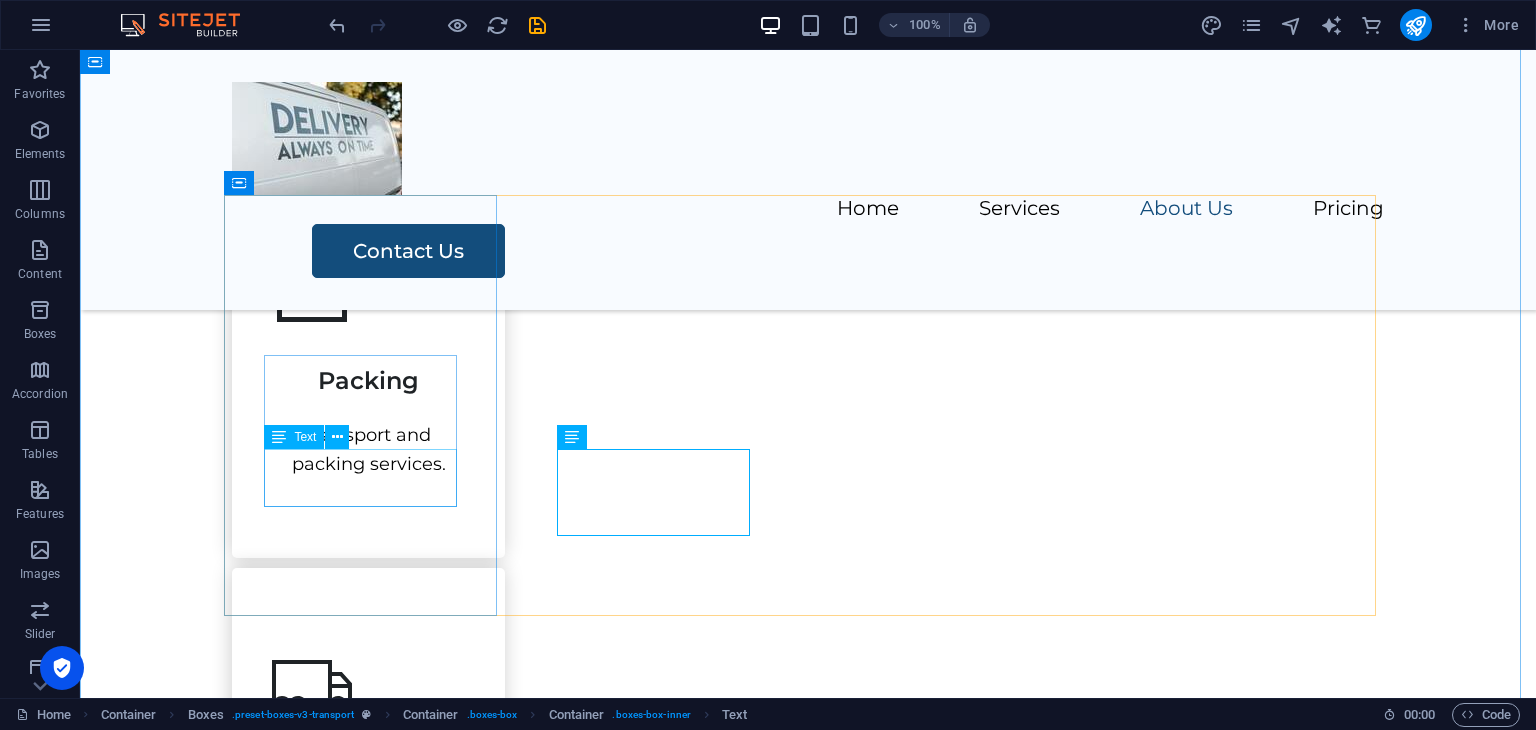 click on "Transport and packing services." at bounding box center (368, 450) 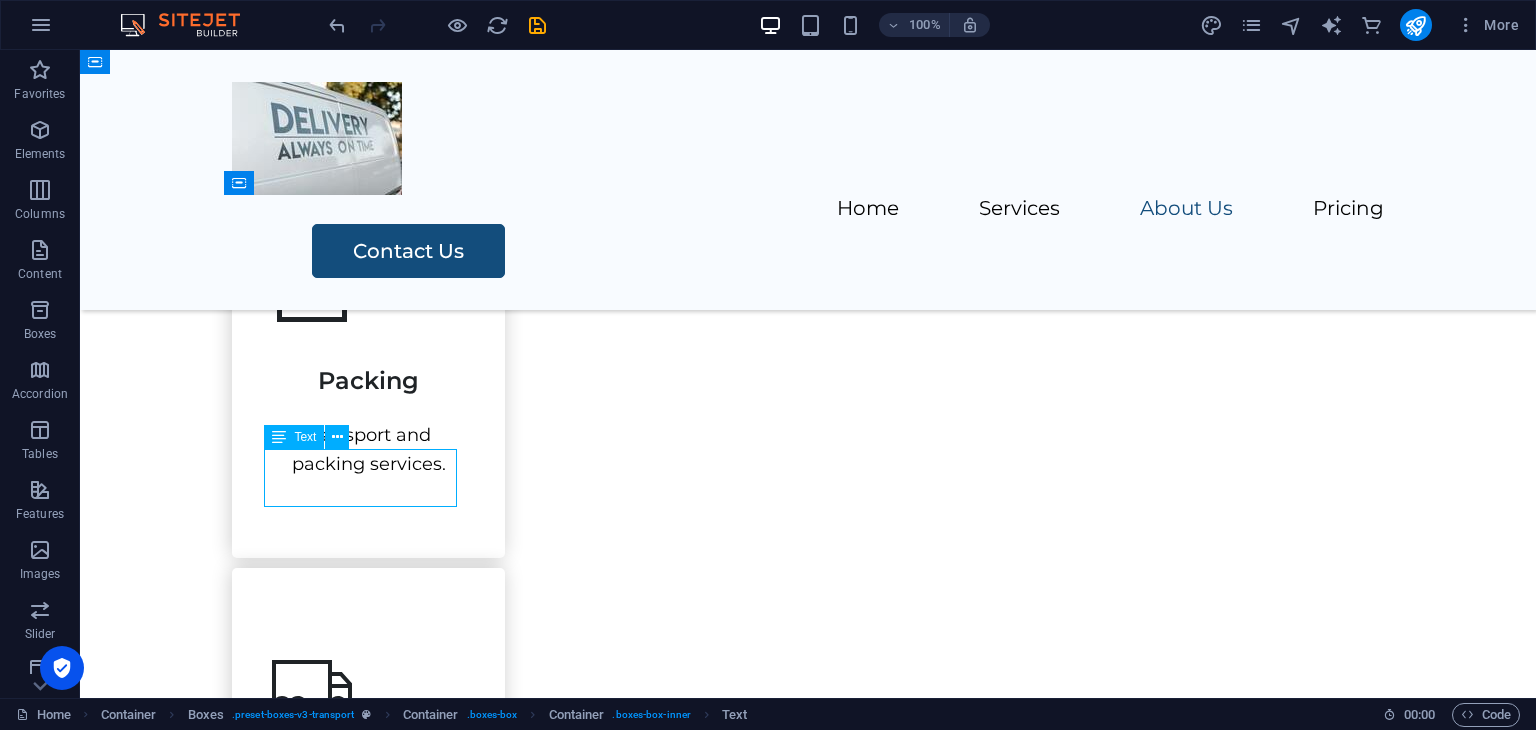 click on "Transport and packing services." at bounding box center [368, 450] 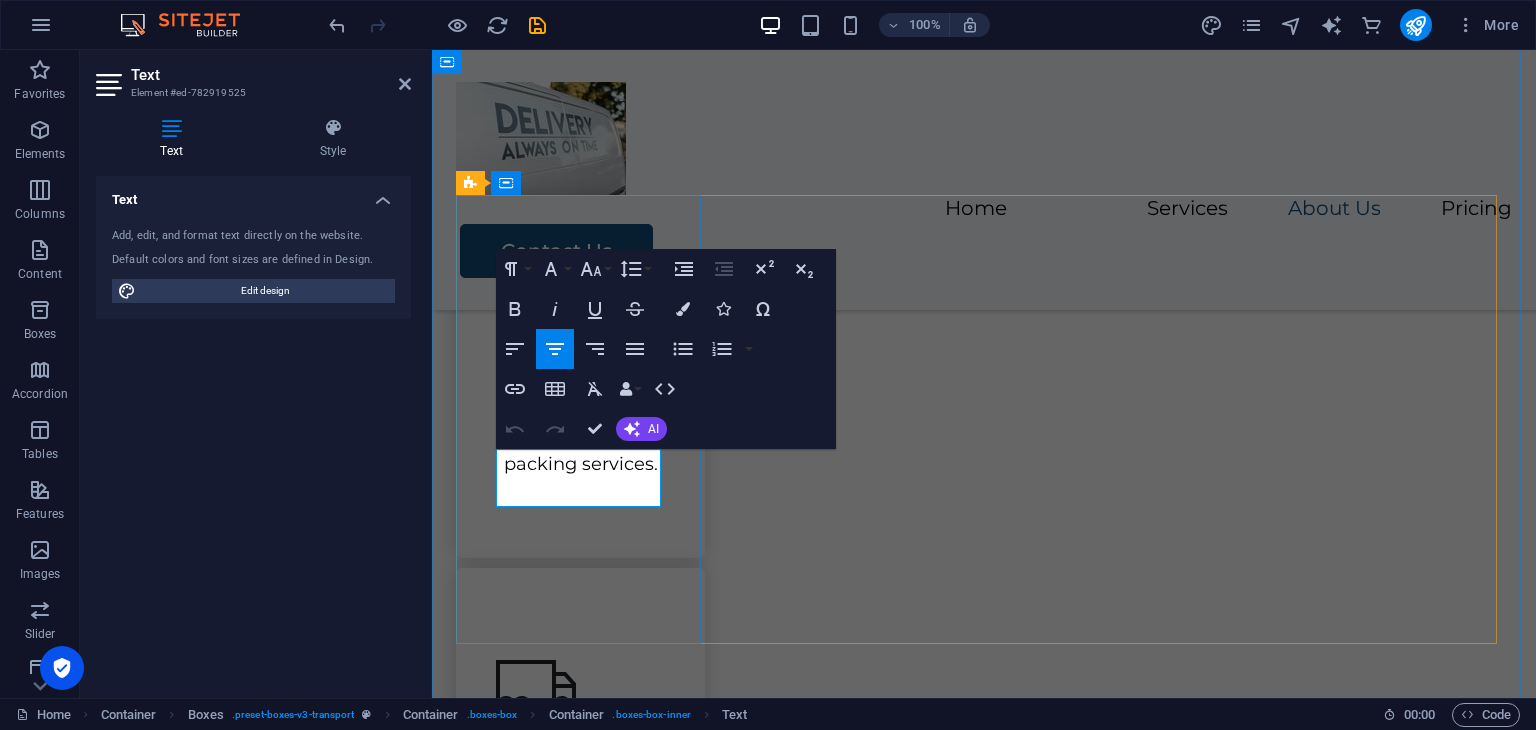 click on "Transport and packing services." at bounding box center (580, 450) 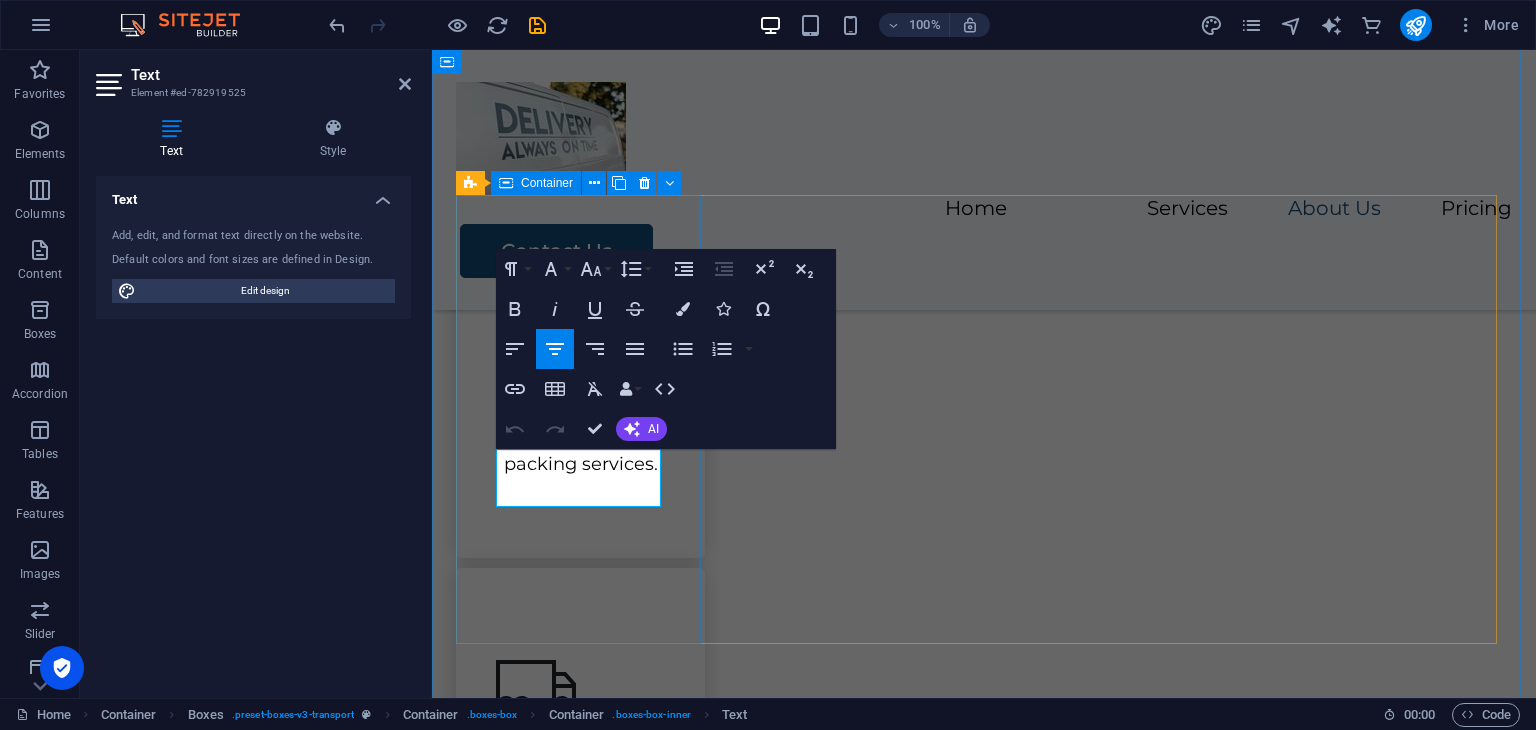 drag, startPoint x: 644, startPoint y: 467, endPoint x: 853, endPoint y: 511, distance: 213.58136 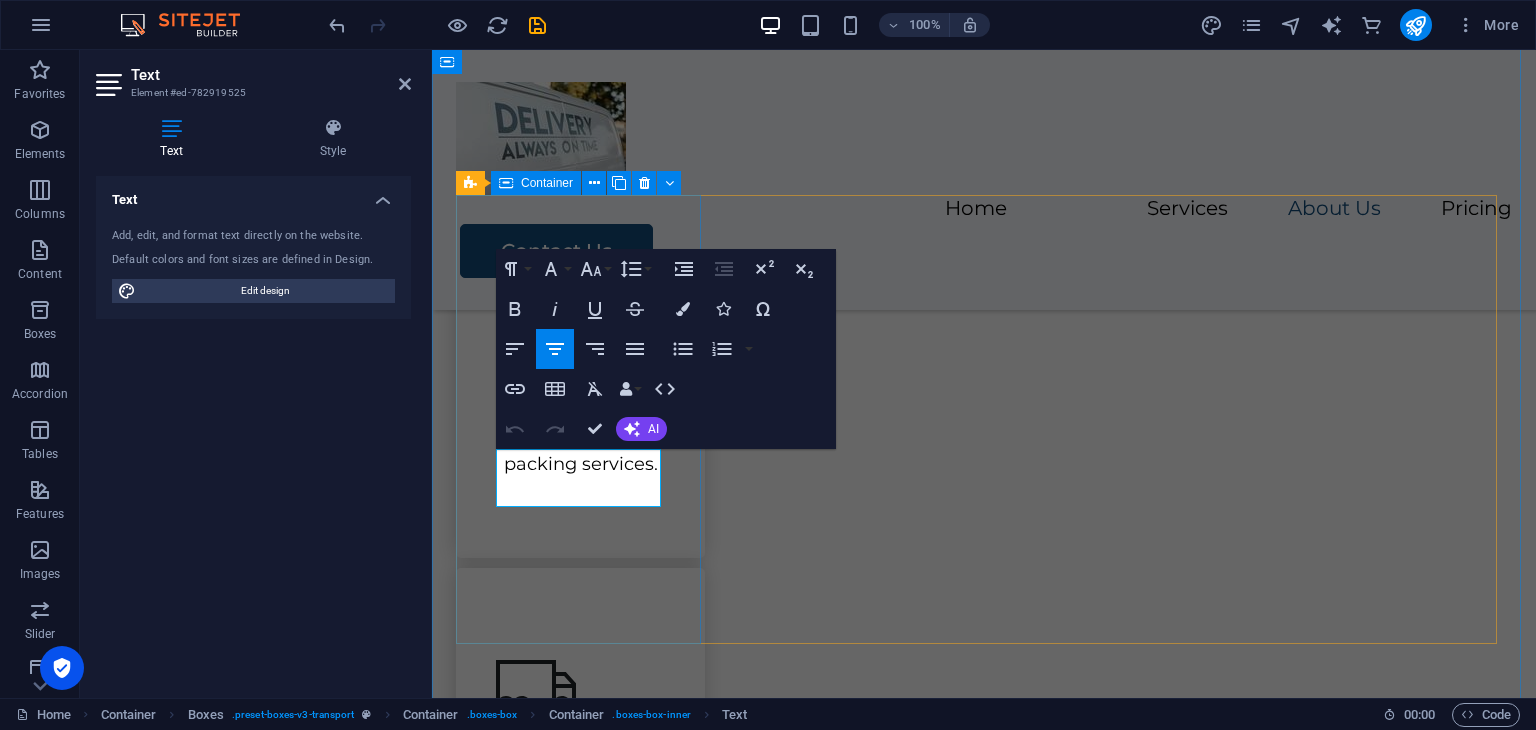 click on "Skip to main content
Home Services About Us Pricing Contact Us Compare Moving Quotes Compare Local Moving Quotes.  Connect with  local movers  in your city.  Secure great deals by comparing  local furniture removal quotes   Why Moving Soon? Save money Save up to 40% on your move Save time Only takes 1 minute Receive multiple quotes From trusted local companies Our Services Lorem ipsum dolor sit amet, consectetur adipiscing elit, sed do eiusmod tempor incididunt. Packing Transport and packing services. Transportation Lorem ipsum dolor sit amet, consectetur adipiscing elit. Storage Lorem ipsum dolor sit amet, consectetur adipiscing elit. Assembly Lorem ipsum dolor sit amet, consectetur adipiscing elit. Service Packages Lorem ipsum dolor sit amet, consectetur adipiscing elit, sed do eiusmod tempor incididunt. Essential Transport $300 Contact Us Standard Packing Transport $400 Contact Us Complete Packing Transport Assembly $500 Contact Us Premium Packing Transport Assembly Storage Solution $600 Contact Us" at bounding box center (984, 2074) 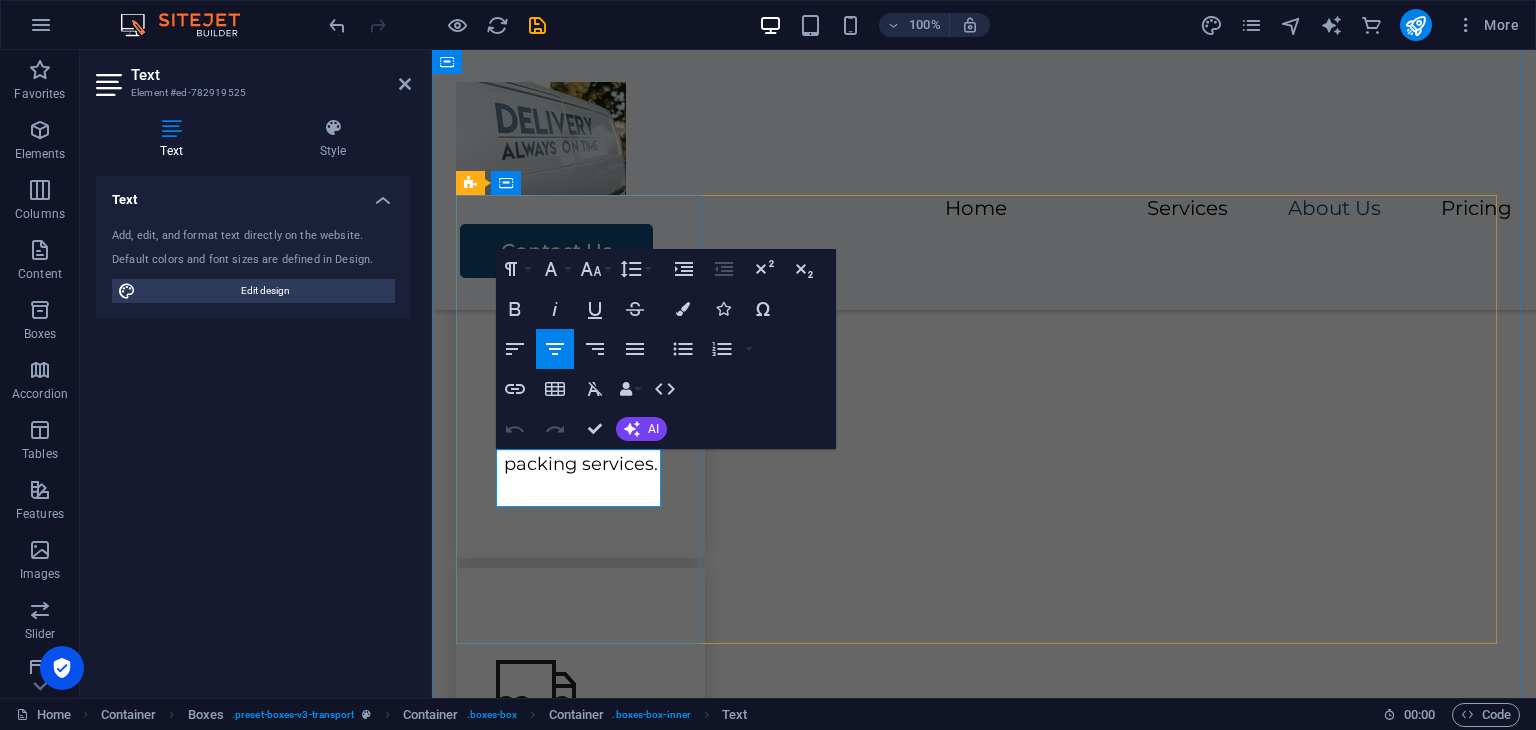 type 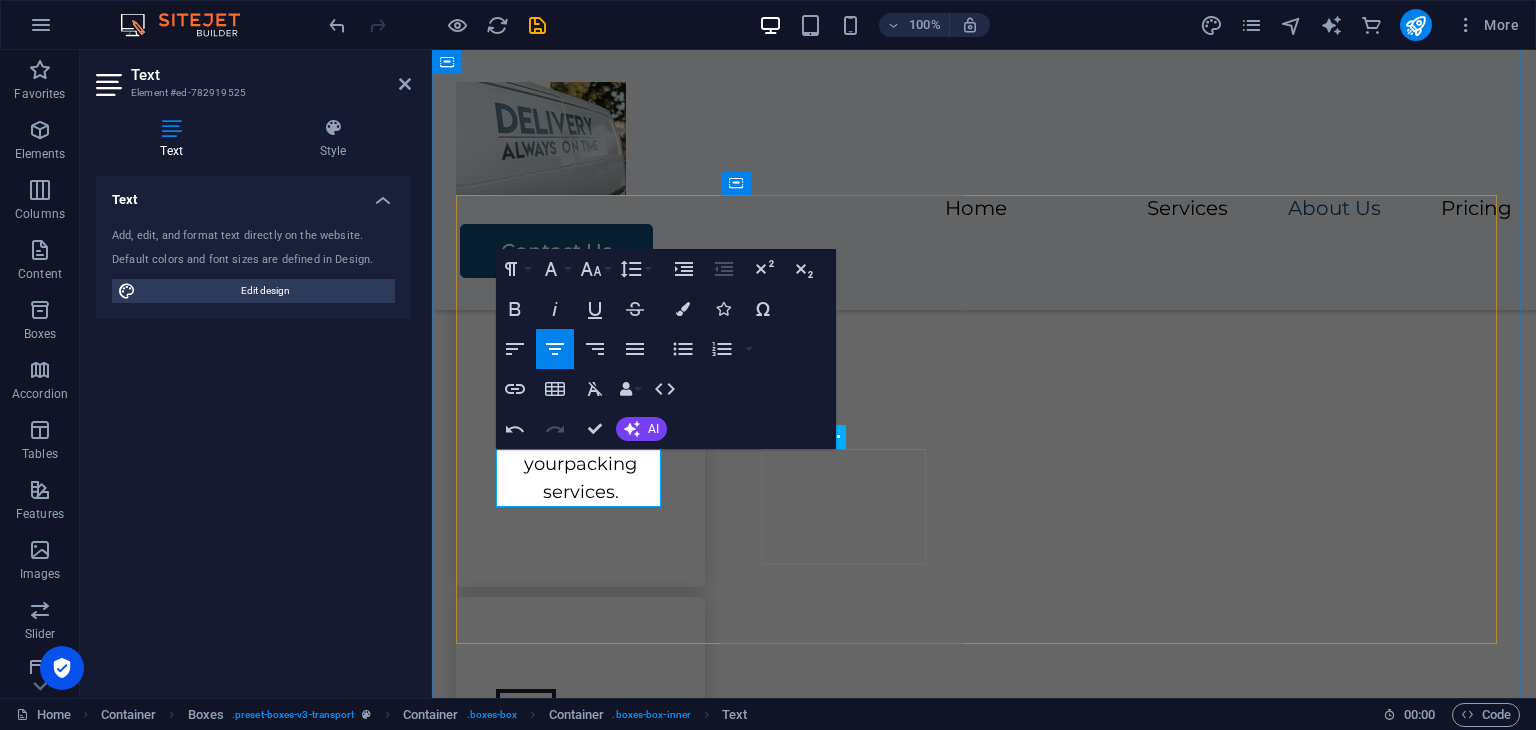 click on "Lorem ipsum dolor sit amet, consectetur adipiscing elit." at bounding box center (580, 908) 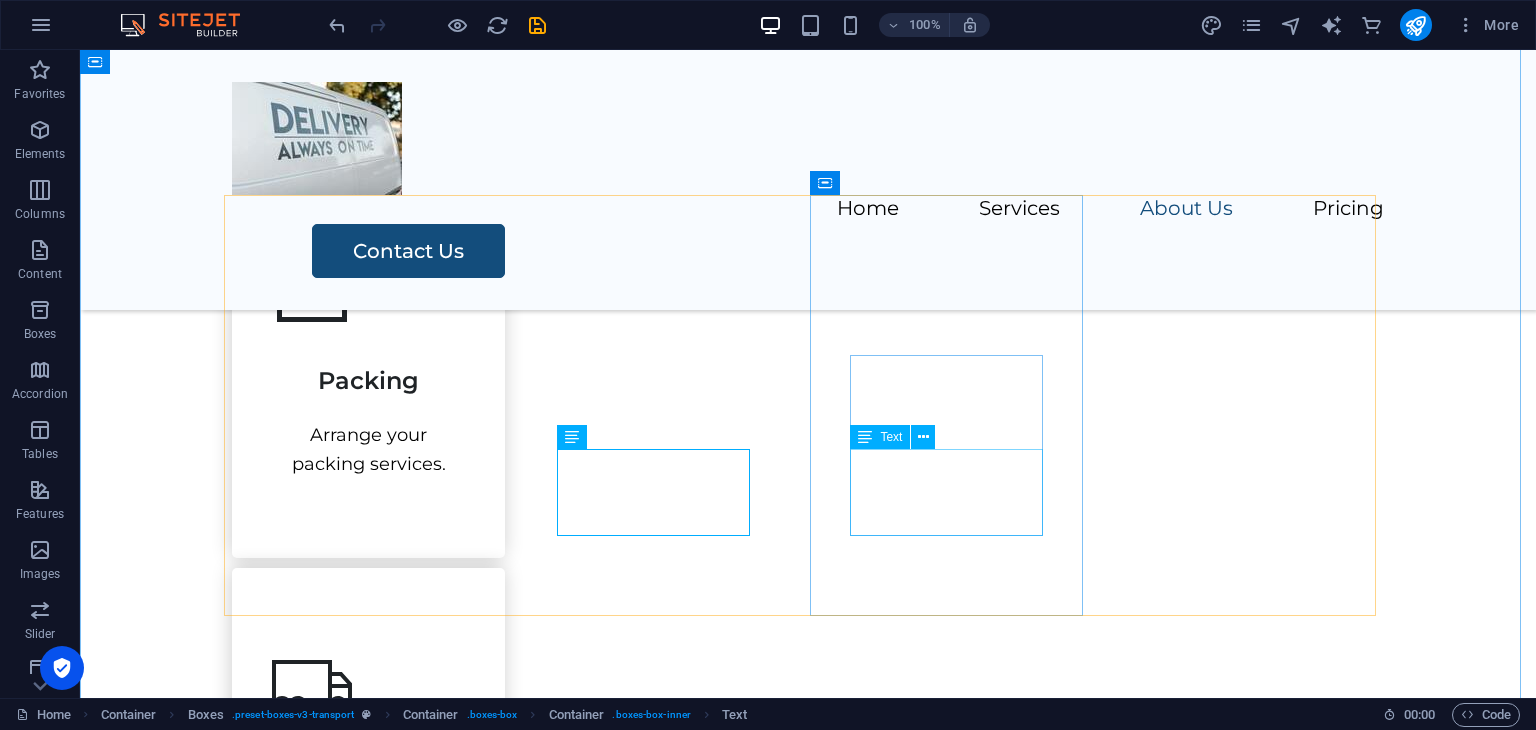 click on "Lorem ipsum dolor sit amet, consectetur adipiscing elit." at bounding box center (368, 1296) 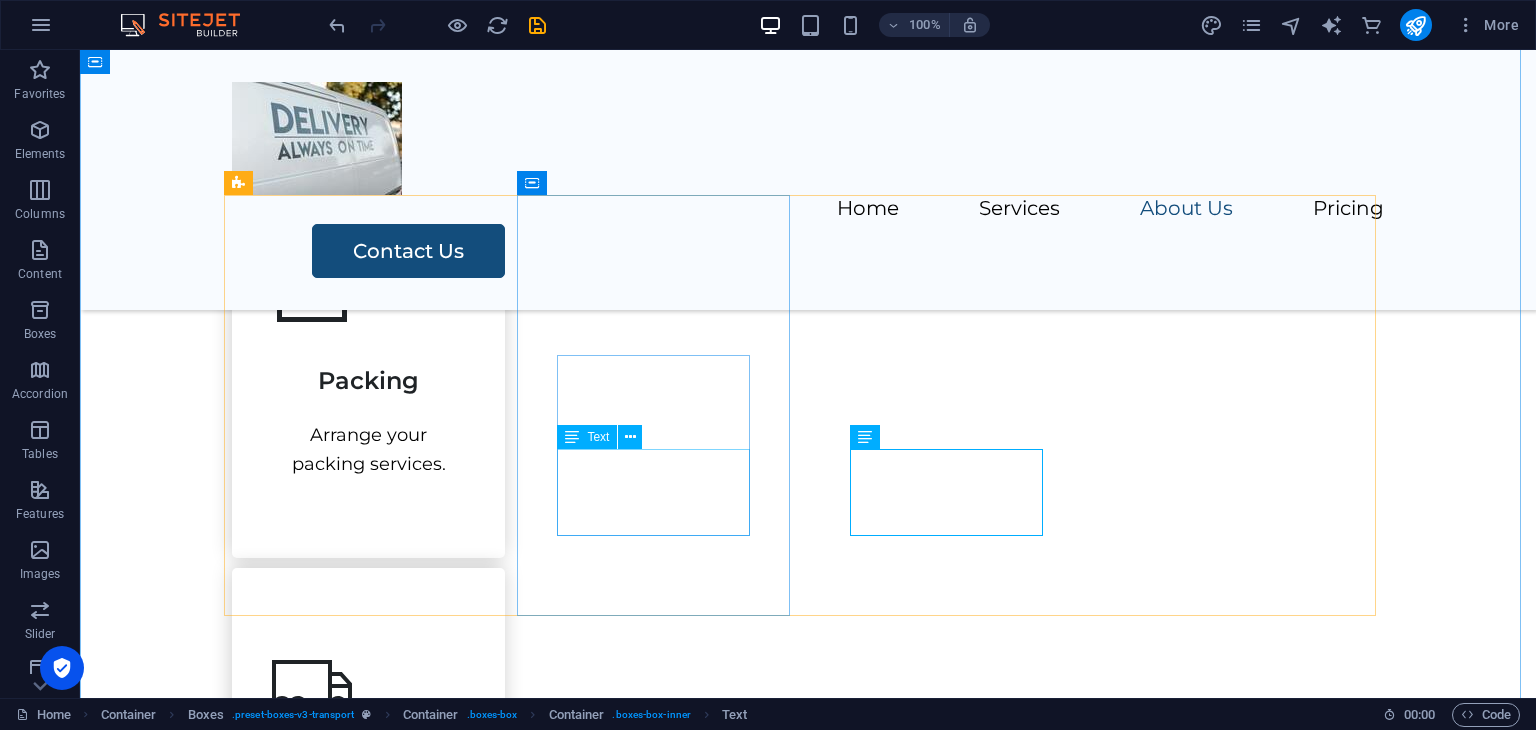 click on "Lorem ipsum dolor sit amet, consectetur adipiscing elit." at bounding box center (368, 865) 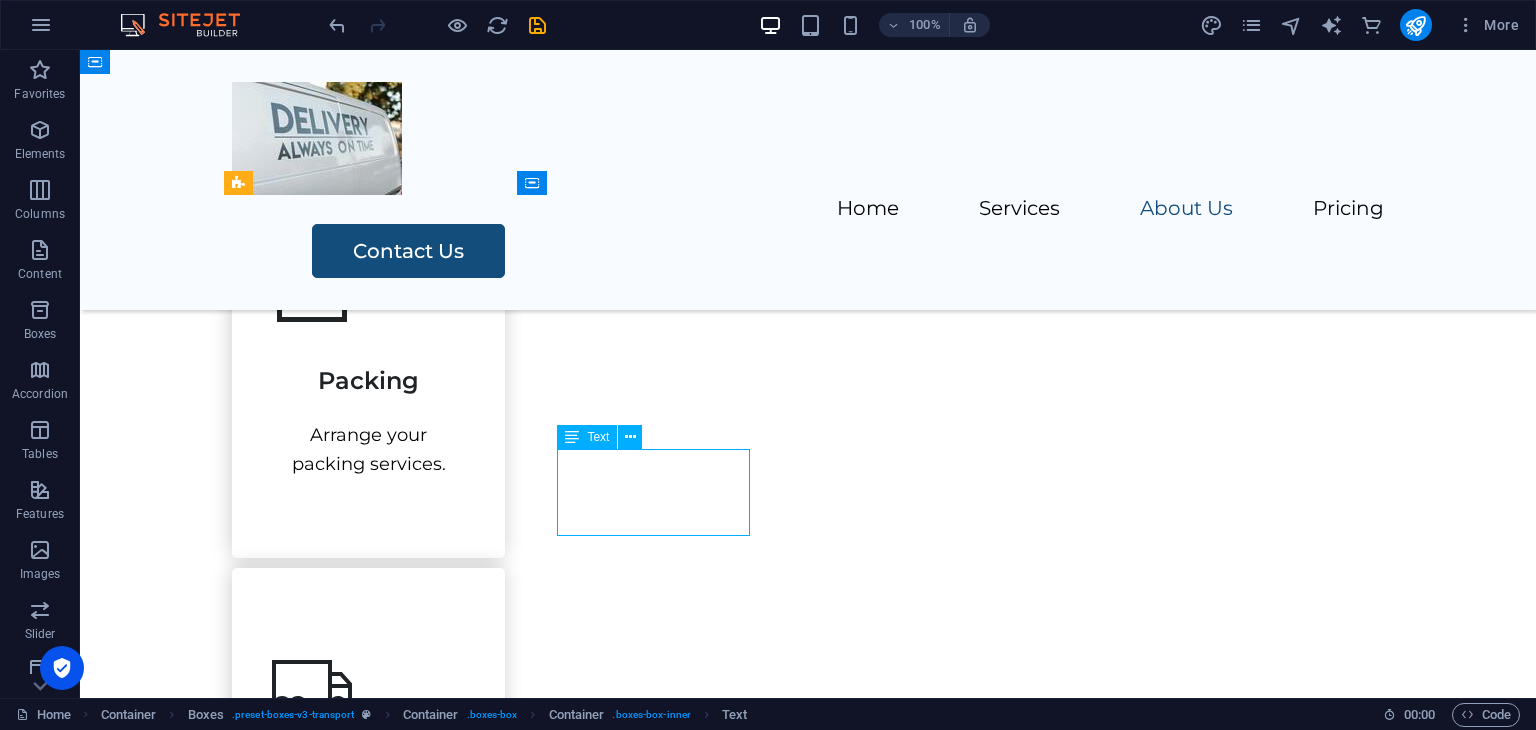 click on "Lorem ipsum dolor sit amet, consectetur adipiscing elit." at bounding box center [368, 865] 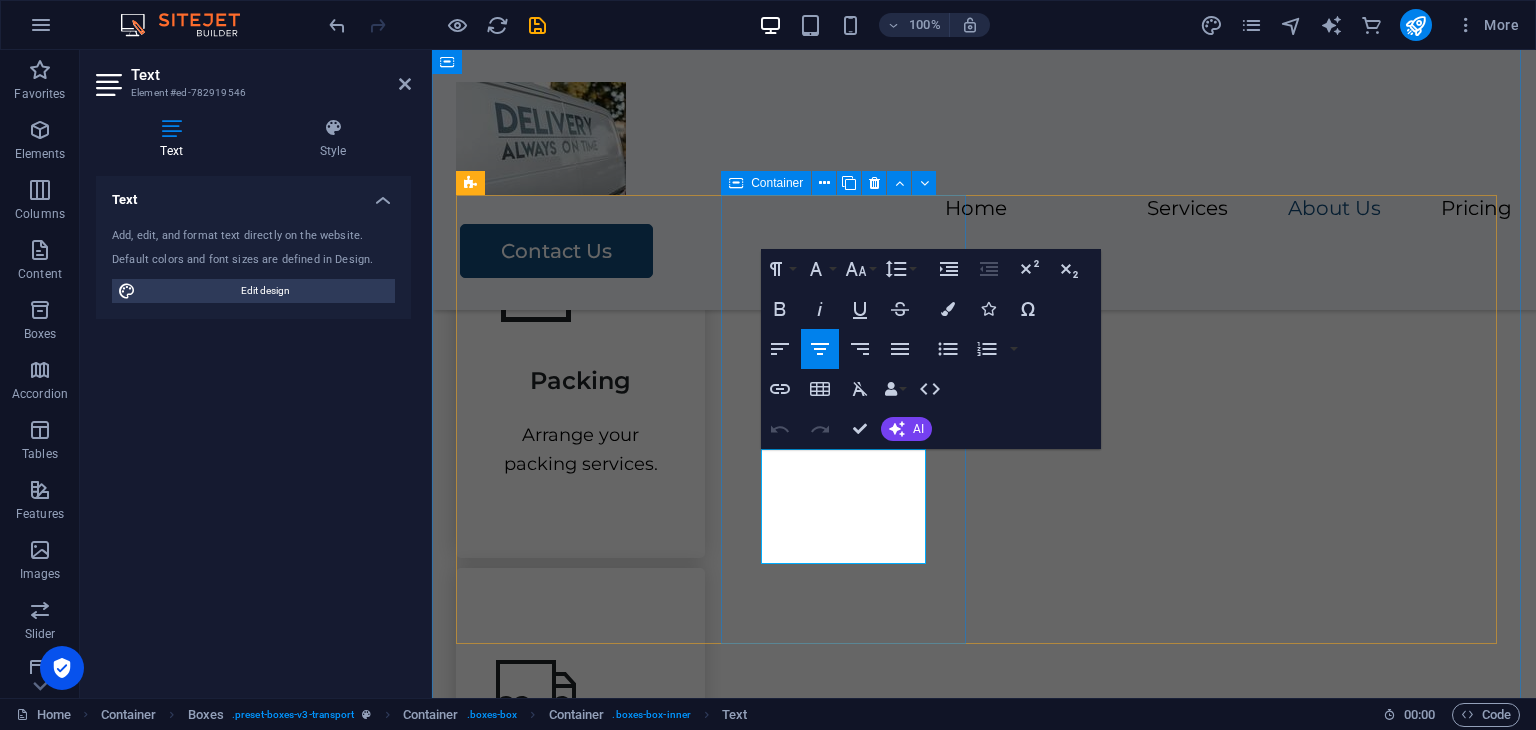 drag, startPoint x: 904, startPoint y: 553, endPoint x: 734, endPoint y: 401, distance: 228.04385 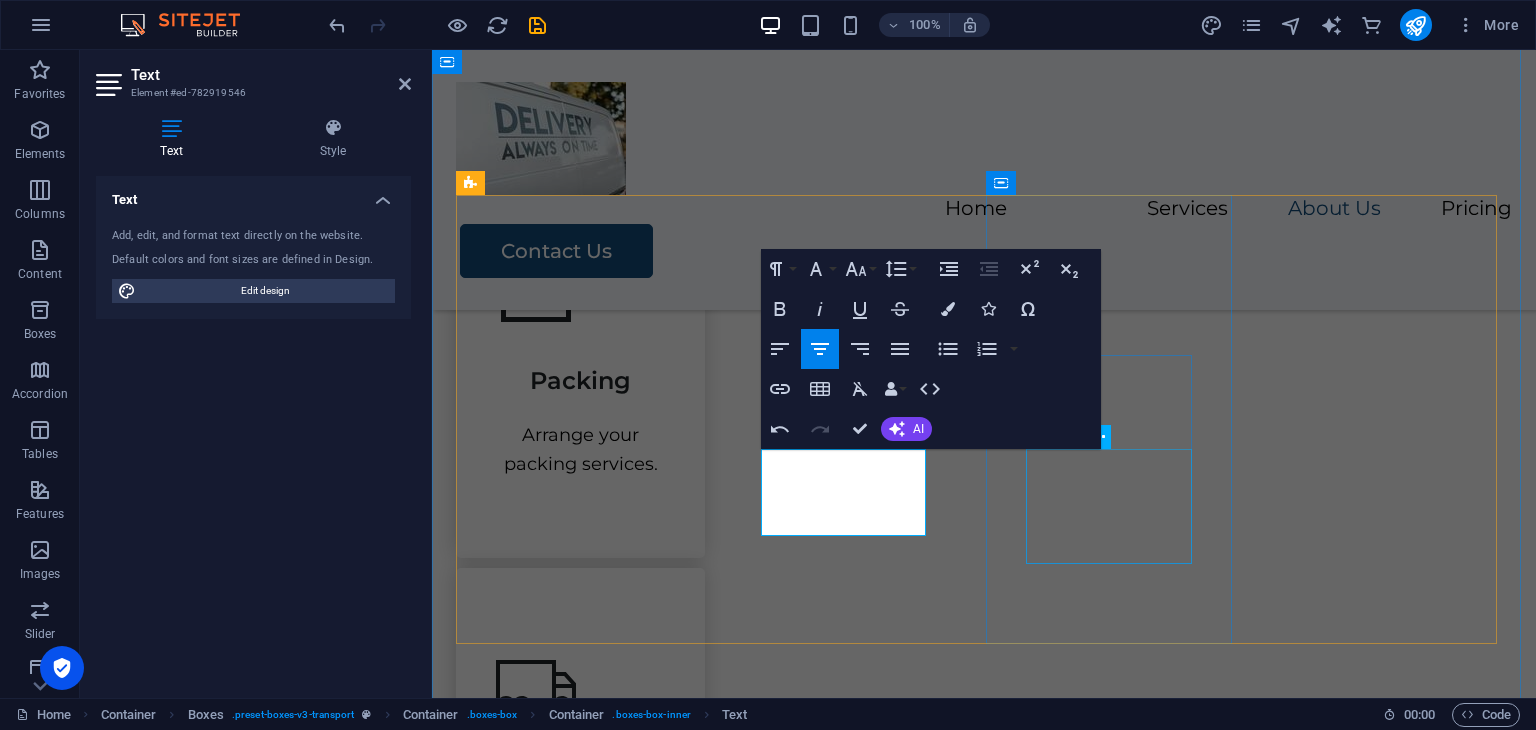 click on "Lorem ipsum dolor sit amet, consectetur adipiscing elit." at bounding box center [580, 1281] 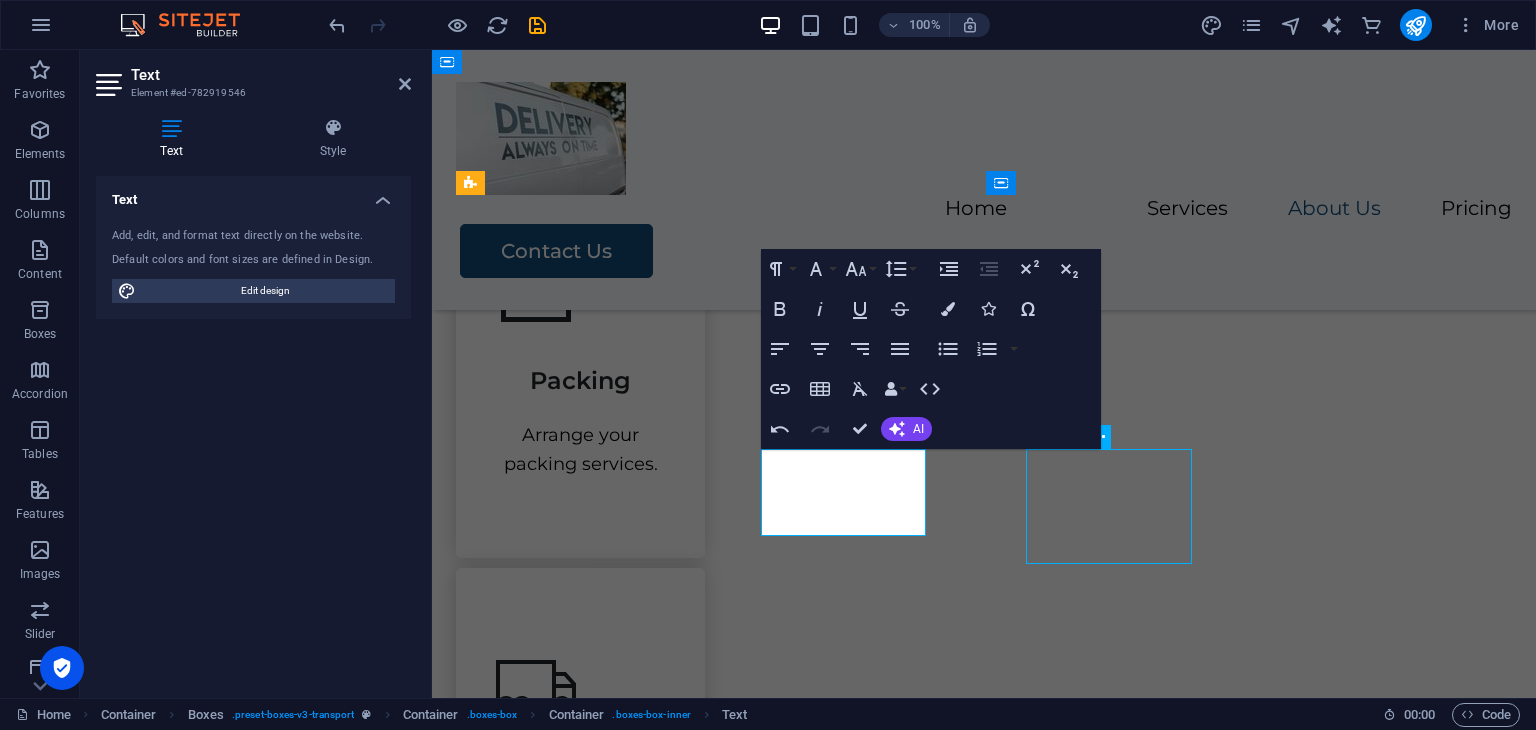 click on "Storage Lorem ipsum dolor sit amet, consectetur adipiscing elit." at bounding box center (580, 1194) 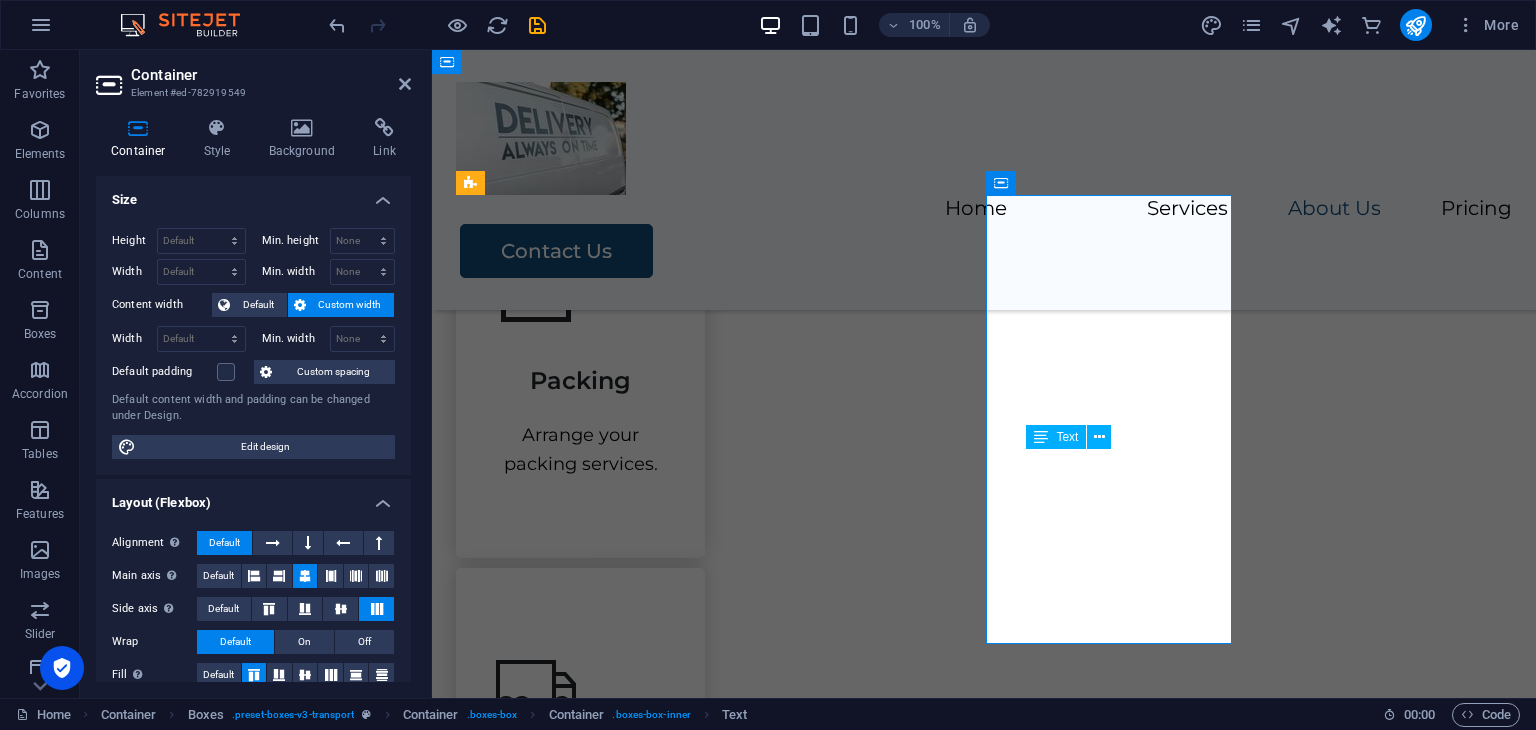 click on "Lorem ipsum dolor sit amet, consectetur adipiscing elit." at bounding box center [580, 1281] 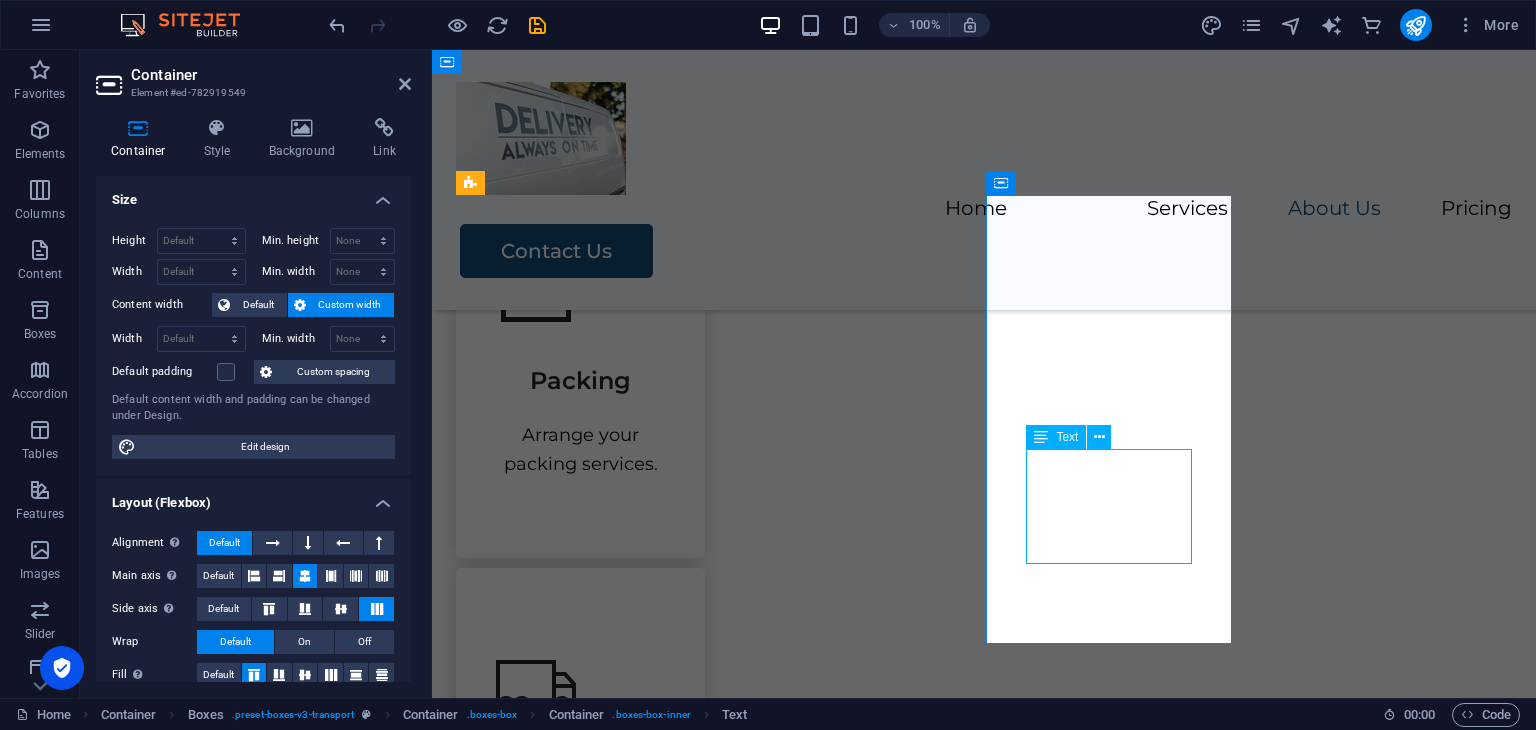 click on "Lorem ipsum dolor sit amet, consectetur adipiscing elit." at bounding box center [580, 1281] 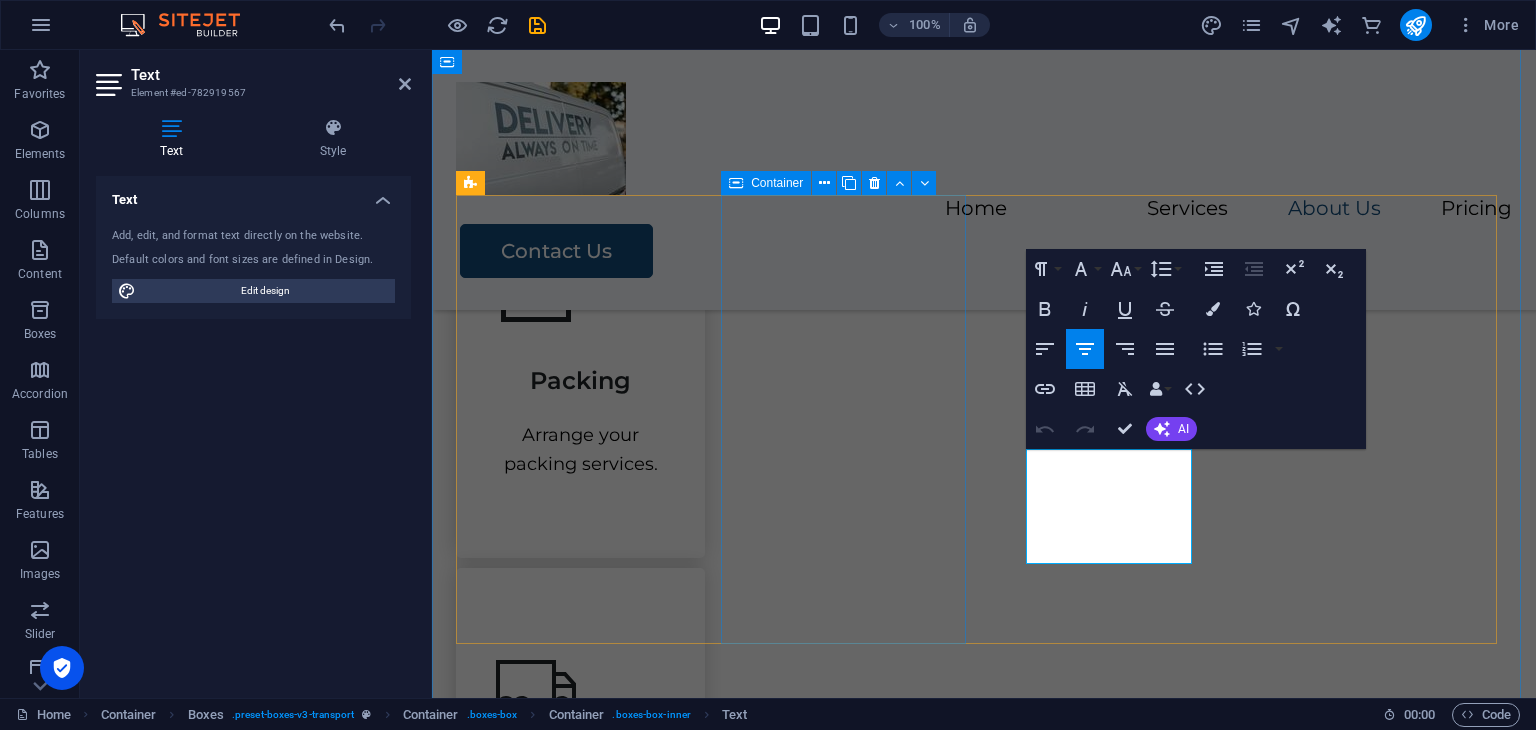 drag, startPoint x: 1043, startPoint y: 514, endPoint x: 942, endPoint y: 389, distance: 160.7047 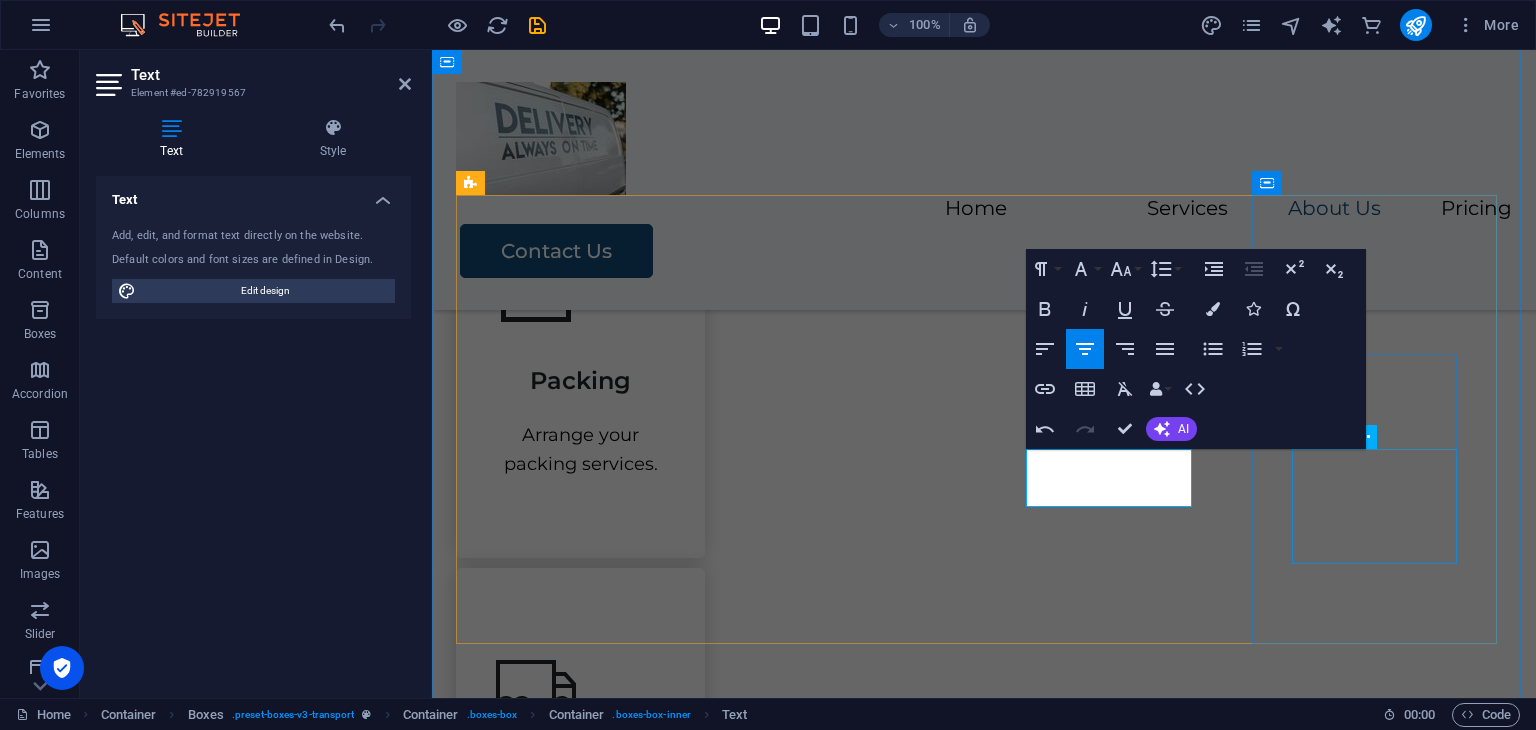 drag, startPoint x: 1405, startPoint y: 554, endPoint x: 1700, endPoint y: 492, distance: 301.44485 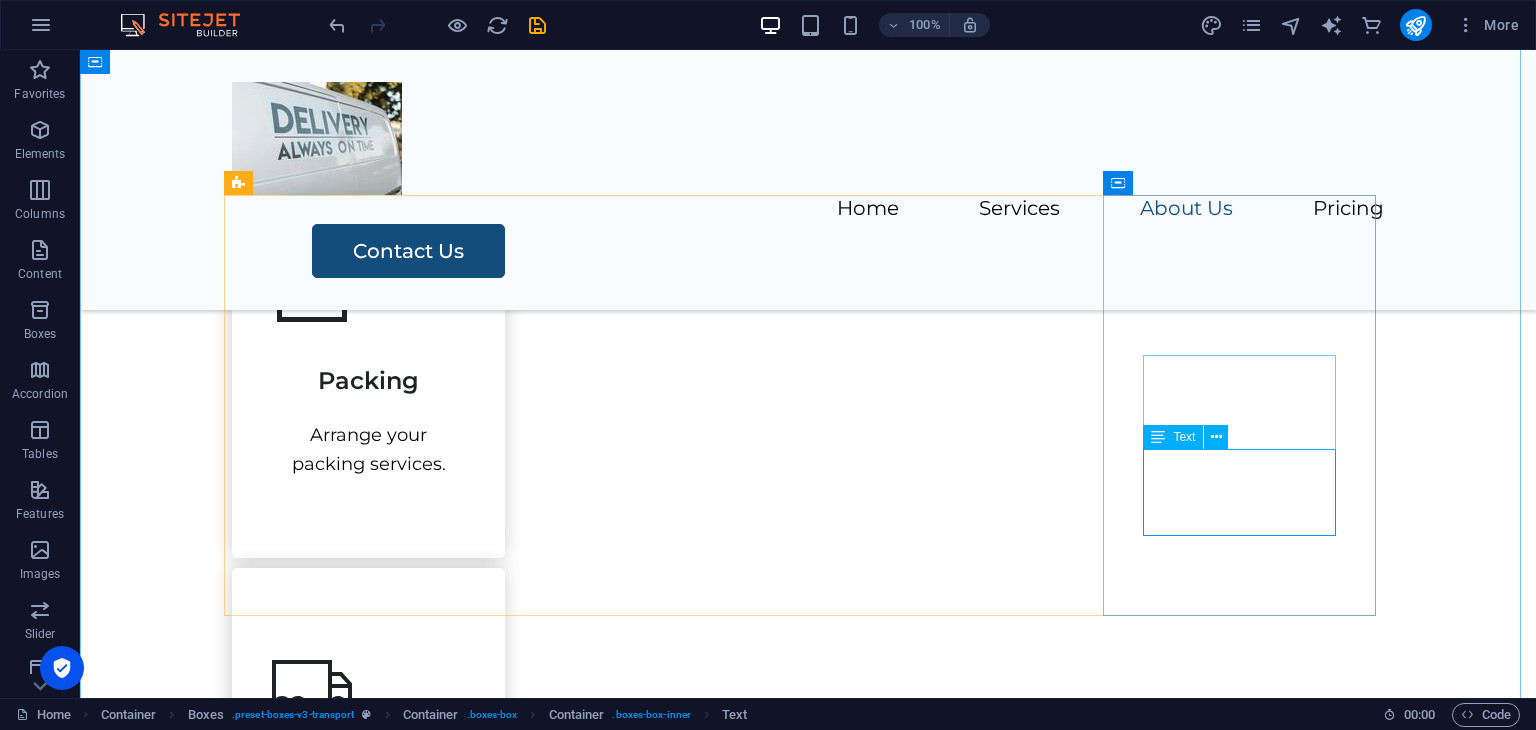 click on "Lorem ipsum dolor sit amet, consectetur adipiscing elit." at bounding box center (368, 1669) 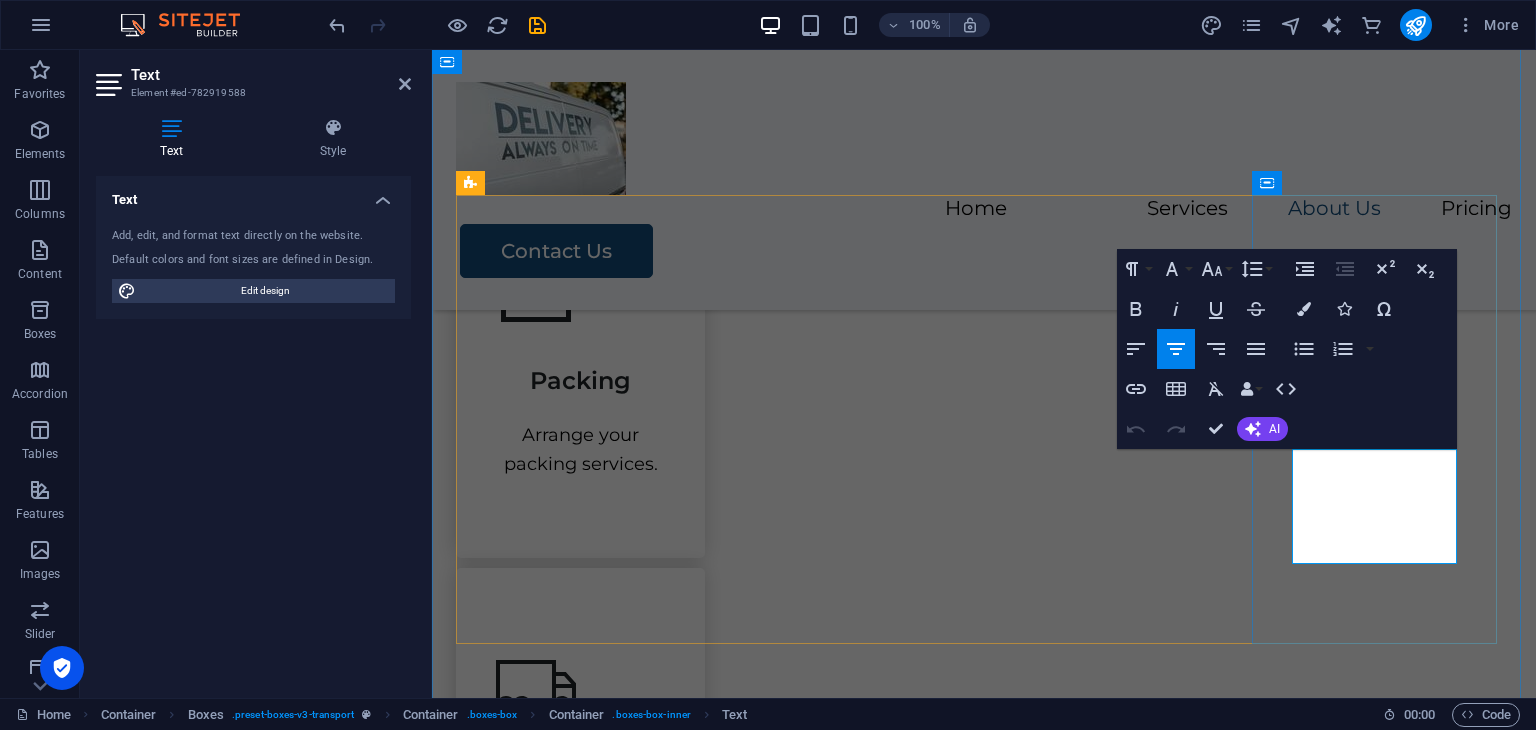 drag, startPoint x: 1432, startPoint y: 545, endPoint x: 1295, endPoint y: 473, distance: 154.76756 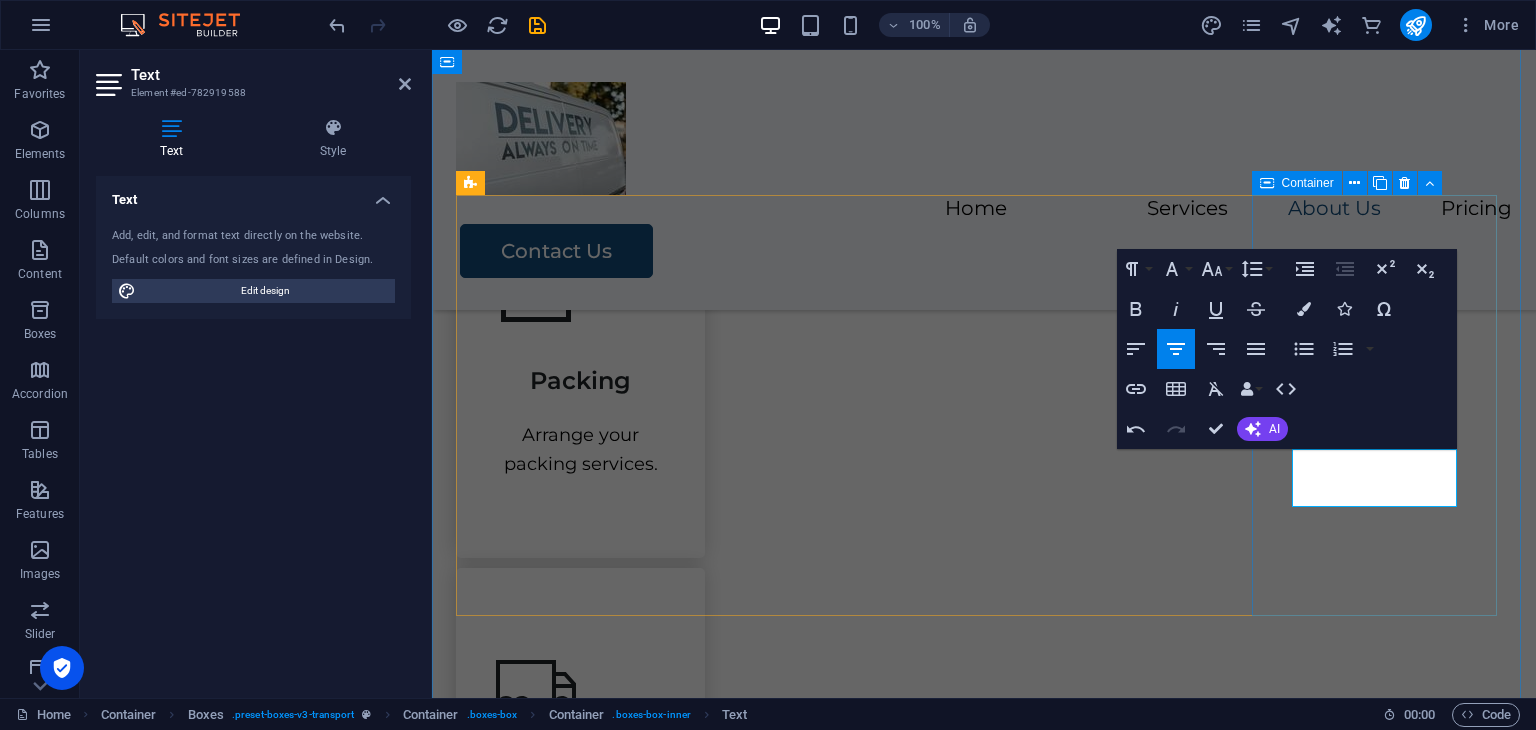 click on "Assembly Sell Boxes and packing Material ." at bounding box center [580, 1568] 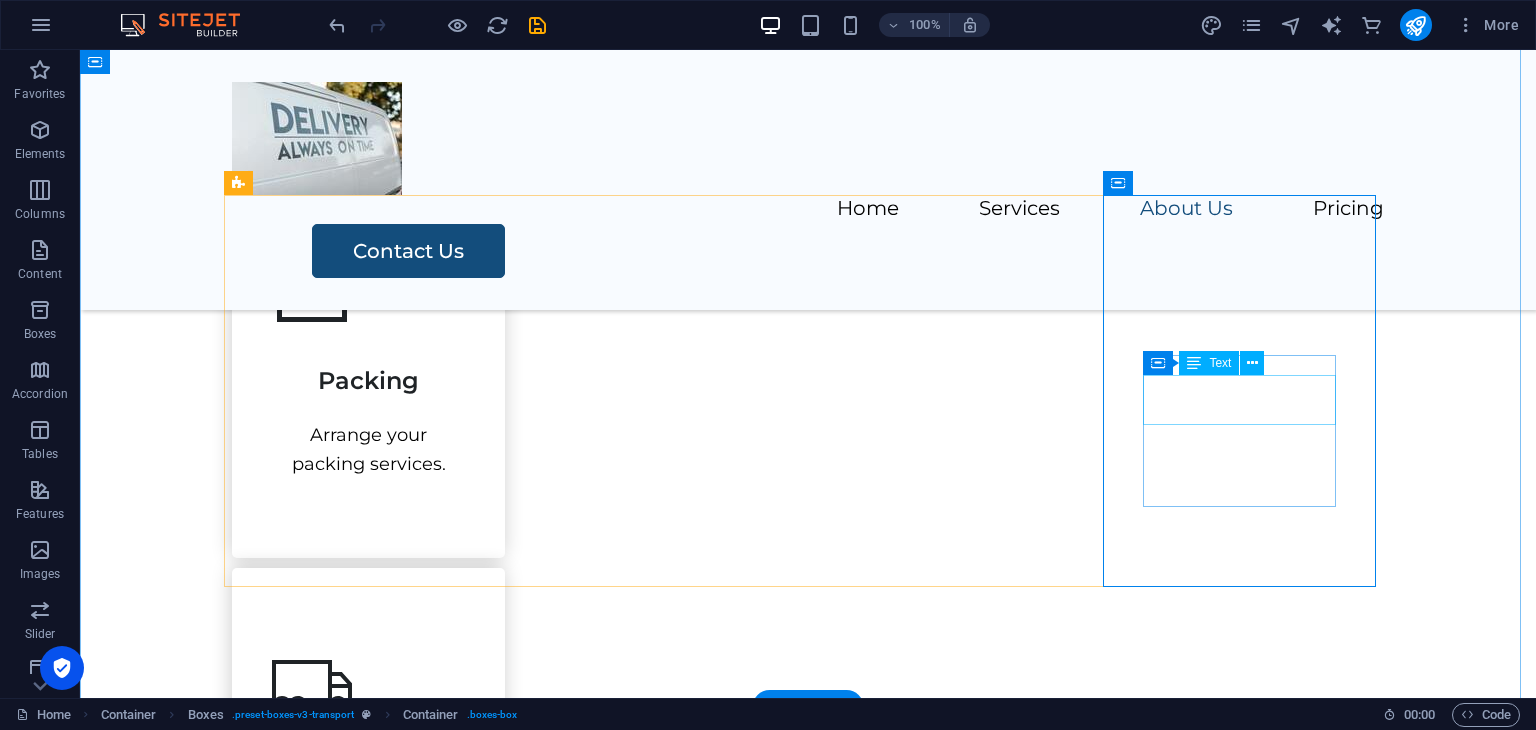 click on "Assembly" at bounding box center (368, 1577) 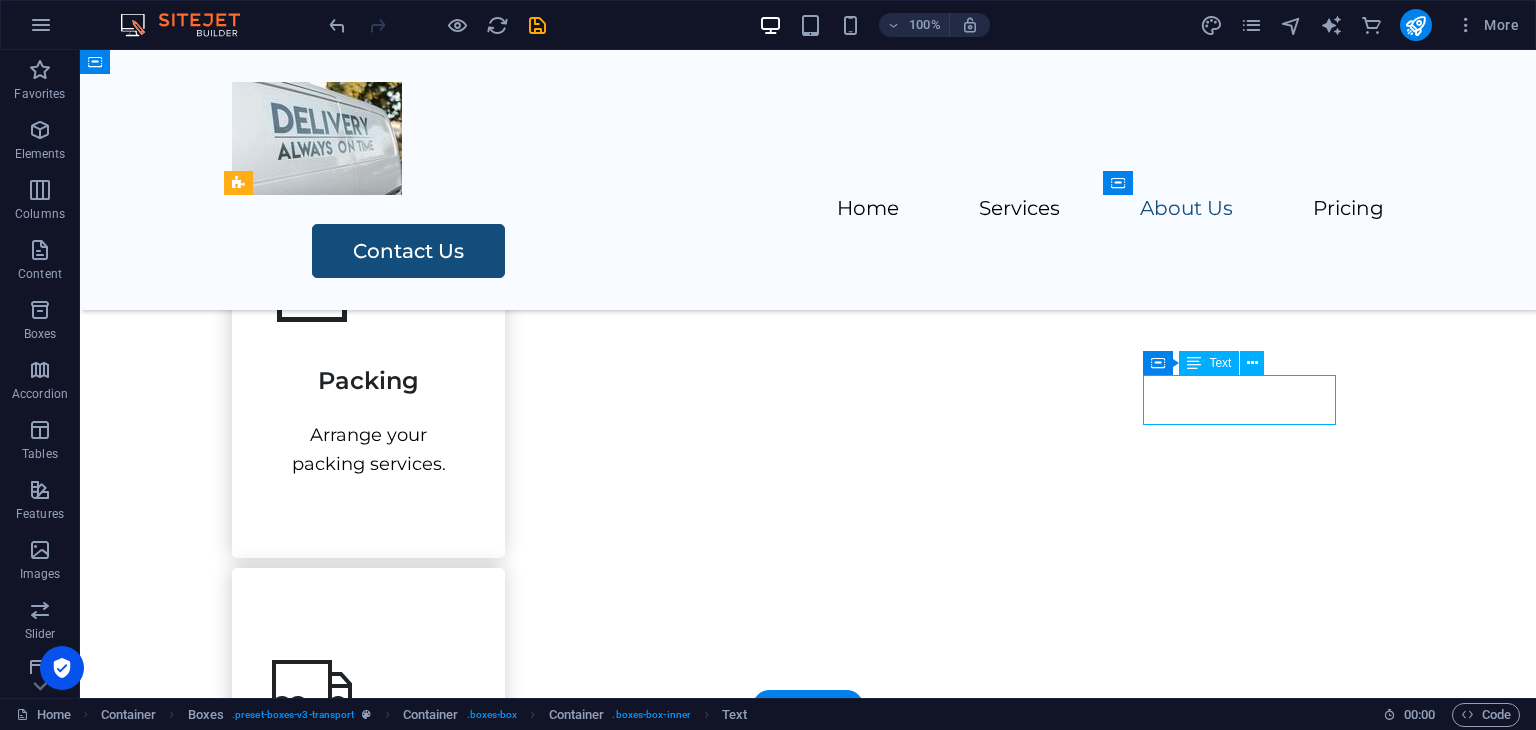 click on "Assembly" at bounding box center (368, 1577) 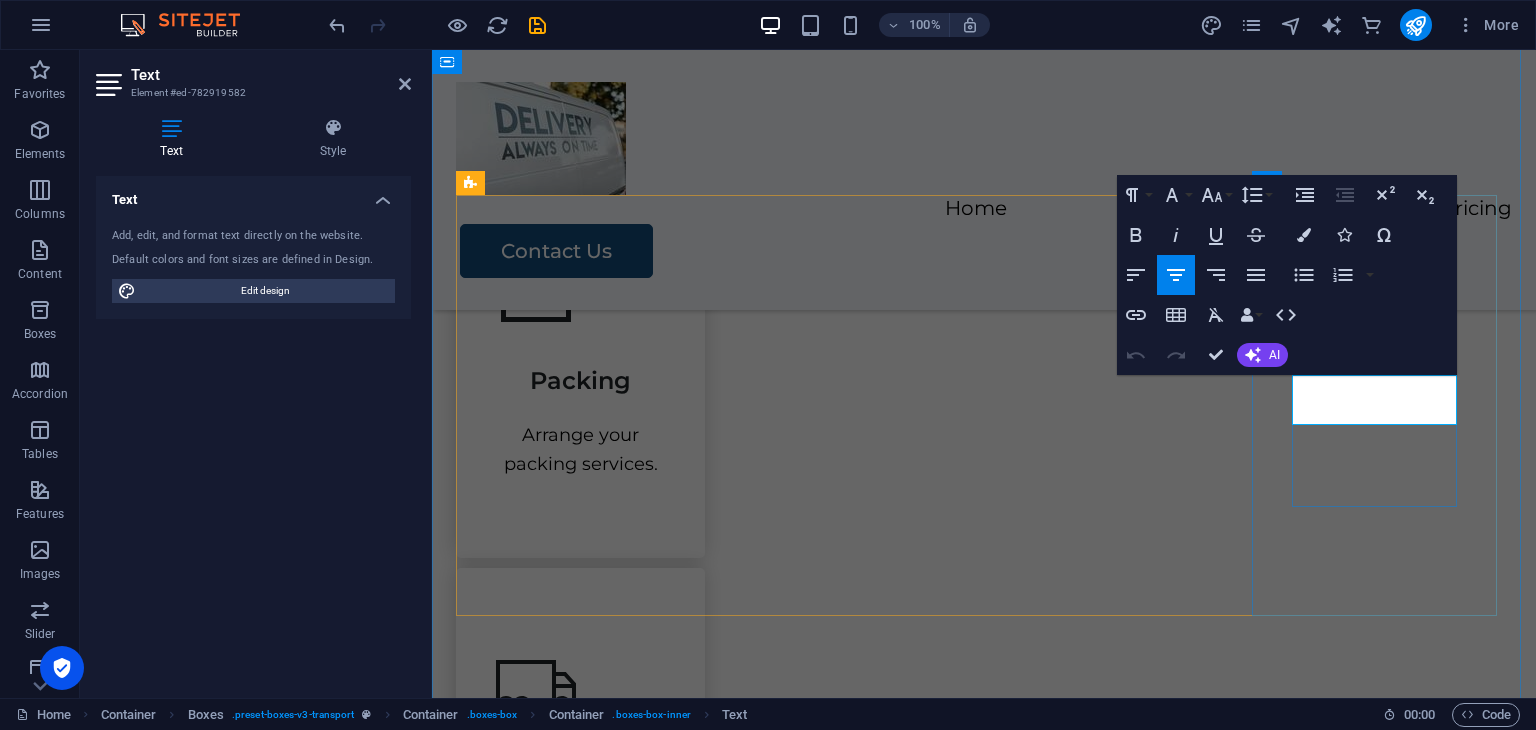 drag, startPoint x: 1432, startPoint y: 409, endPoint x: 1318, endPoint y: 403, distance: 114.15778 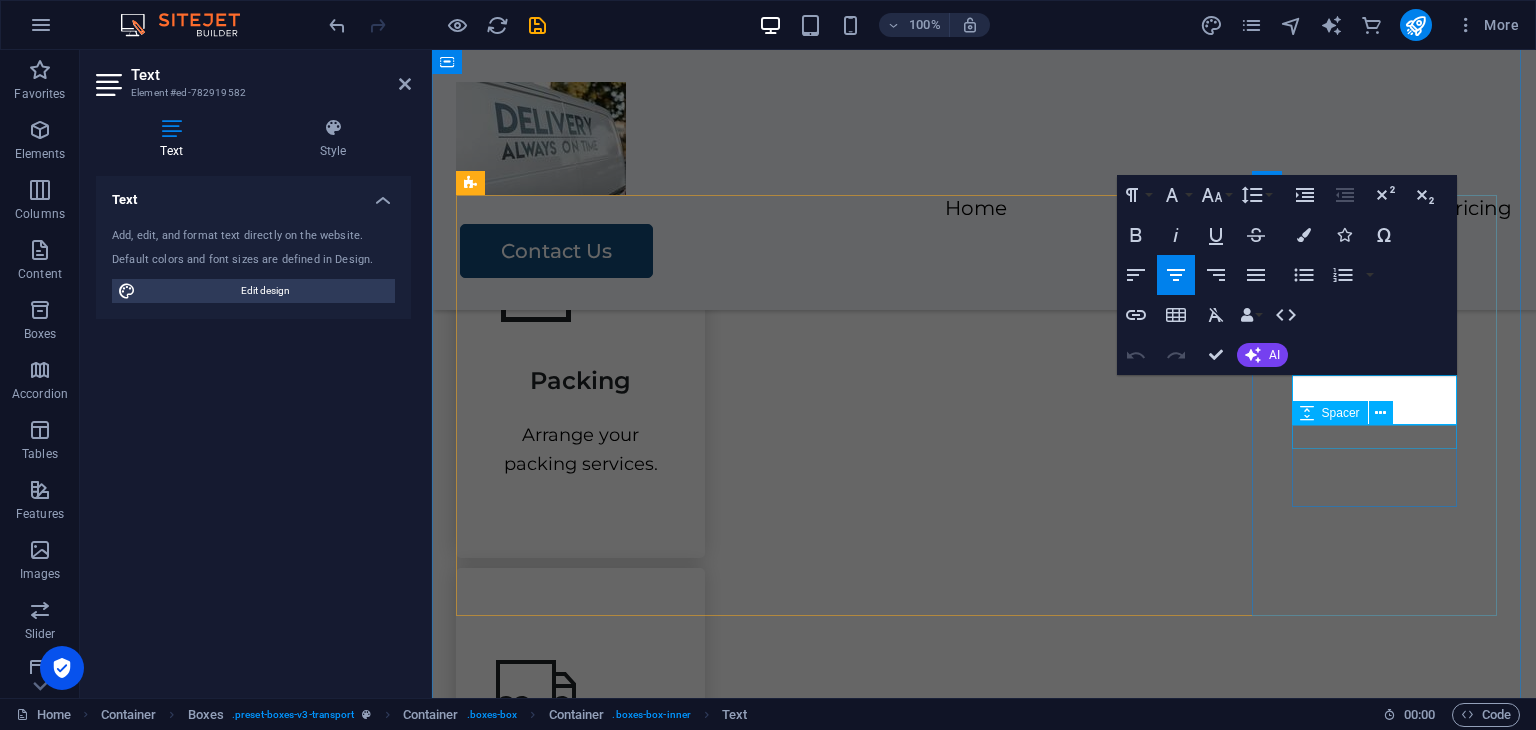 type 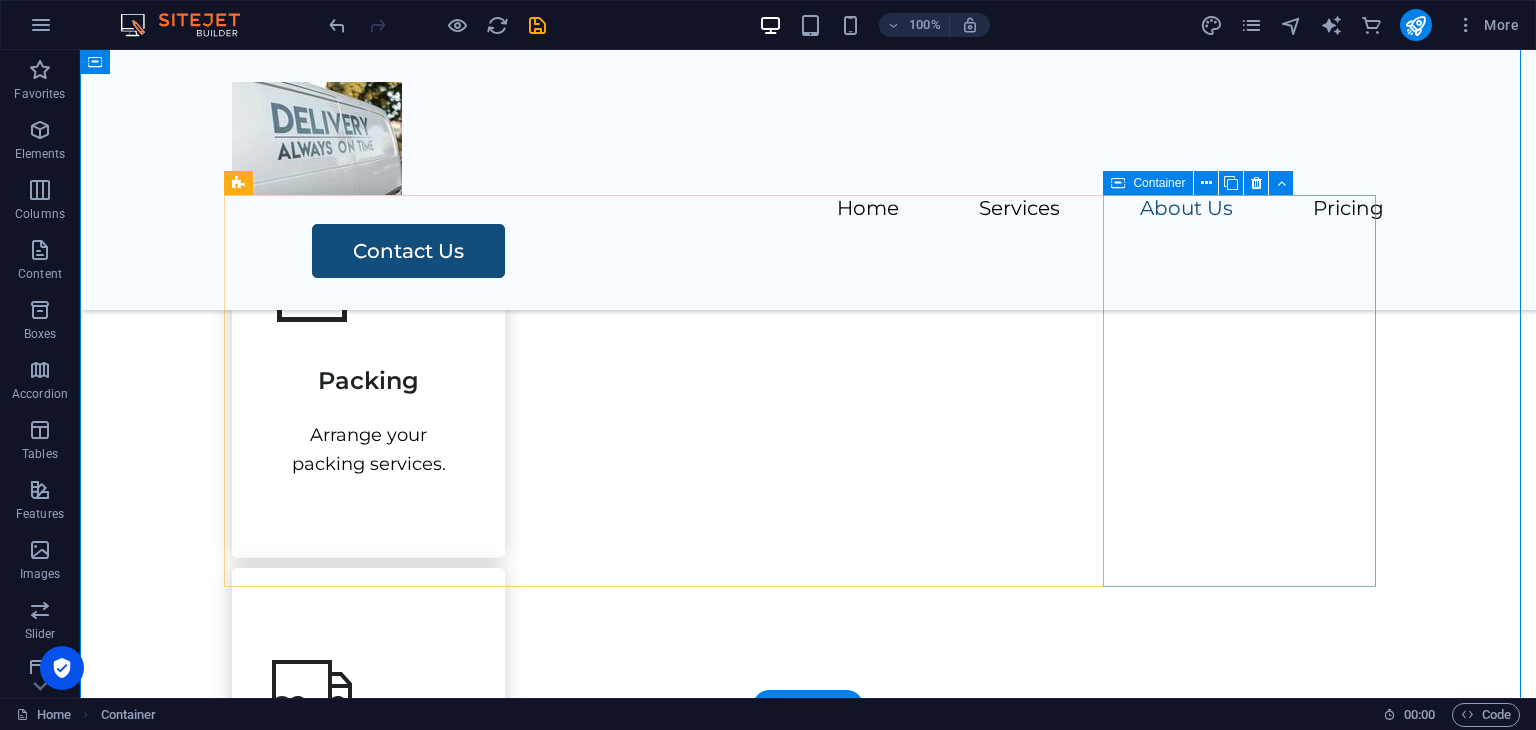 drag, startPoint x: 1344, startPoint y: 433, endPoint x: 1362, endPoint y: 433, distance: 18 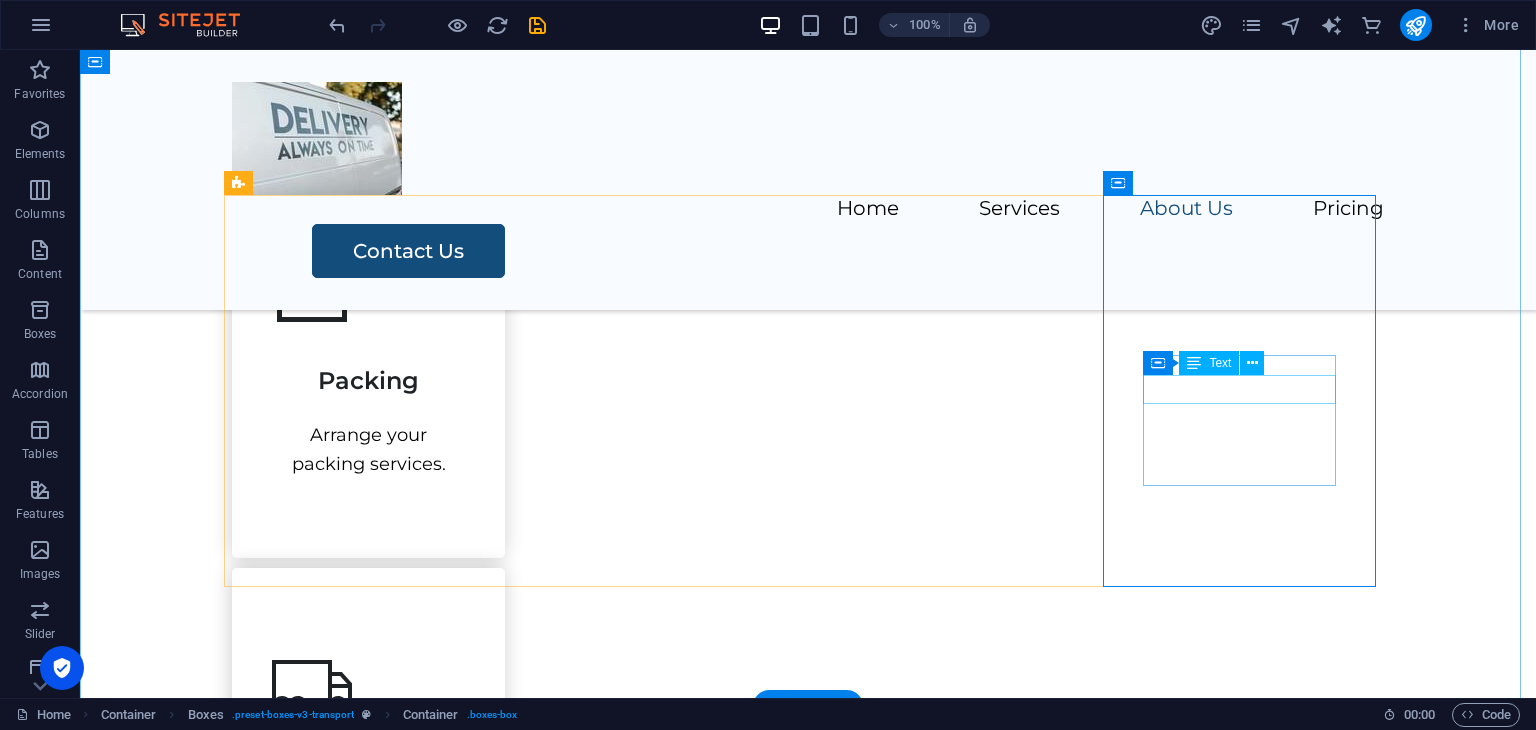 click on "Packiging" at bounding box center (368, 1566) 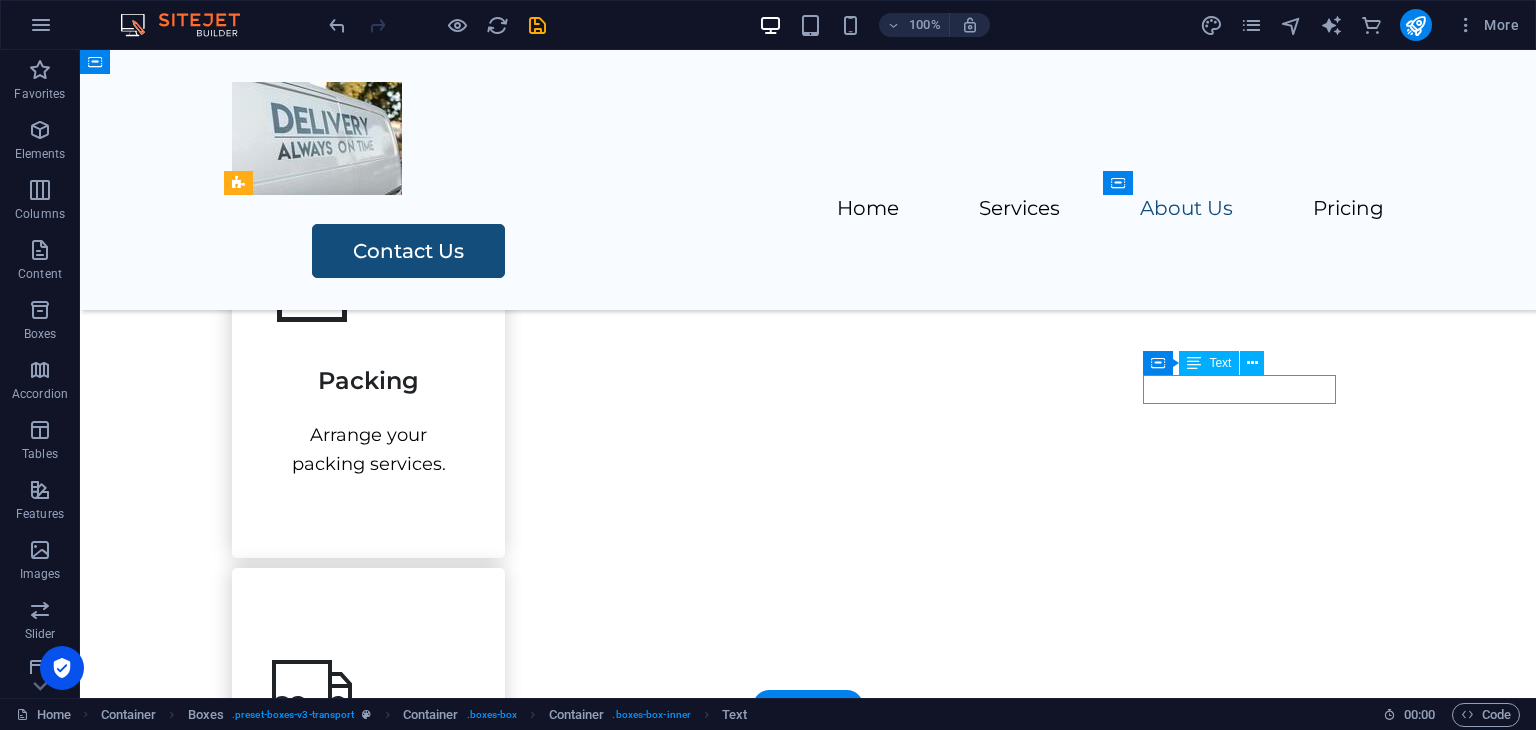 click on "Packiging" at bounding box center (368, 1566) 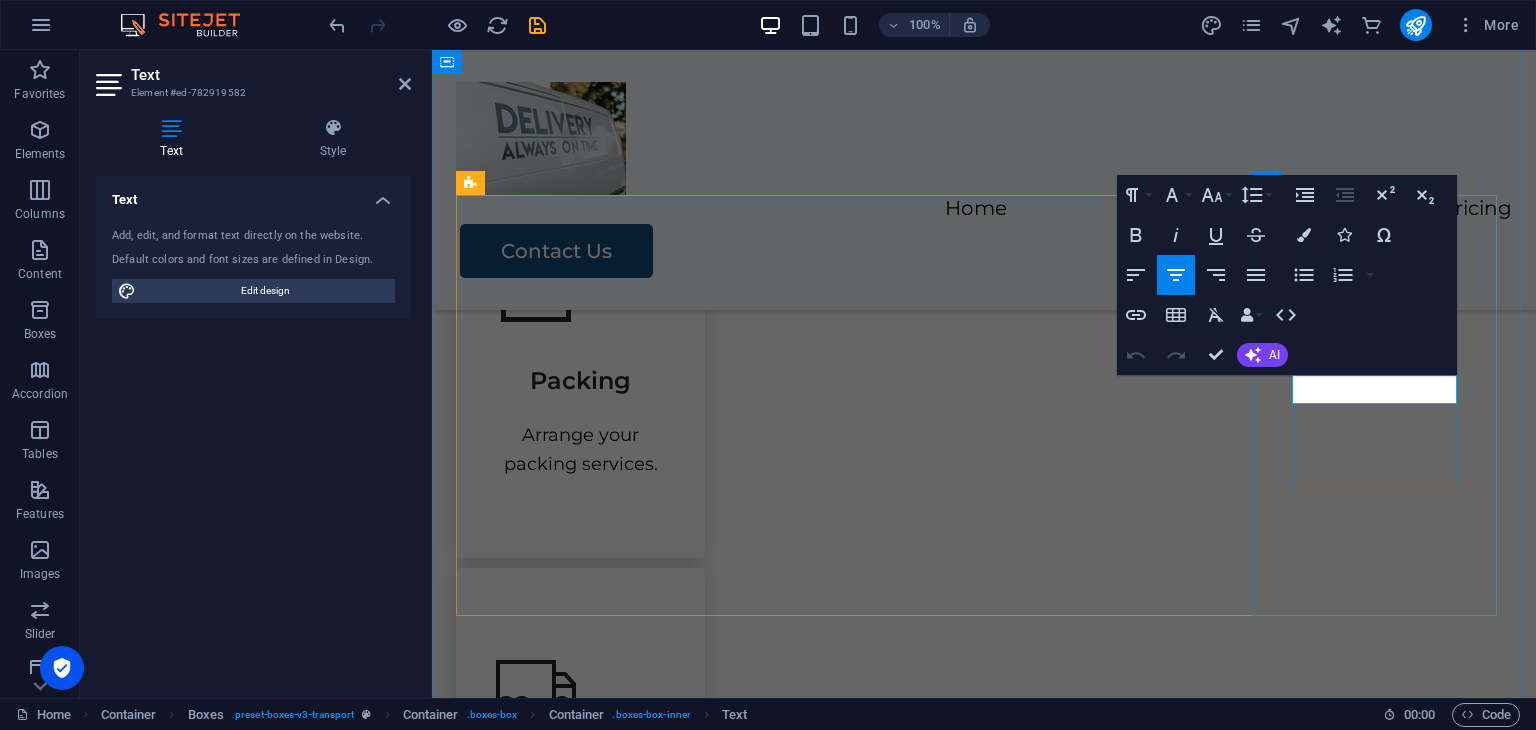 type 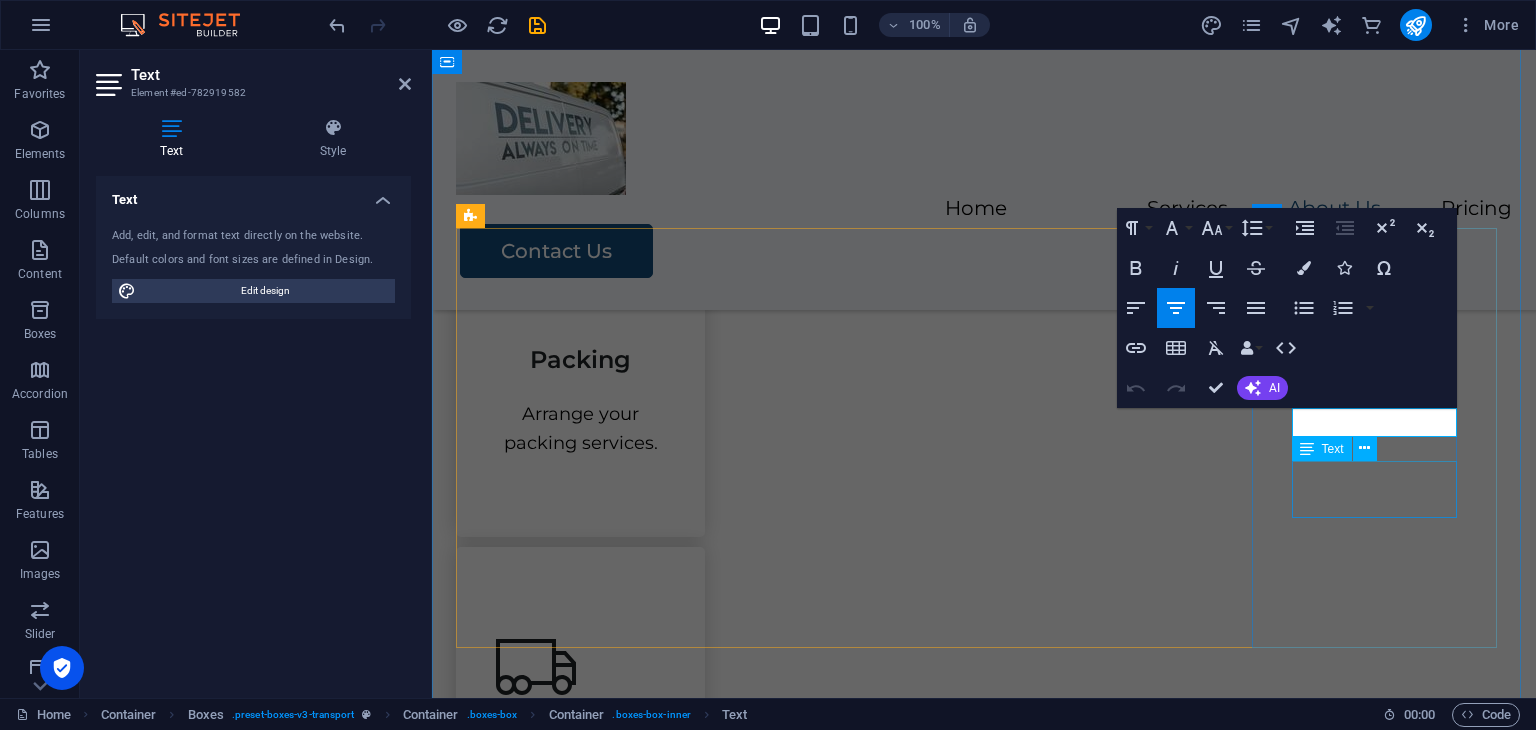 scroll, scrollTop: 1701, scrollLeft: 0, axis: vertical 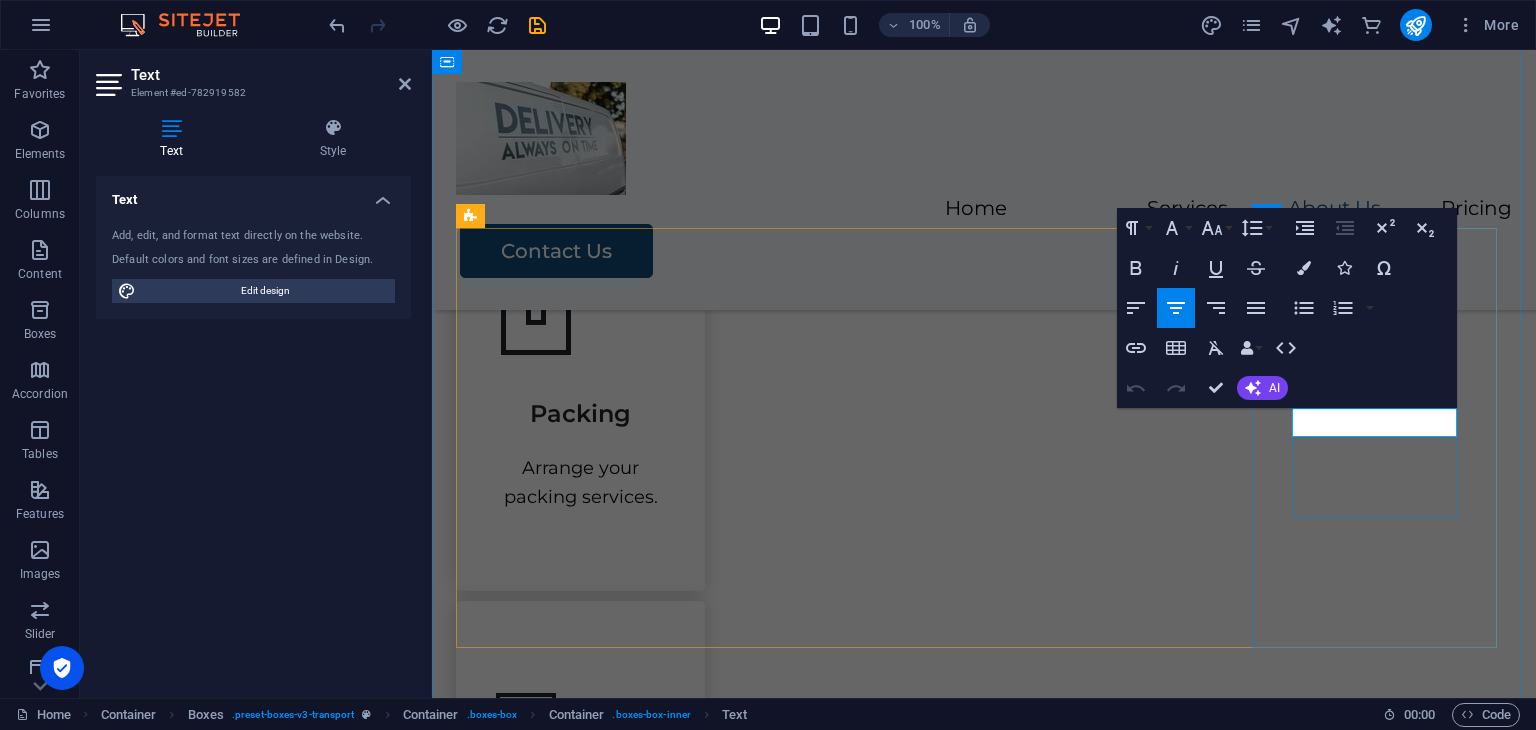 drag, startPoint x: 1424, startPoint y: 427, endPoint x: 1315, endPoint y: 423, distance: 109.07337 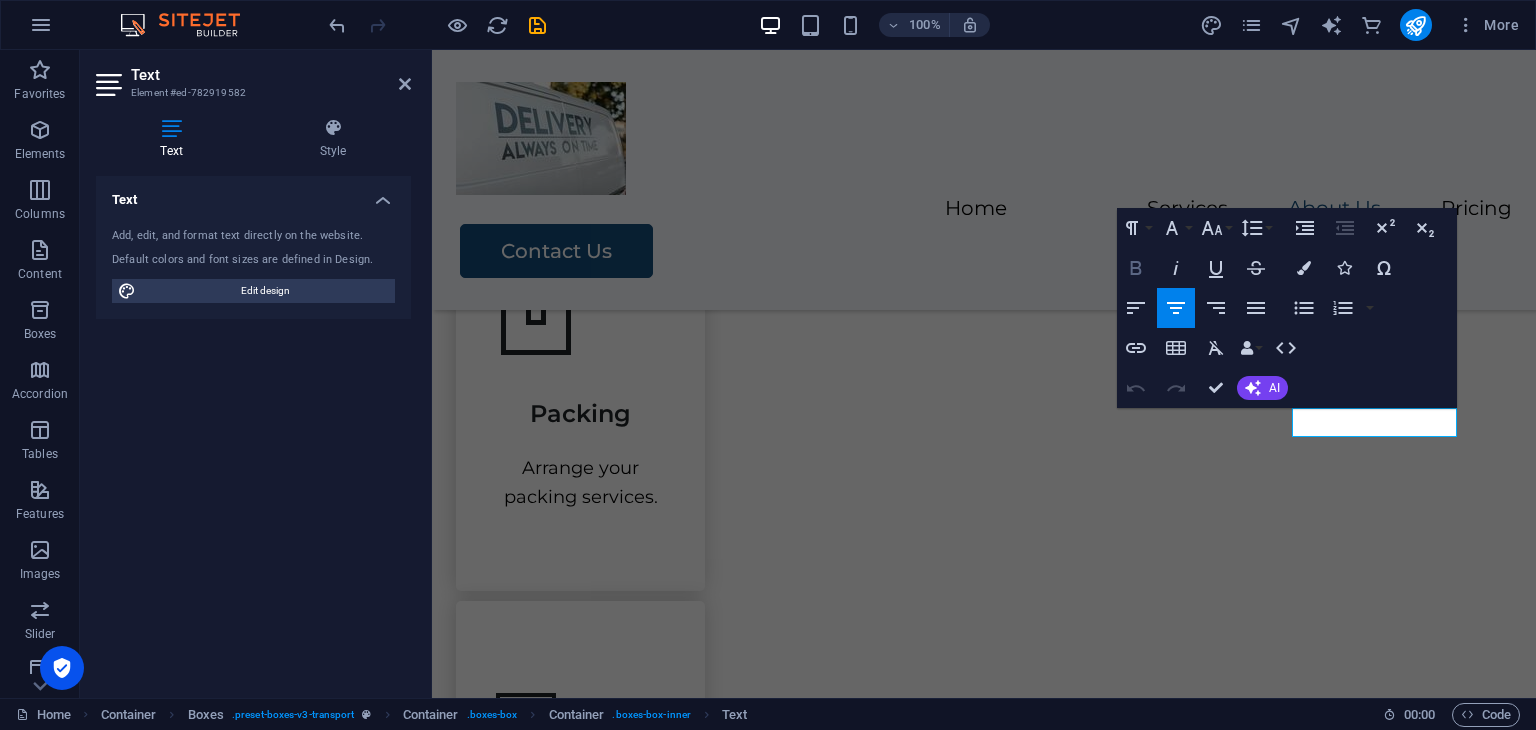 click 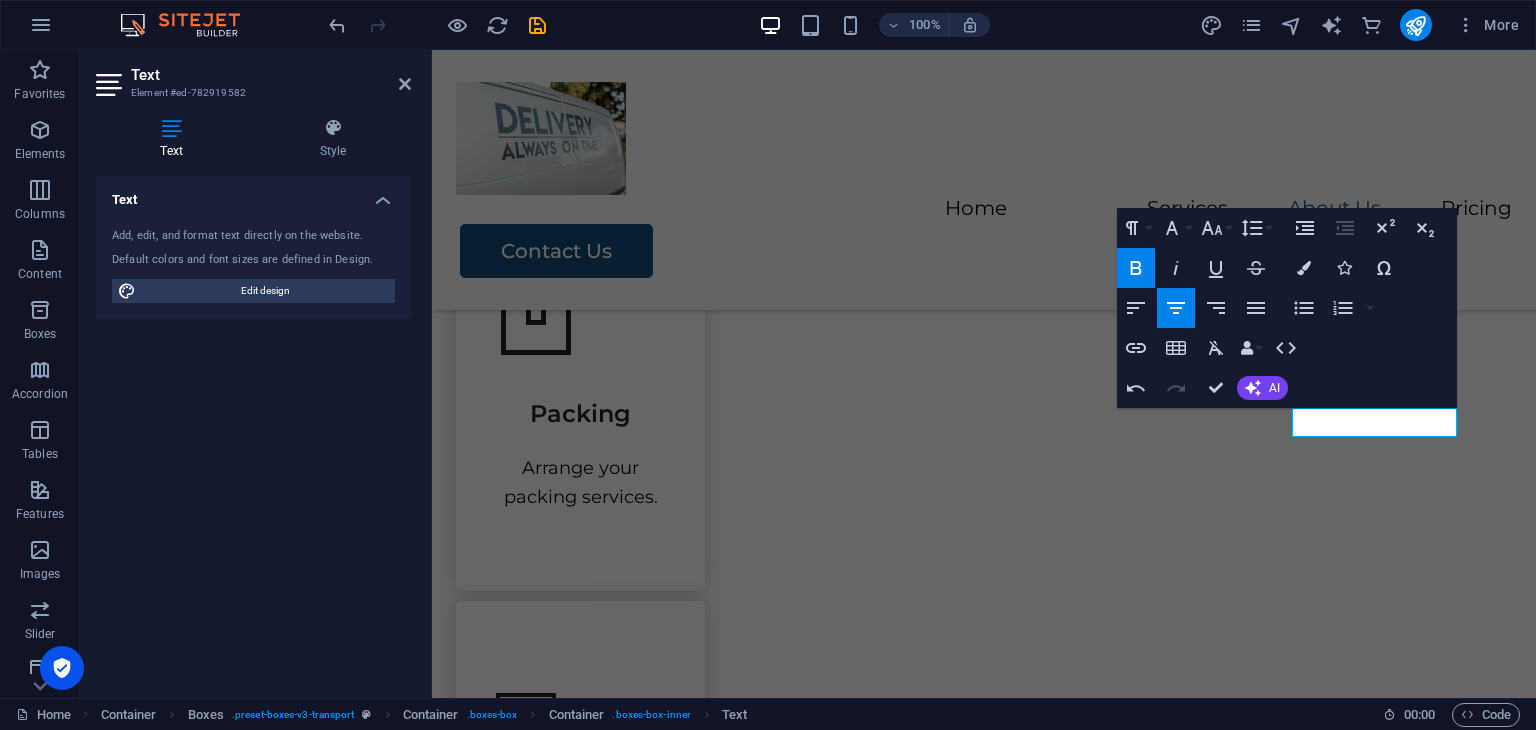 scroll, scrollTop: 2268, scrollLeft: 0, axis: vertical 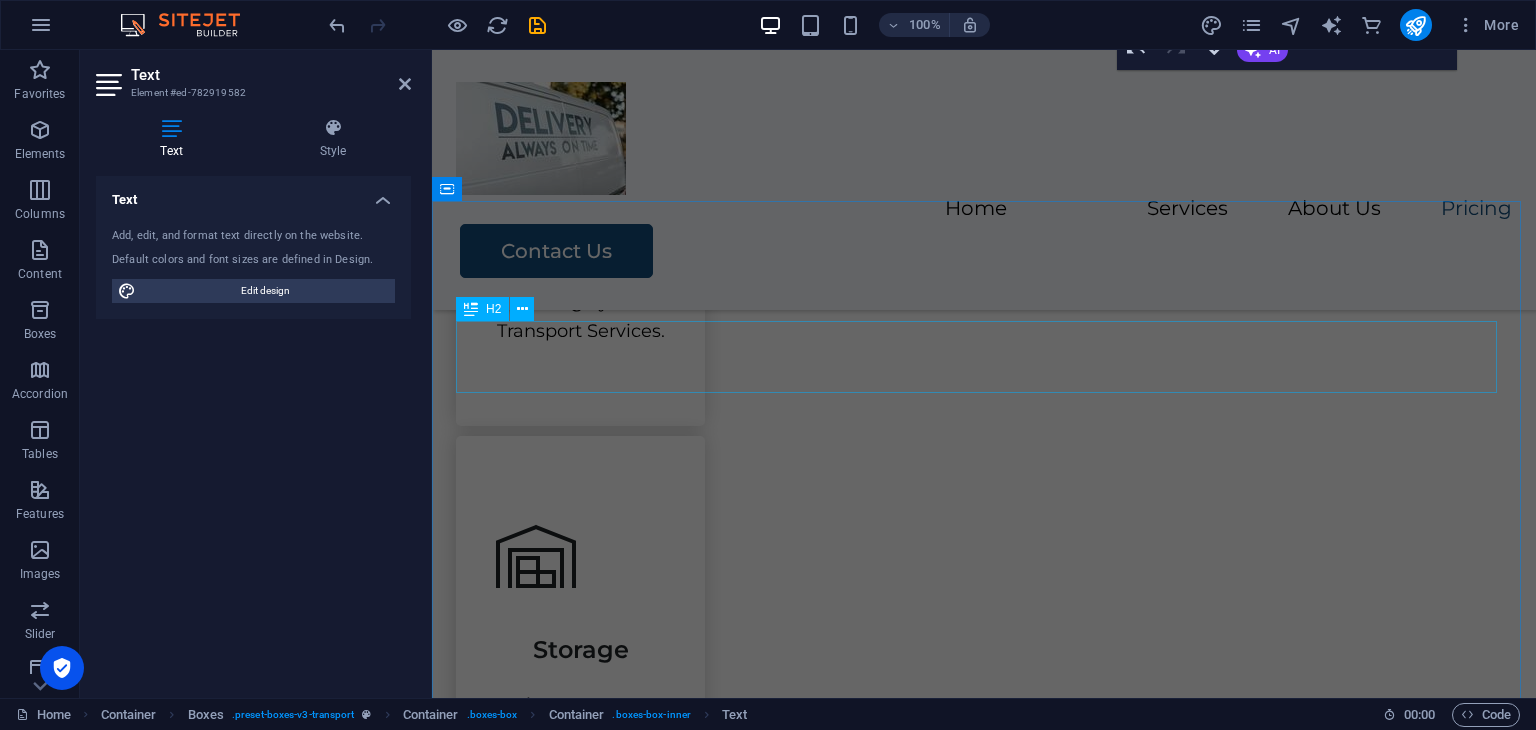 click on "Service Packages" at bounding box center [984, 1484] 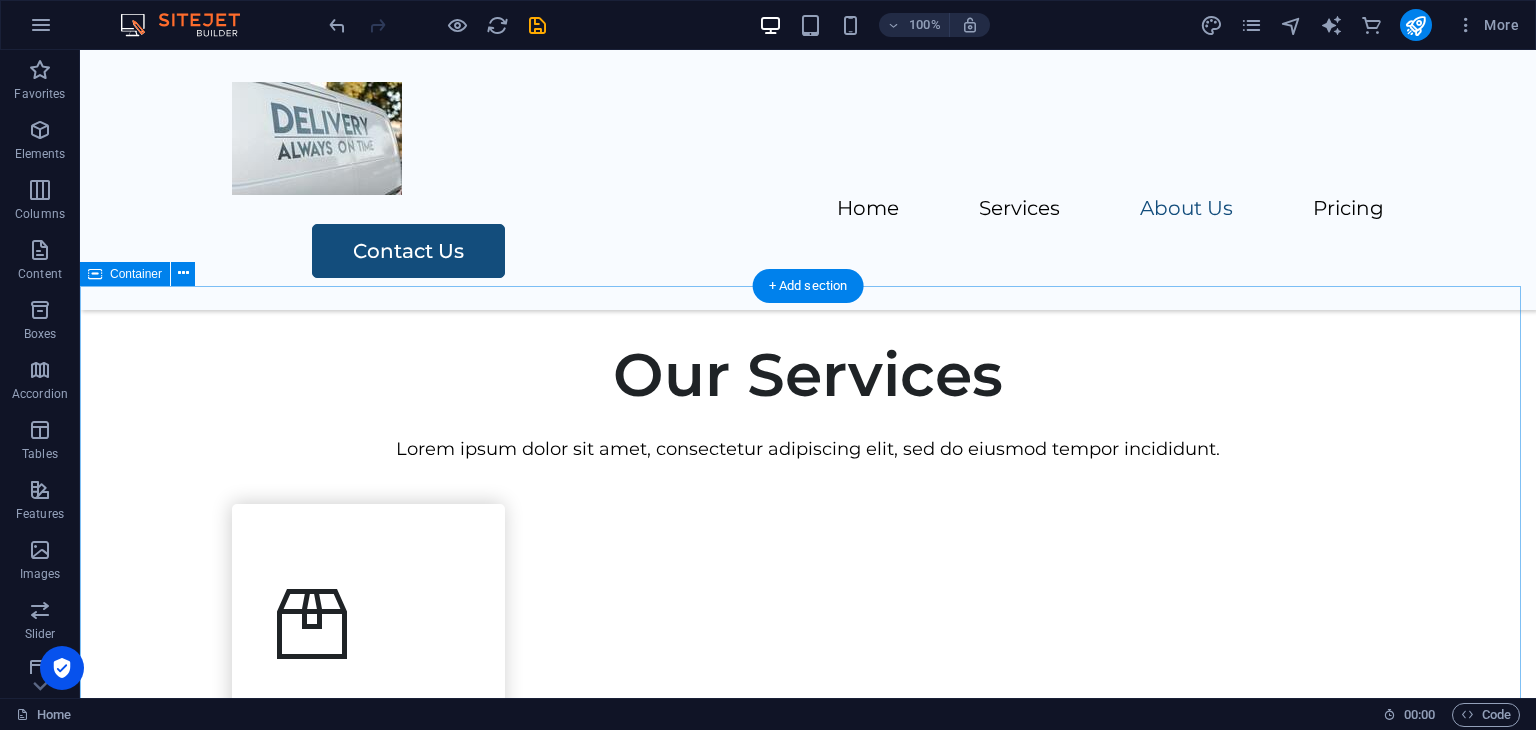 scroll, scrollTop: 1423, scrollLeft: 0, axis: vertical 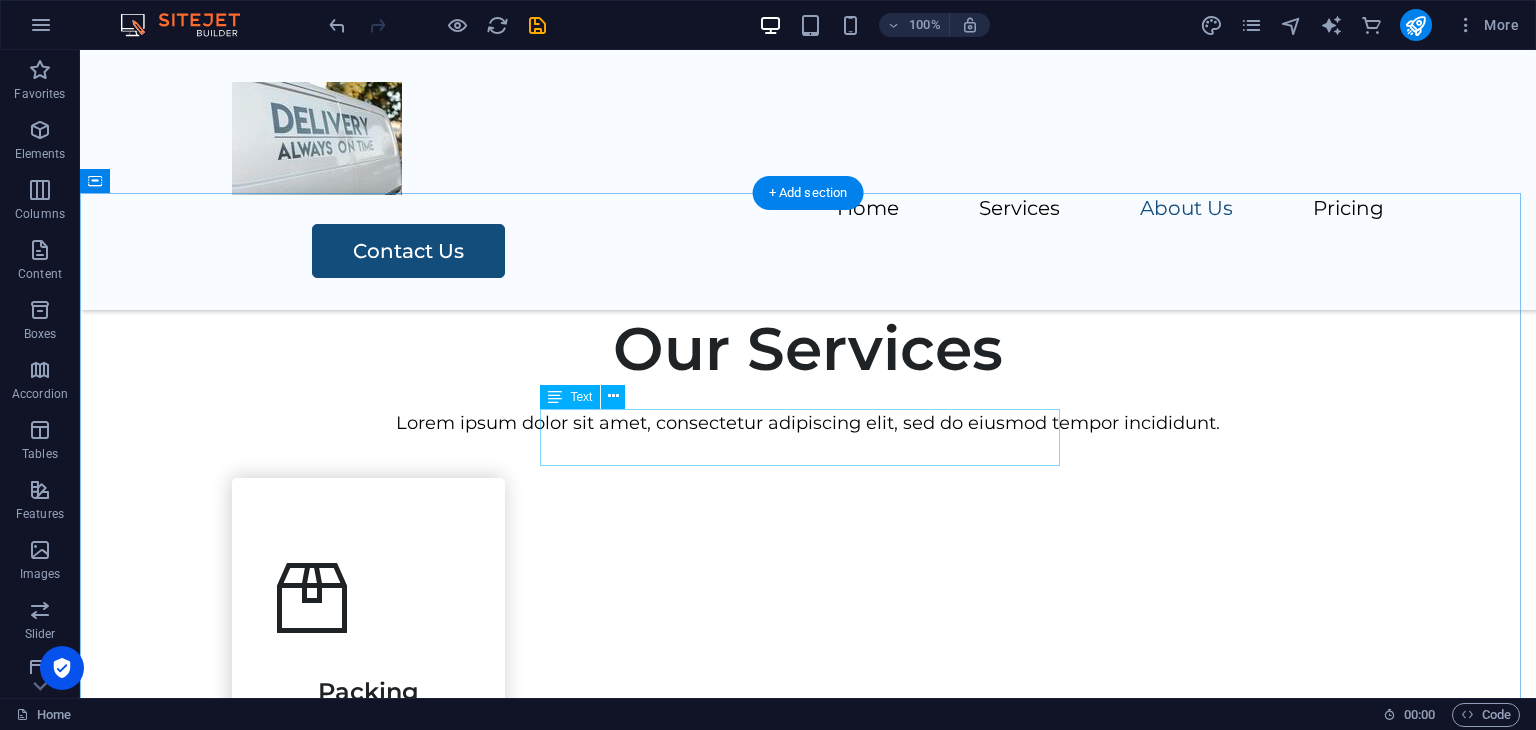 click on "Lorem ipsum dolor sit amet, consectetur adipiscing elit, sed do eiusmod tempor incididunt." at bounding box center [808, 423] 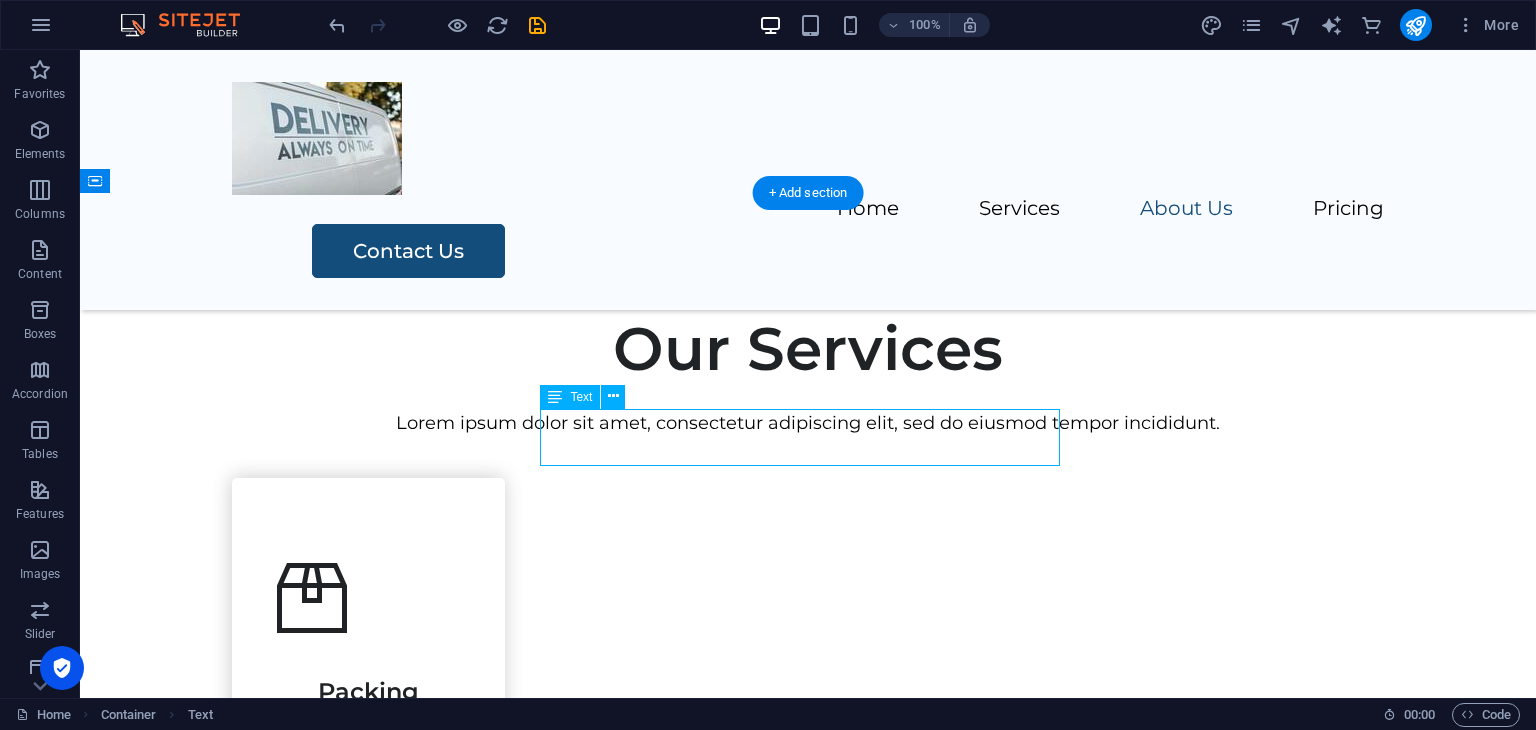 click on "Lorem ipsum dolor sit amet, consectetur adipiscing elit, sed do eiusmod tempor incididunt." at bounding box center [808, 423] 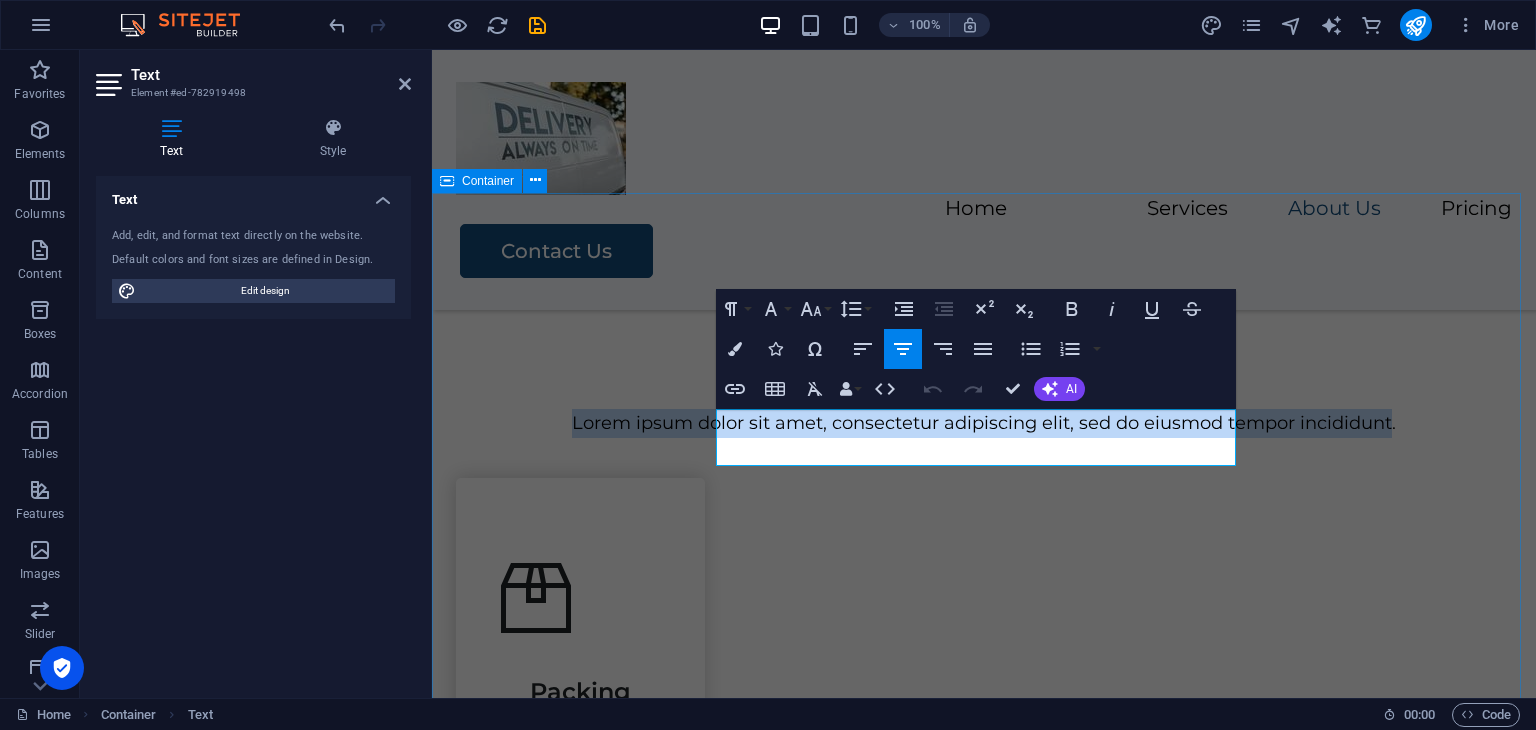 drag, startPoint x: 1128, startPoint y: 457, endPoint x: 690, endPoint y: 415, distance: 440.0091 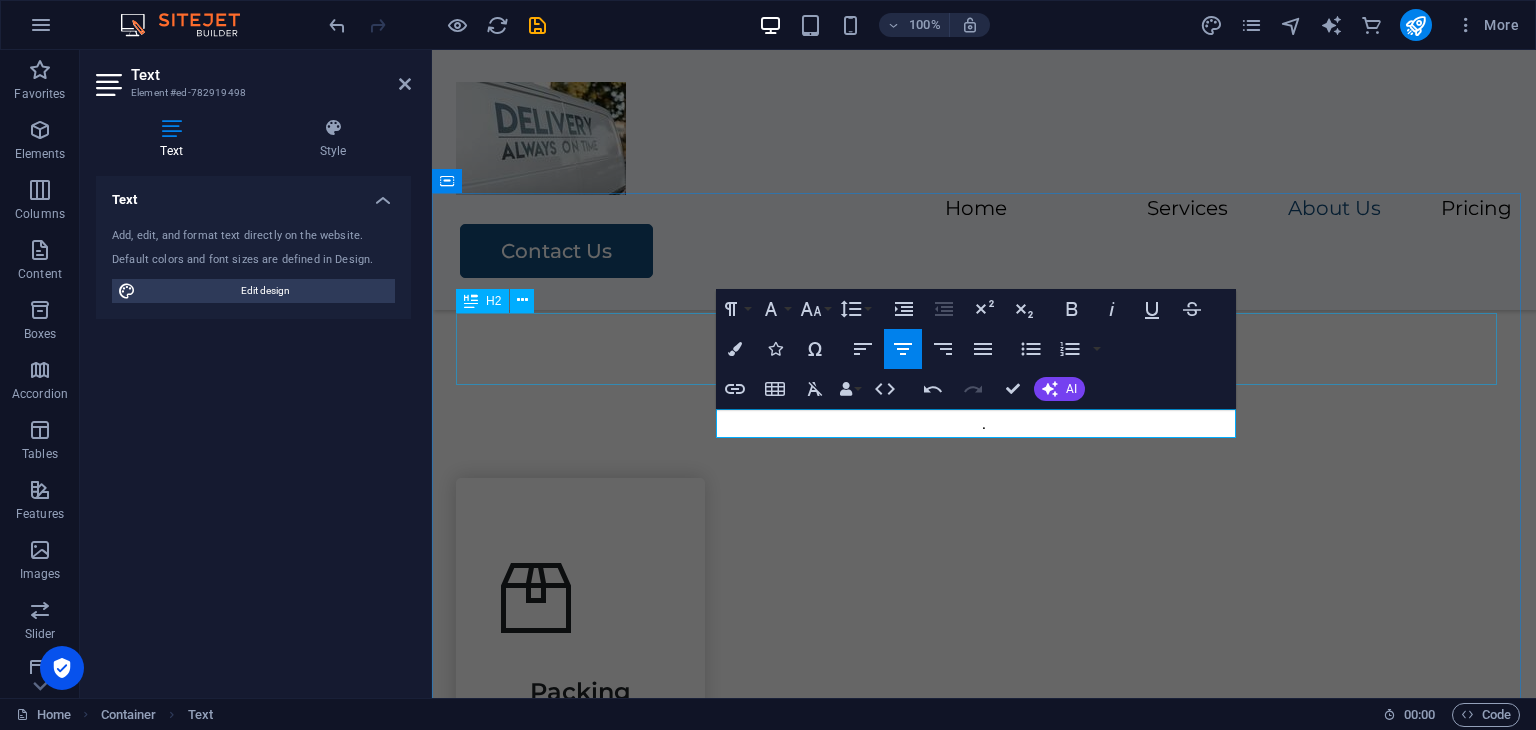 click on "Our Services" at bounding box center [984, 349] 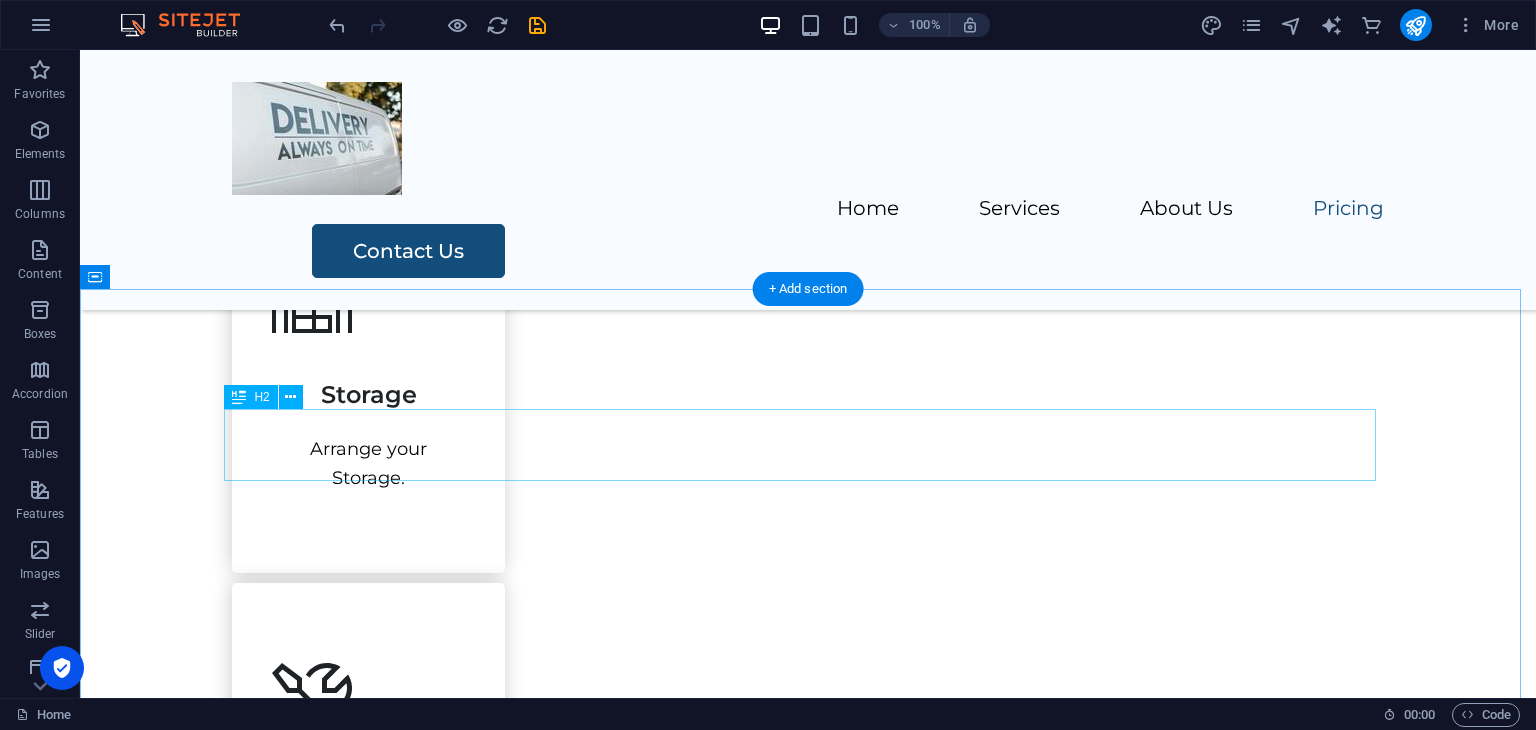 scroll, scrollTop: 2123, scrollLeft: 0, axis: vertical 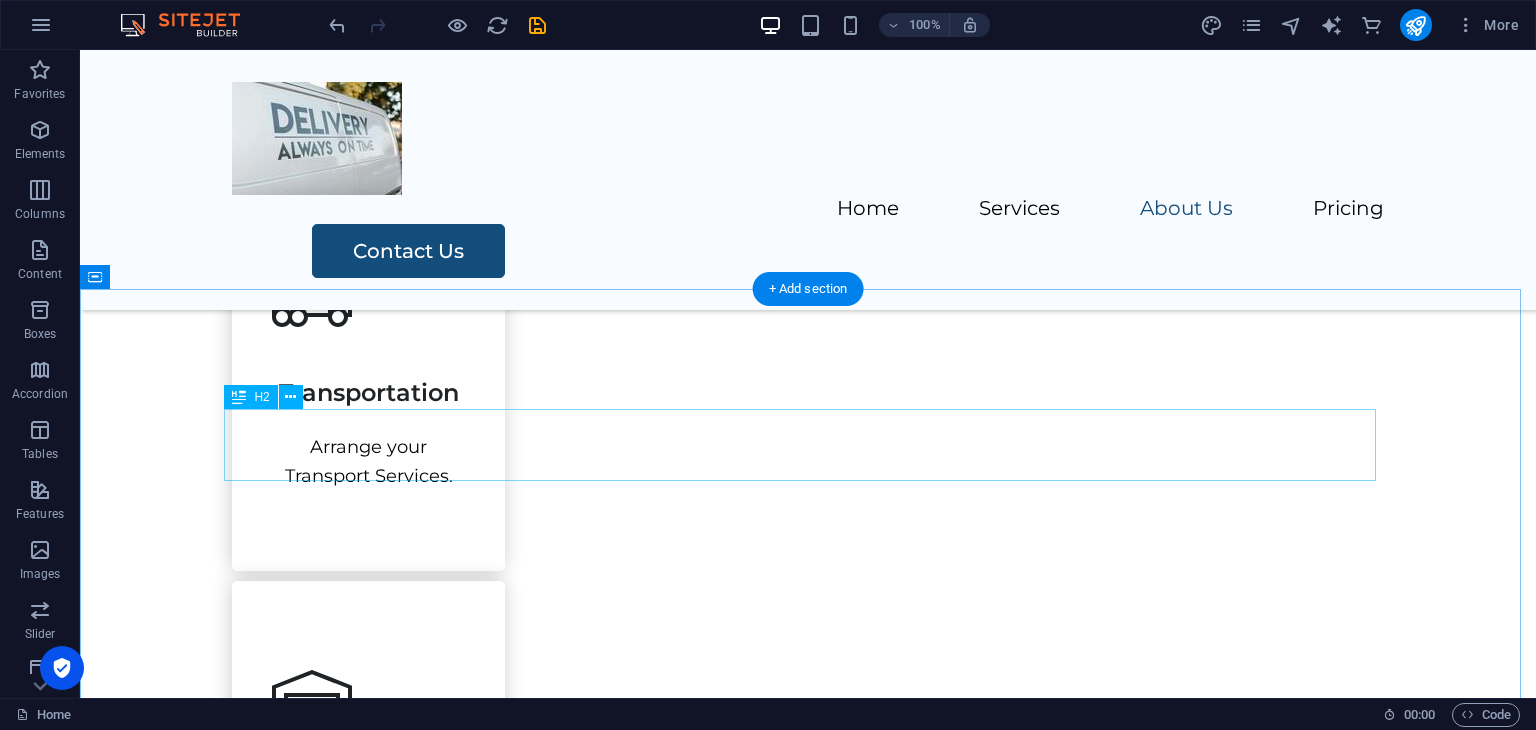 click on "Service Packages" at bounding box center (808, 1629) 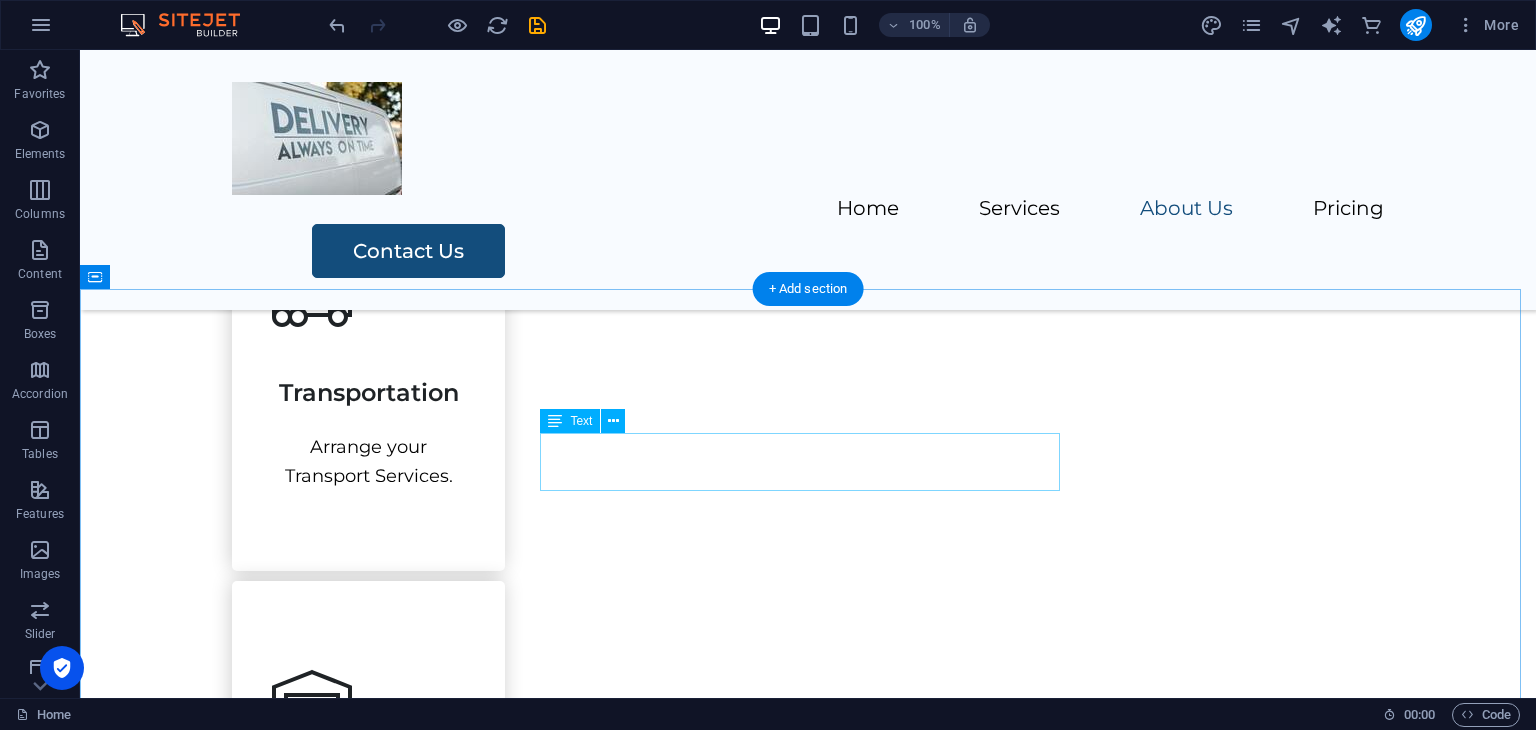 click on "Lorem ipsum dolor sit amet, consectetur adipiscing elit, sed do eiusmod tempor incididunt." at bounding box center (808, 1631) 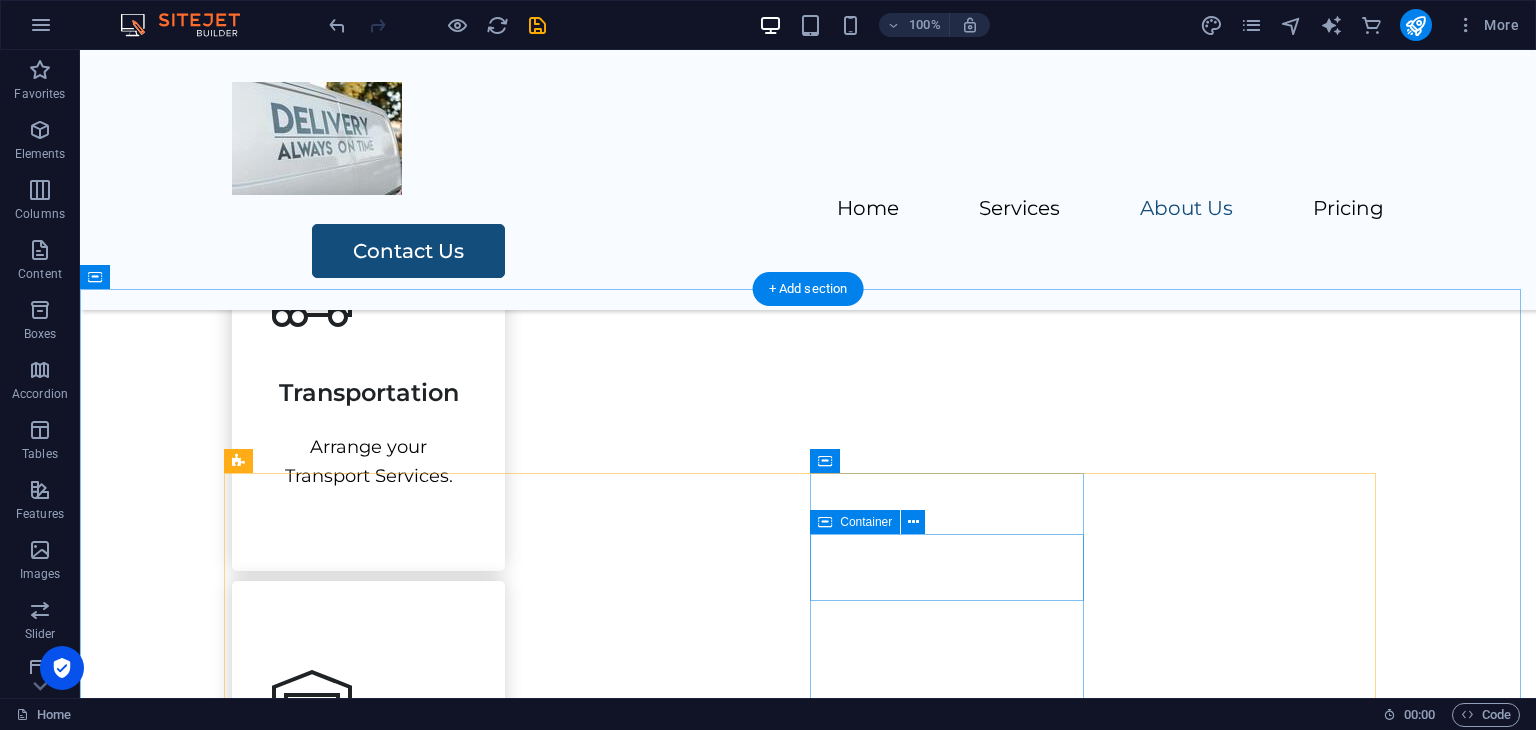 click on "Complete" at bounding box center (808, 2591) 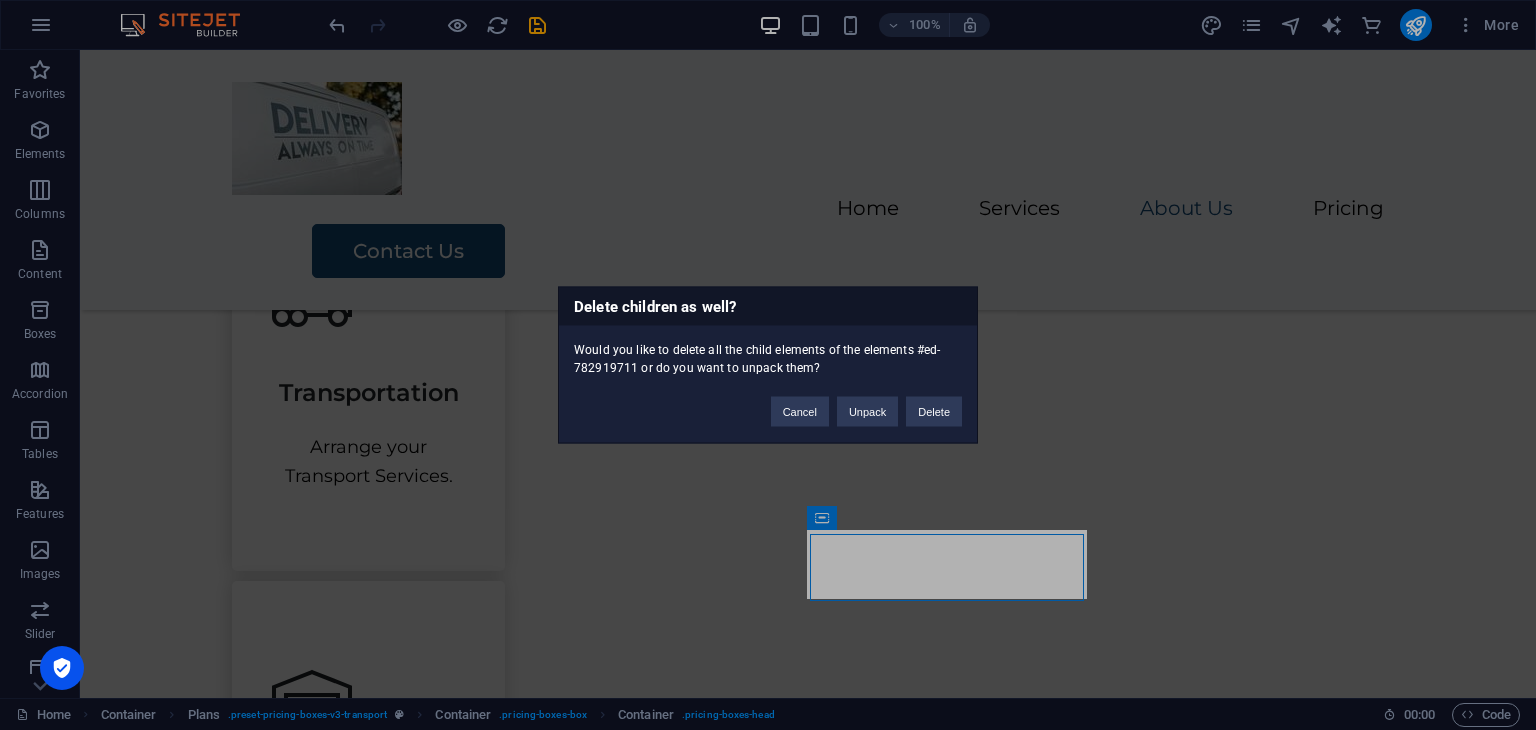 type 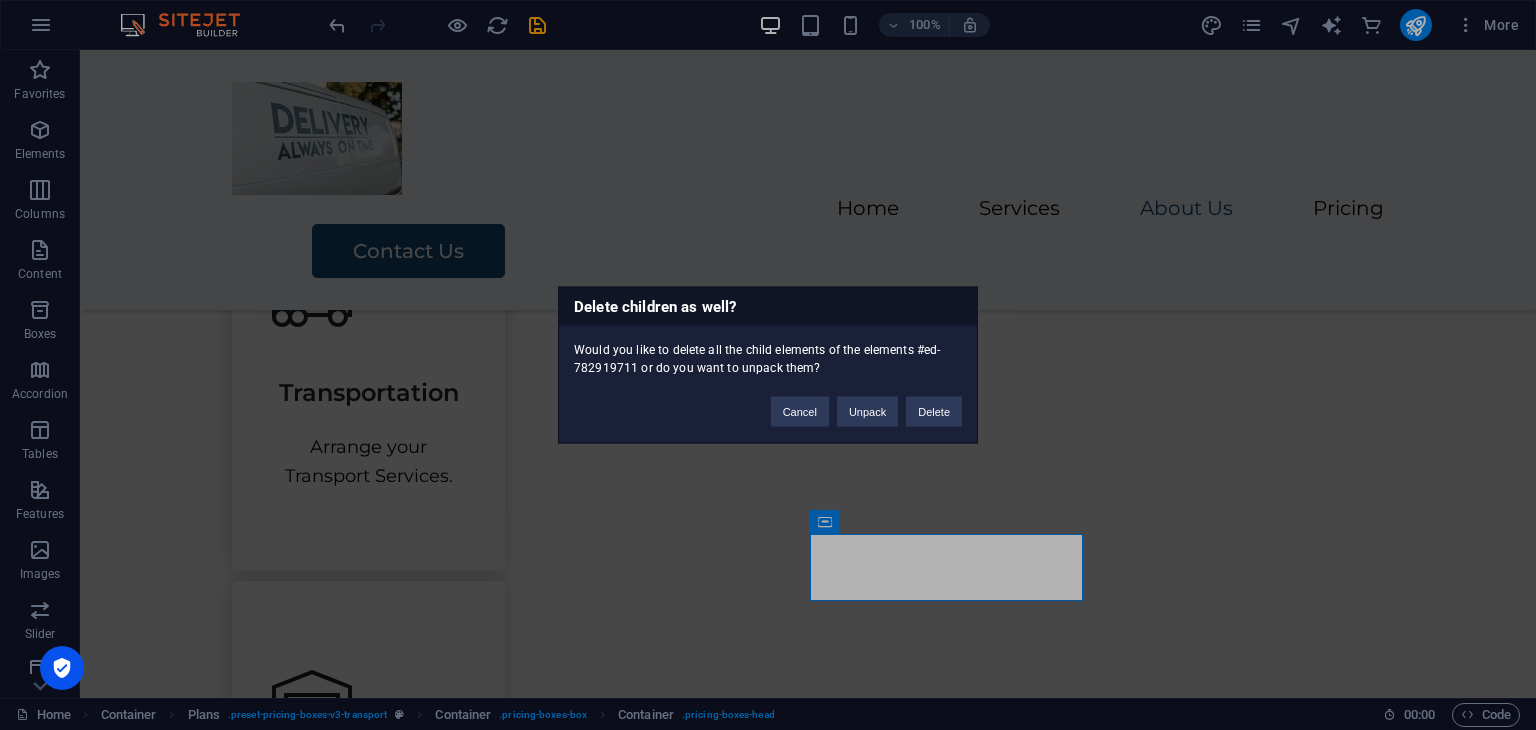 click on "Delete children as well? Would you like to delete all the child elements of the elements #ed-782919711 or do you want to unpack them? Cancel Unpack Delete" at bounding box center [768, 365] 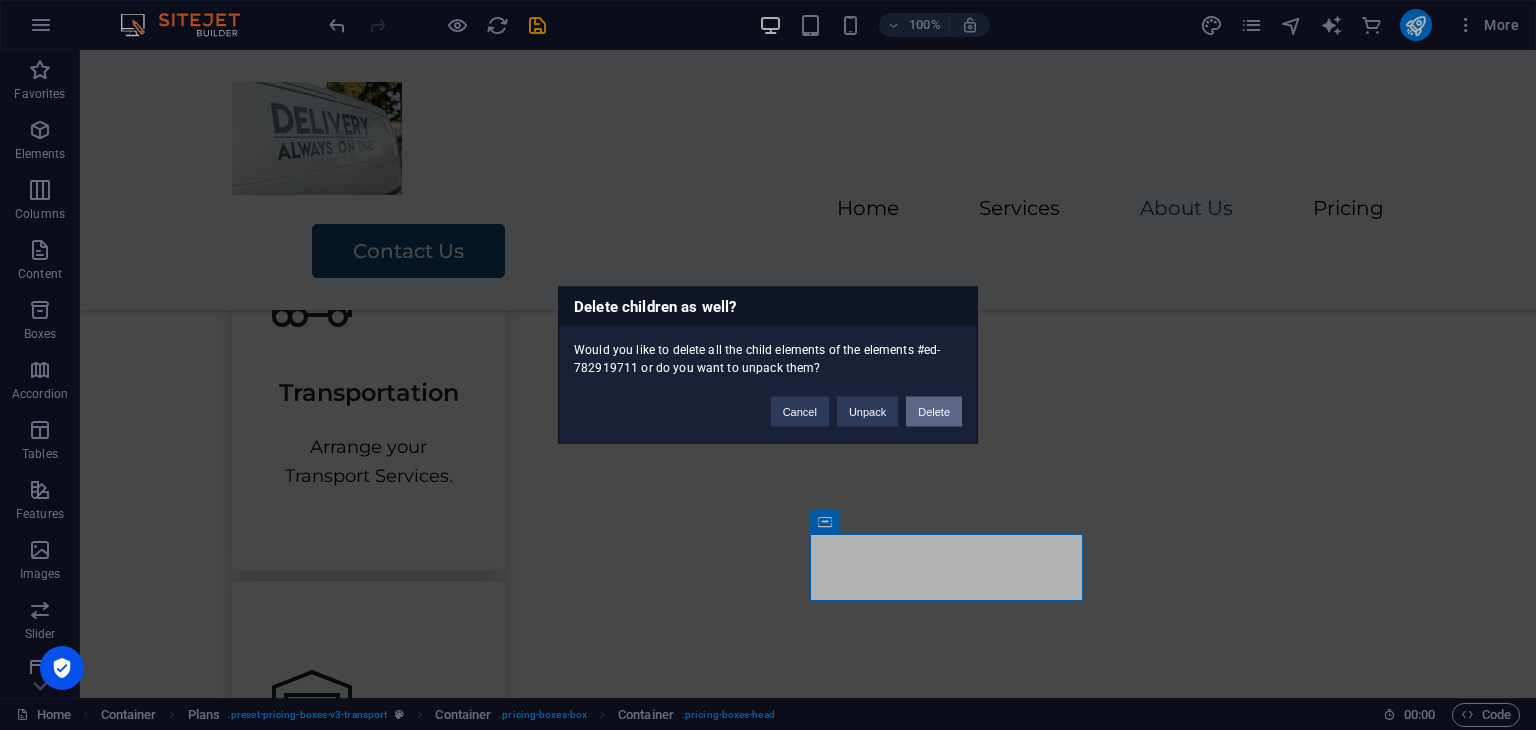 click on "Delete" at bounding box center [934, 412] 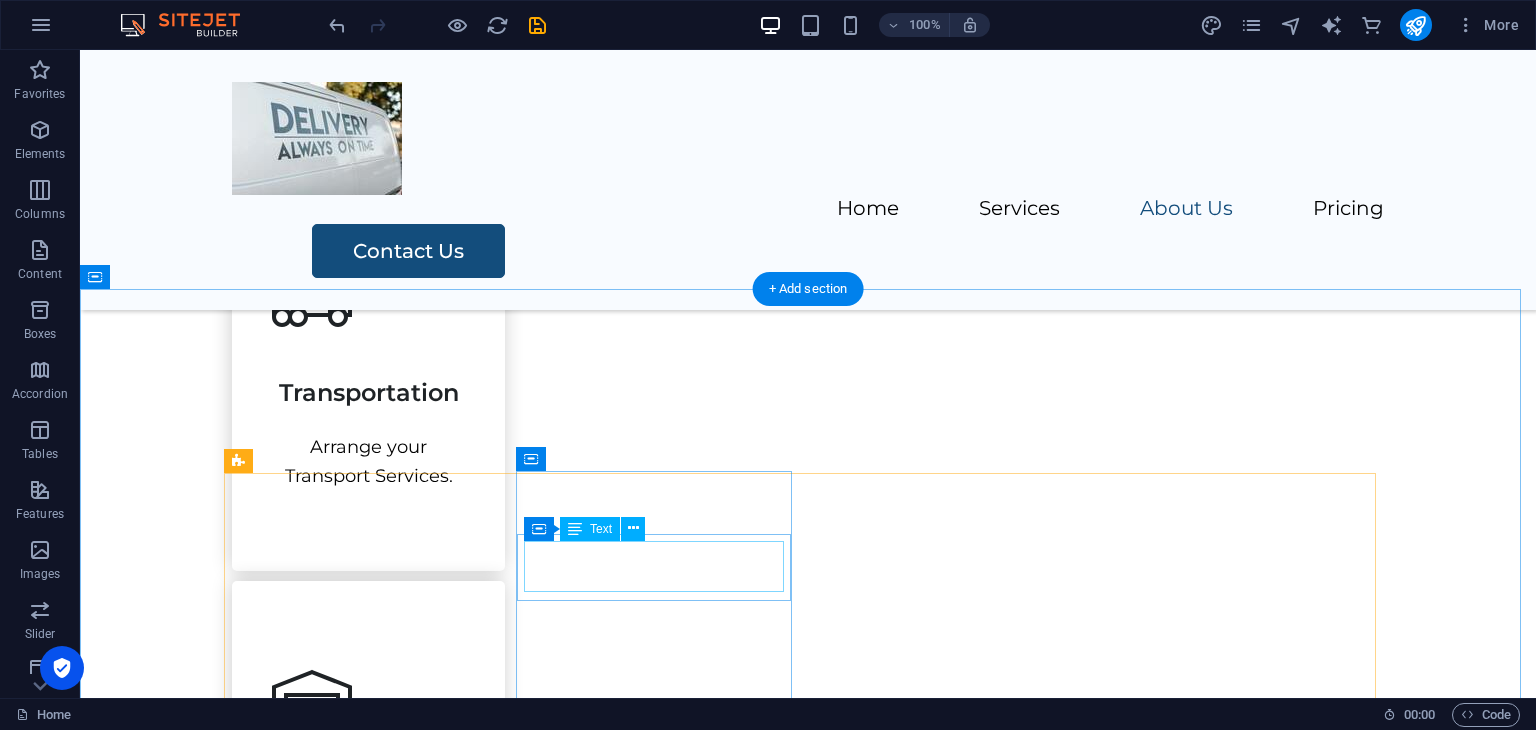 click on "Standard" at bounding box center [808, 2148] 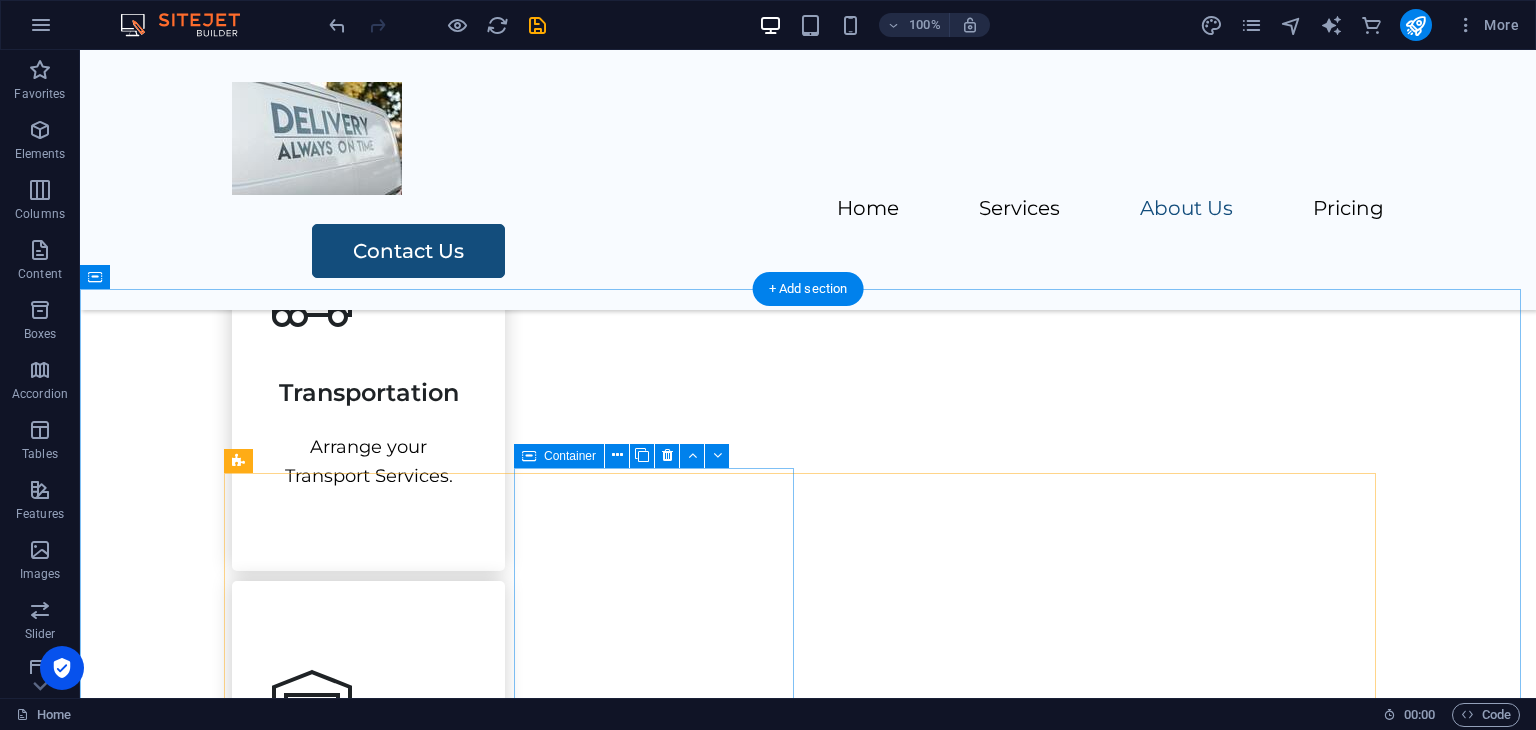 click on "Packing Transport $400 Contact Us" at bounding box center (808, 2326) 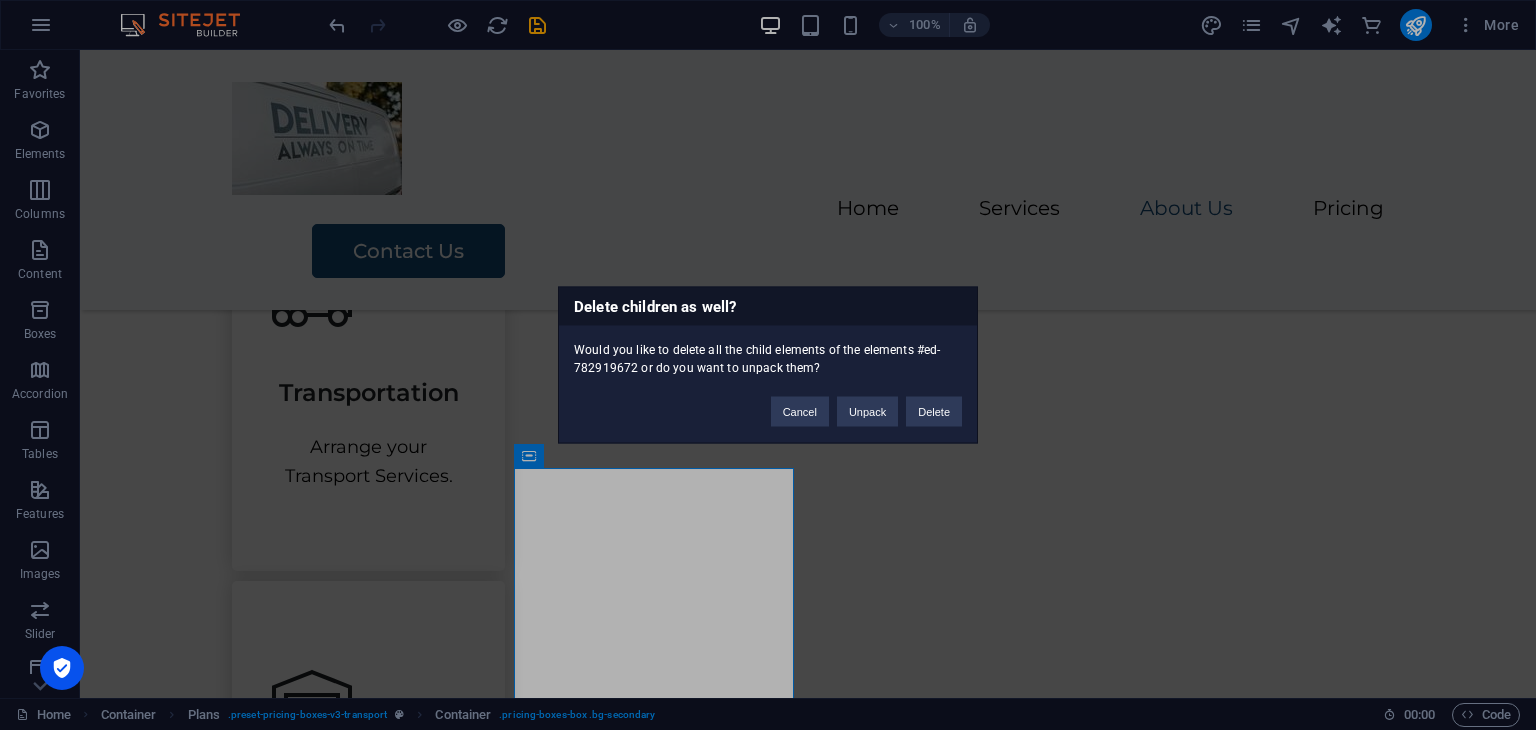 type 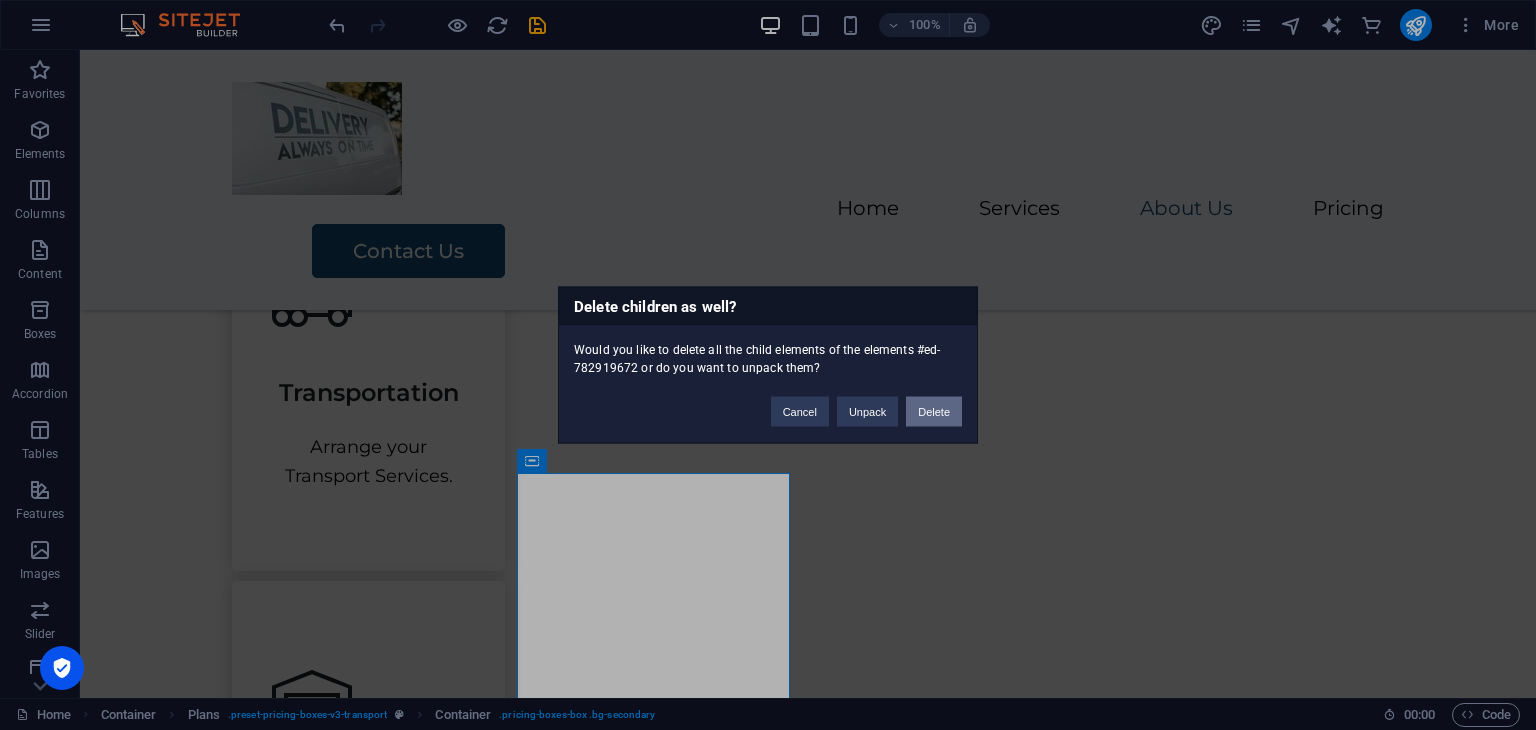 click on "Delete" at bounding box center [934, 412] 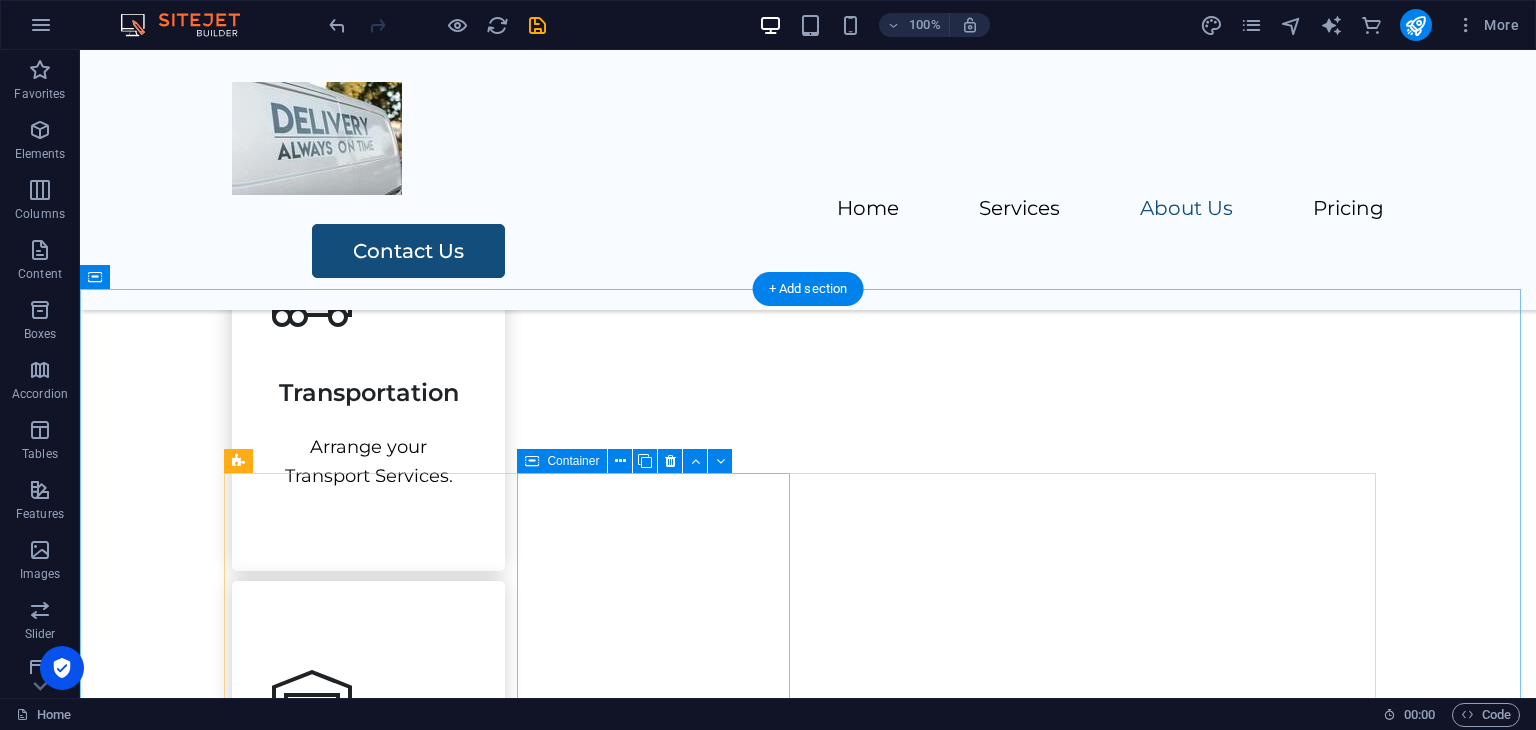 click on "Packing Transport Assembly $500 Contact Us" at bounding box center [808, 2326] 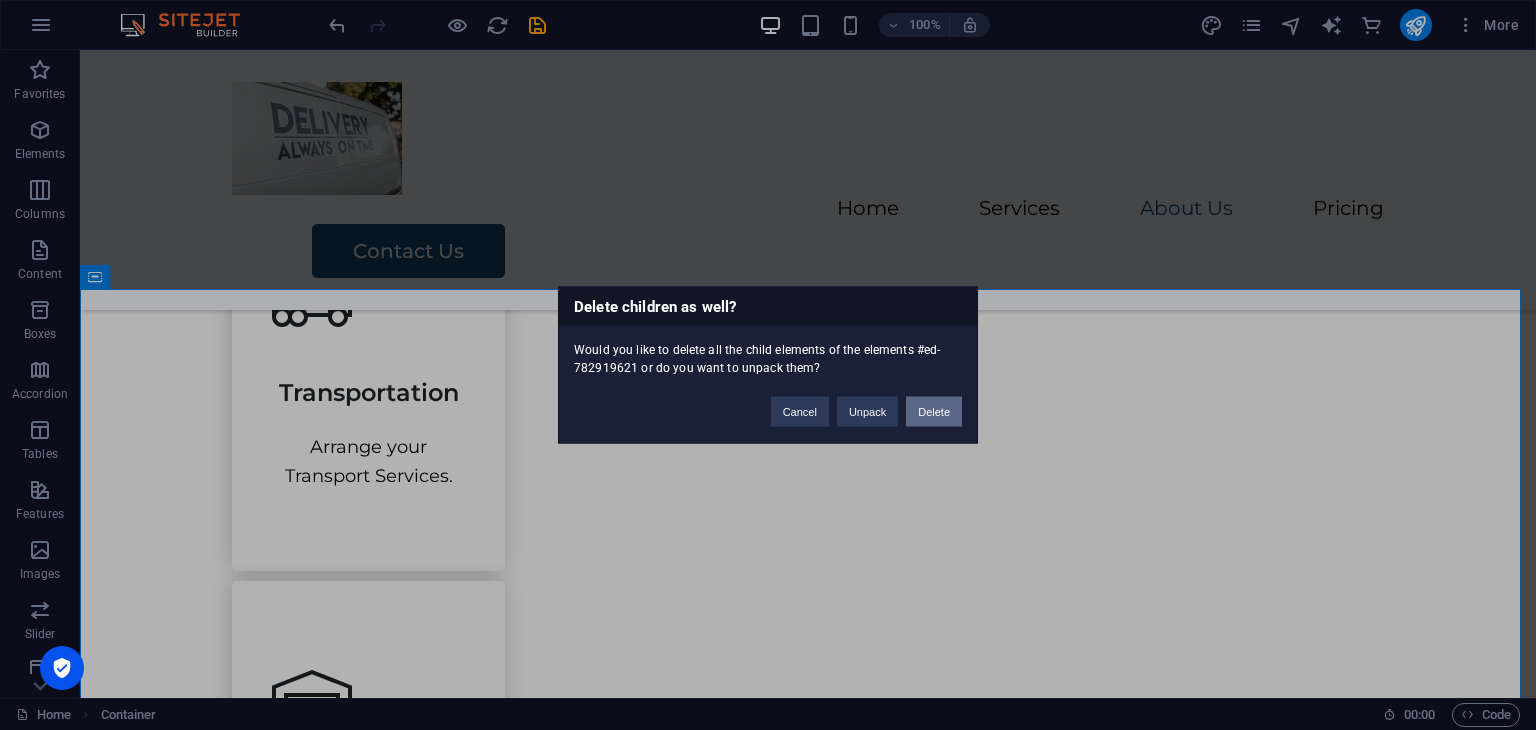 click on "Delete" at bounding box center [934, 412] 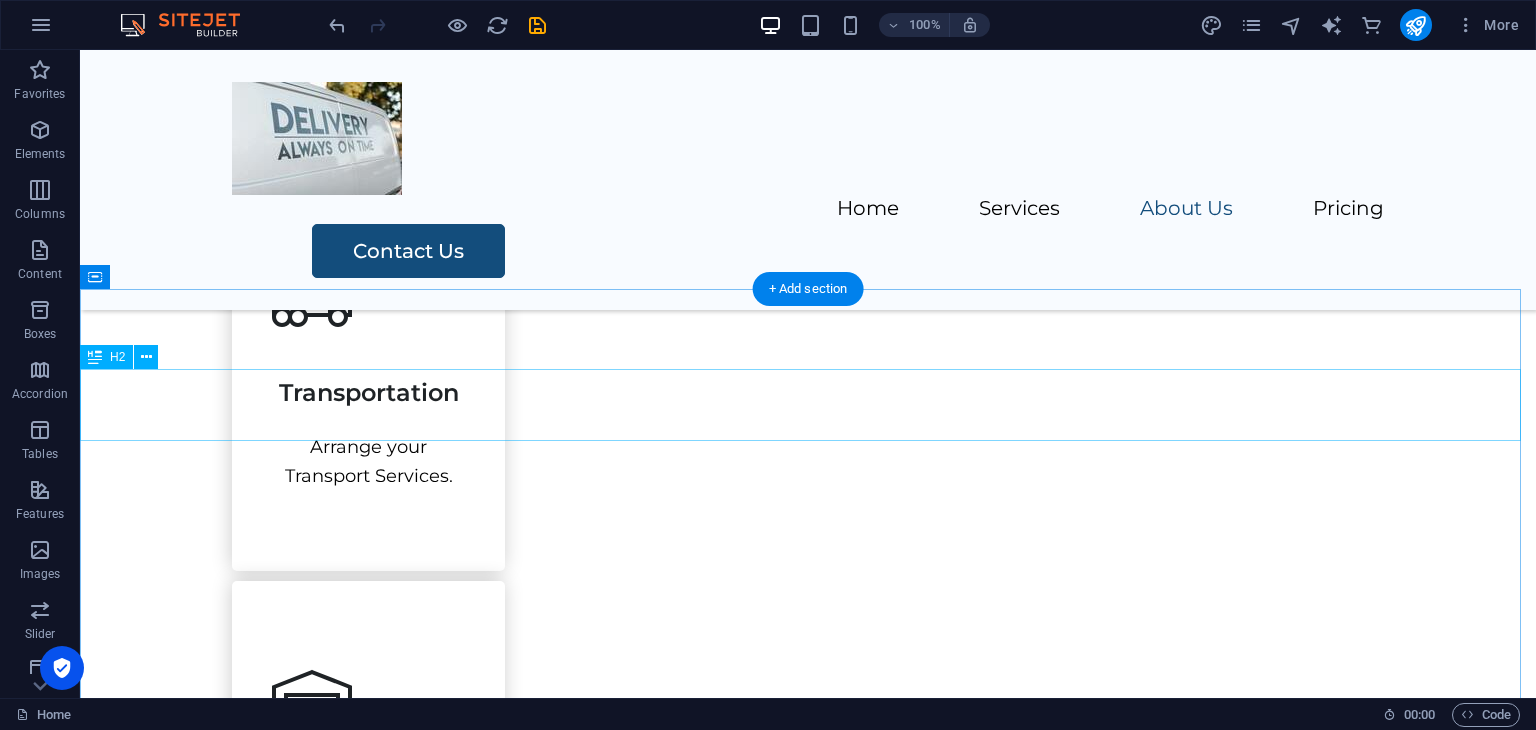 click on "Contact Us" at bounding box center (808, 1589) 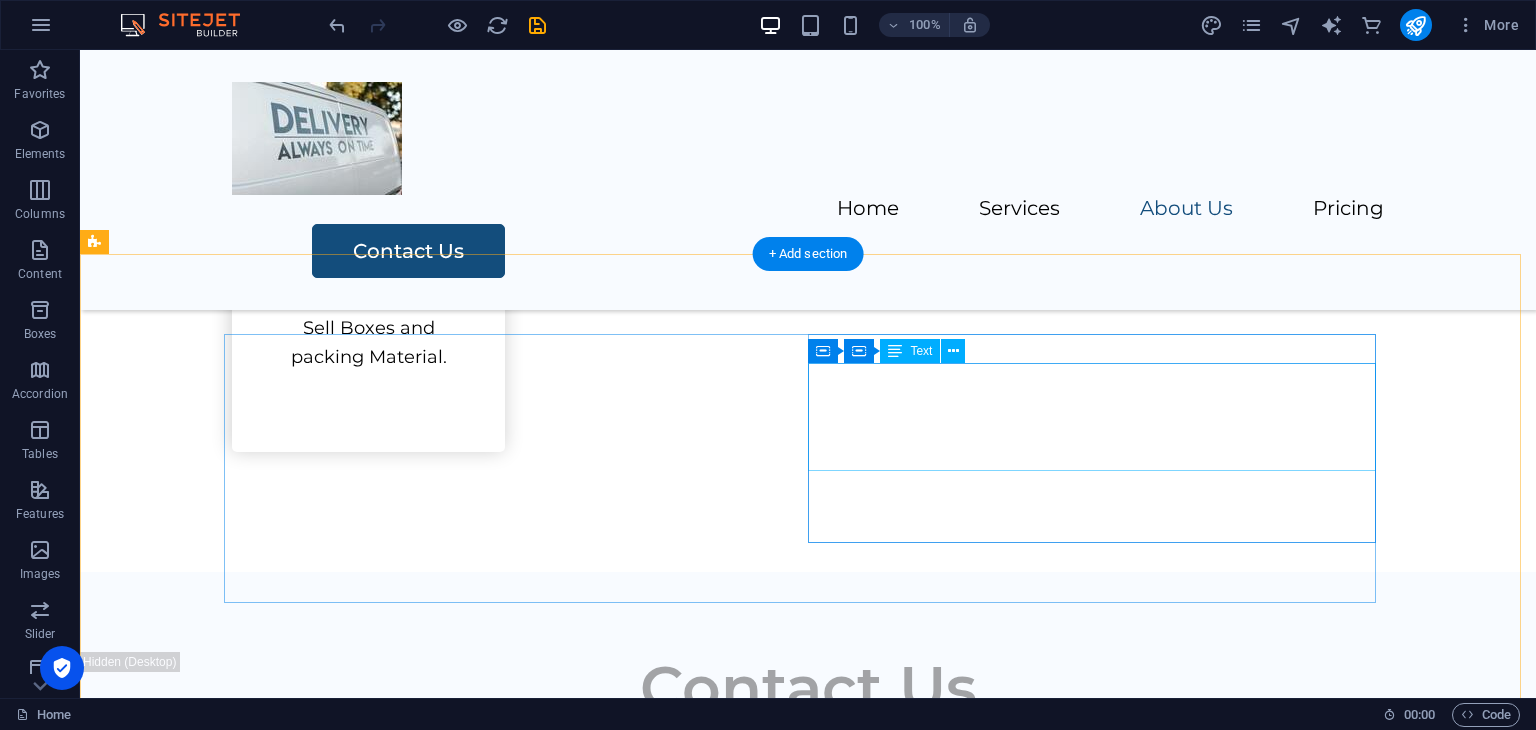 scroll, scrollTop: 3048, scrollLeft: 0, axis: vertical 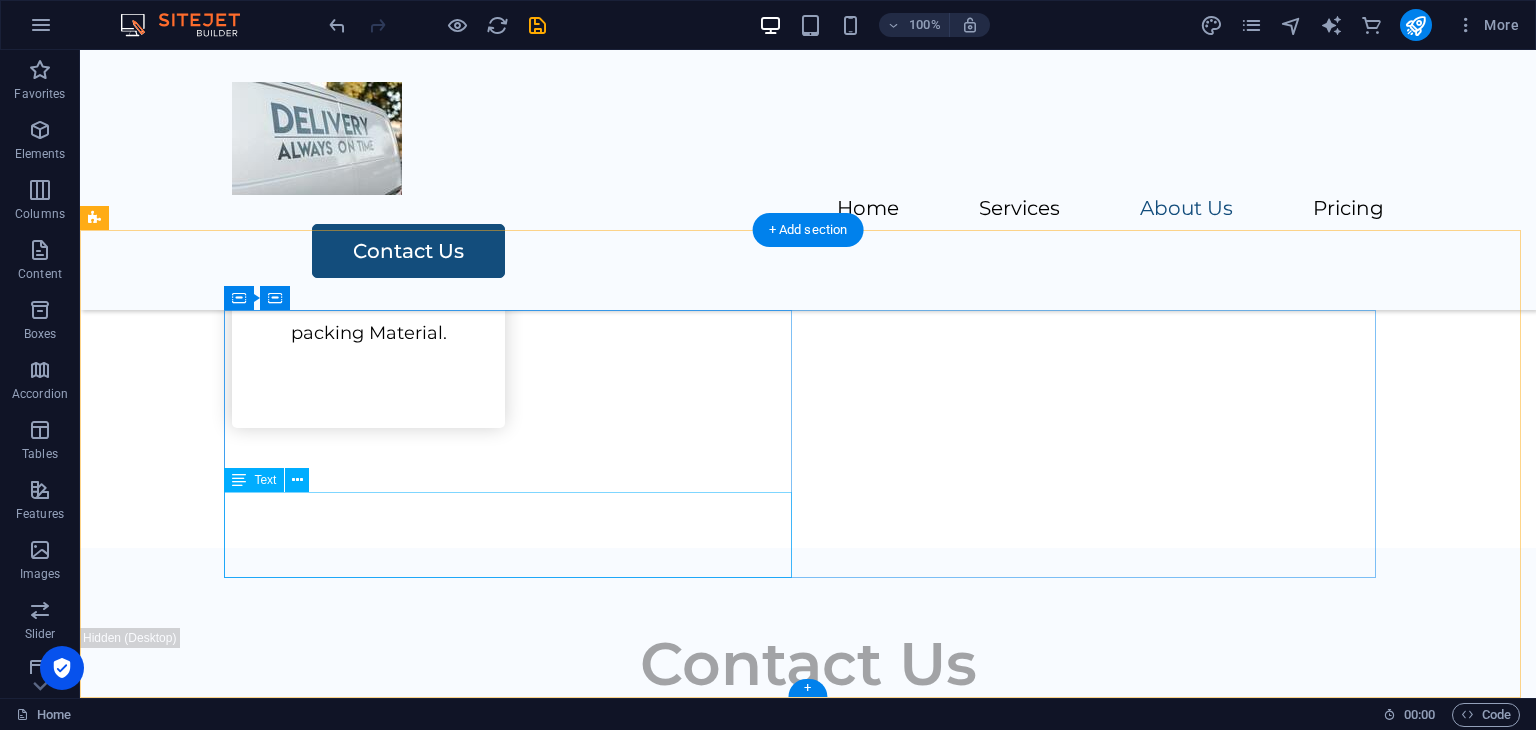 click on "[EMAIL_ADDRESS]" at bounding box center [317, 1749] 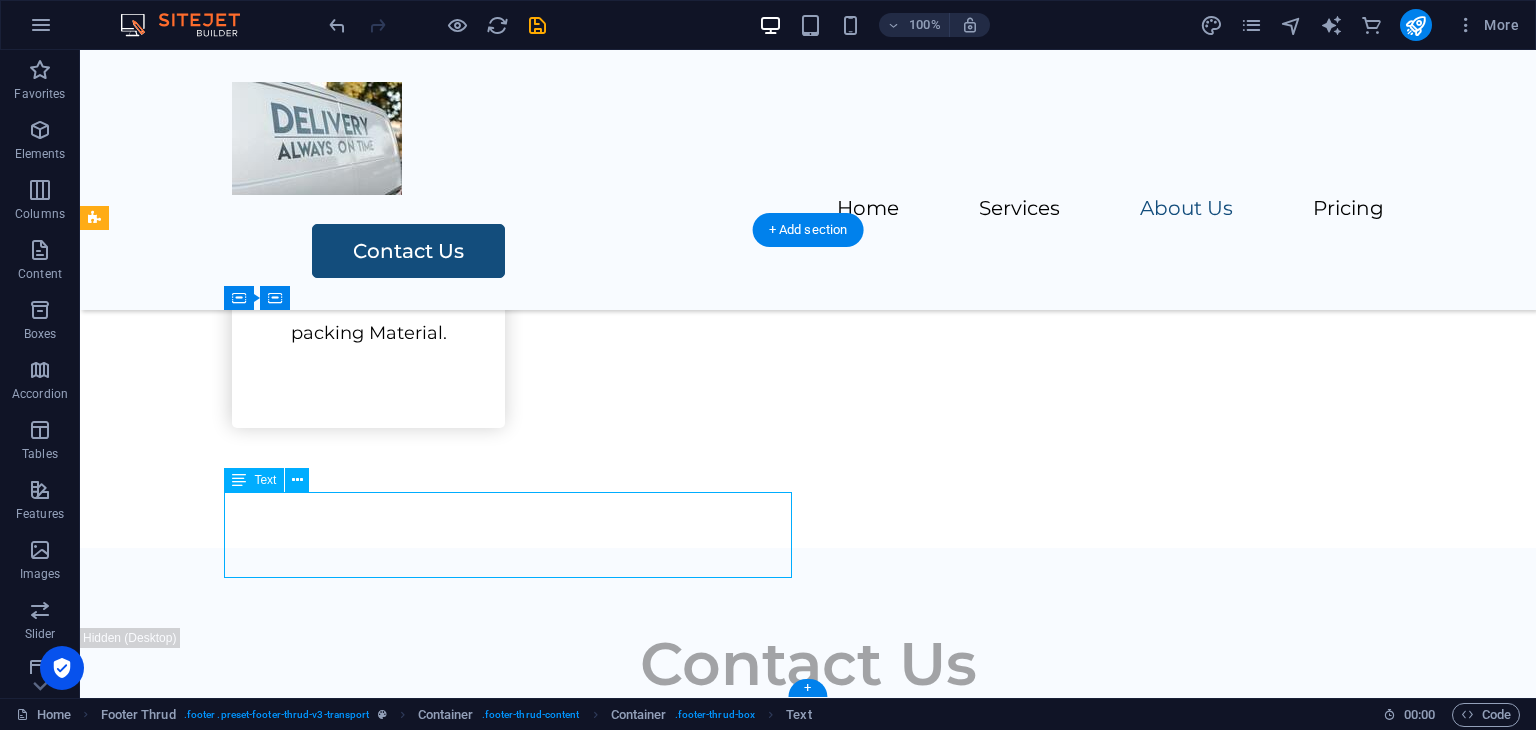 click on "[GEOGRAPHIC_DATA]
0123 - 456789
[EMAIL_ADDRESS]" at bounding box center [516, 1720] 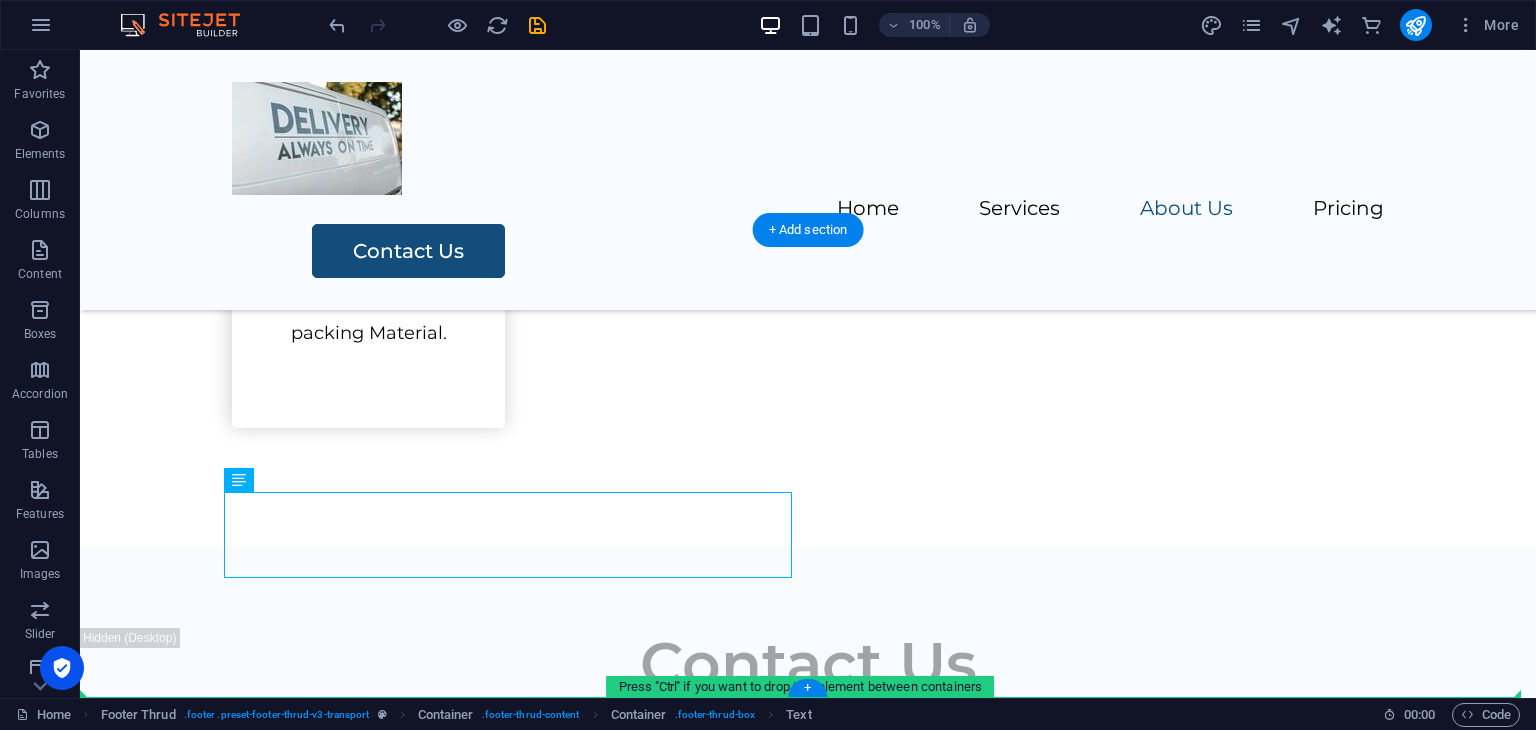 drag, startPoint x: 678, startPoint y: 563, endPoint x: 205, endPoint y: 505, distance: 476.54276 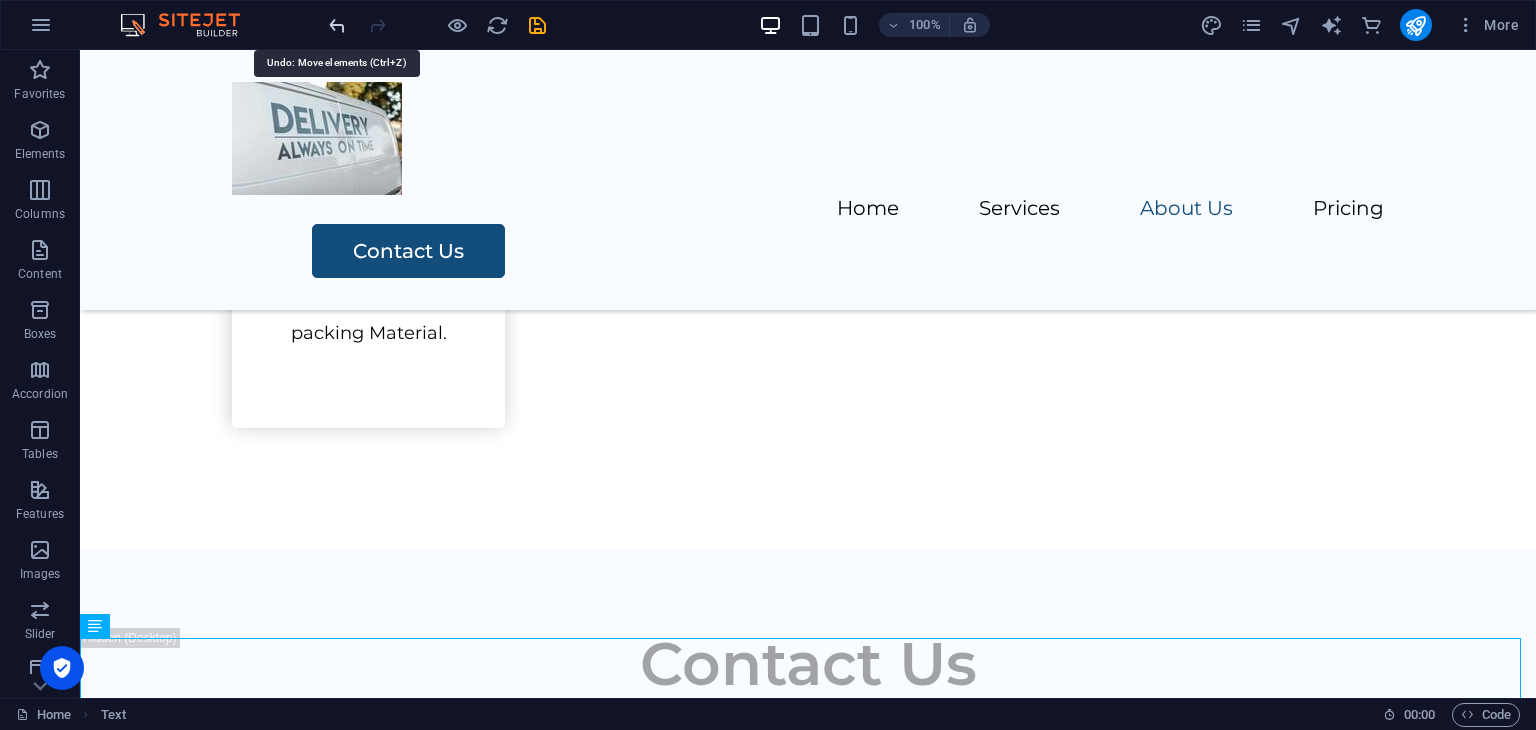 click at bounding box center [337, 25] 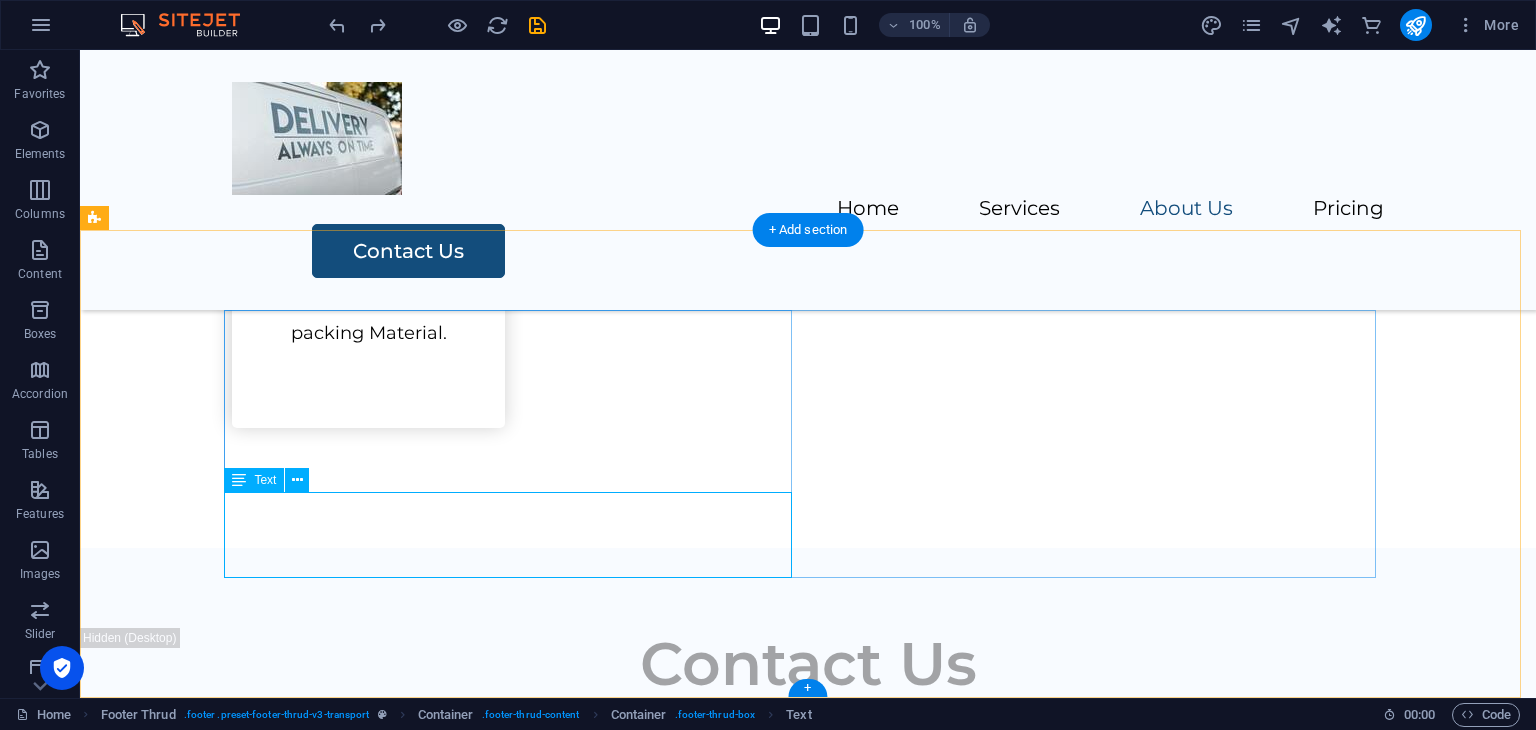 click on "[EMAIL_ADDRESS]" at bounding box center (317, 1749) 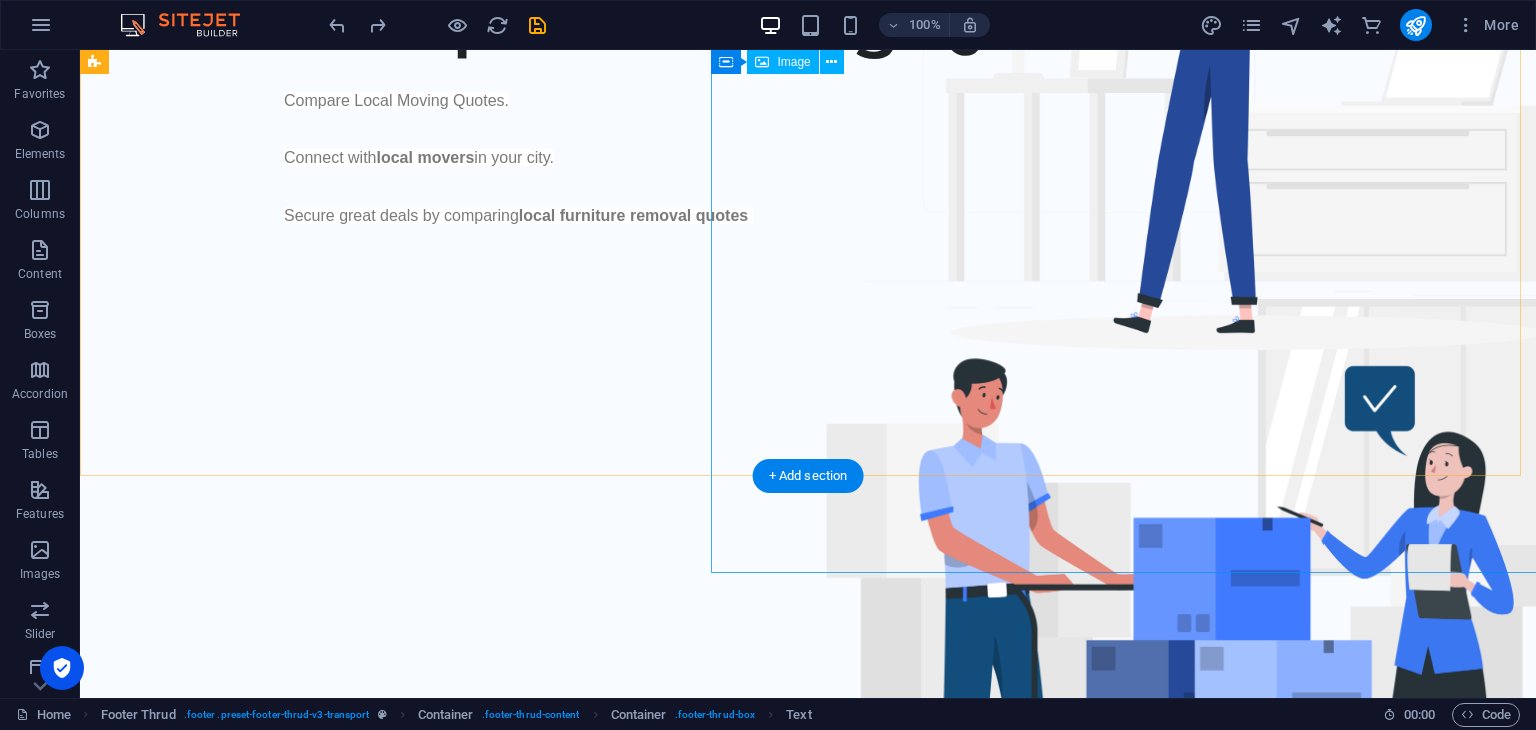 scroll, scrollTop: 0, scrollLeft: 0, axis: both 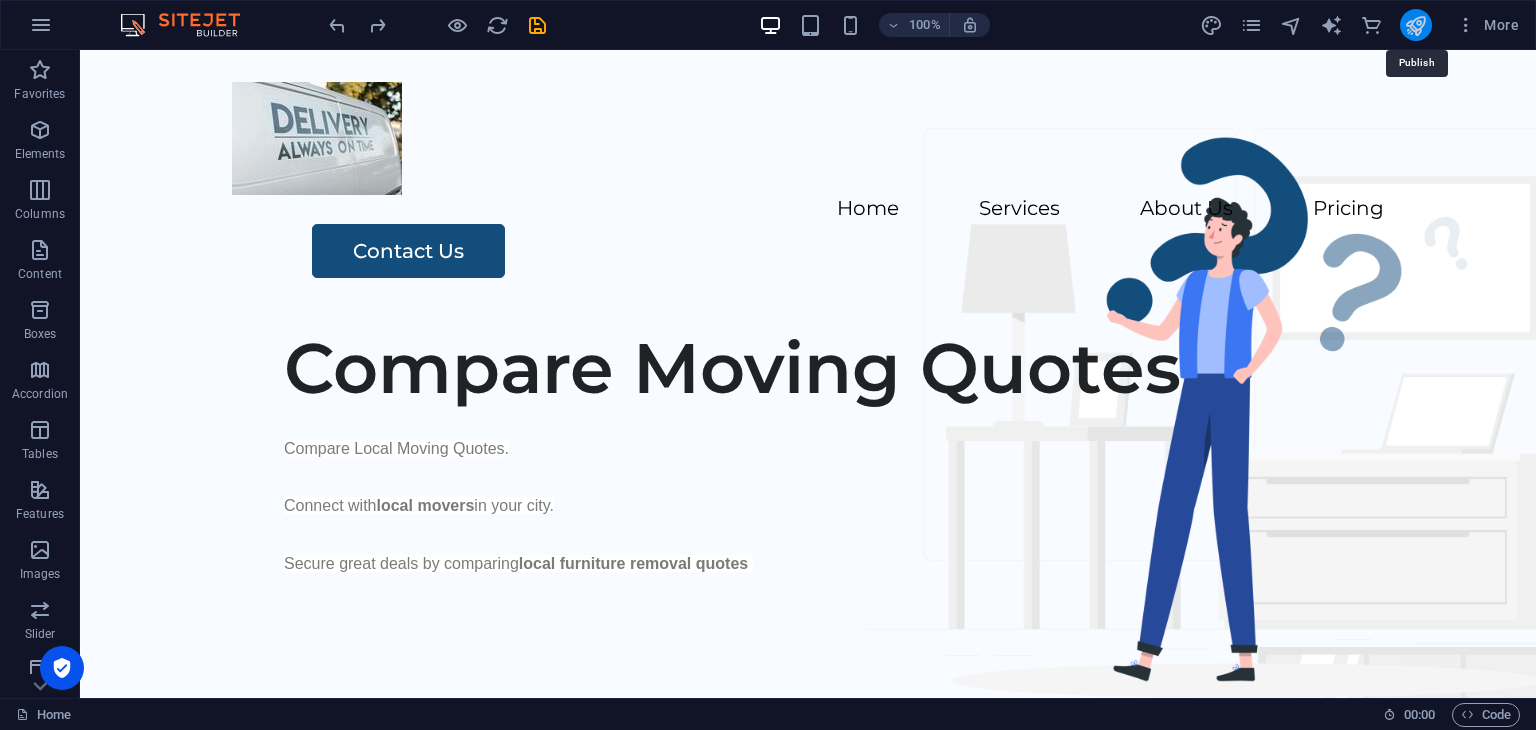 click at bounding box center [1415, 25] 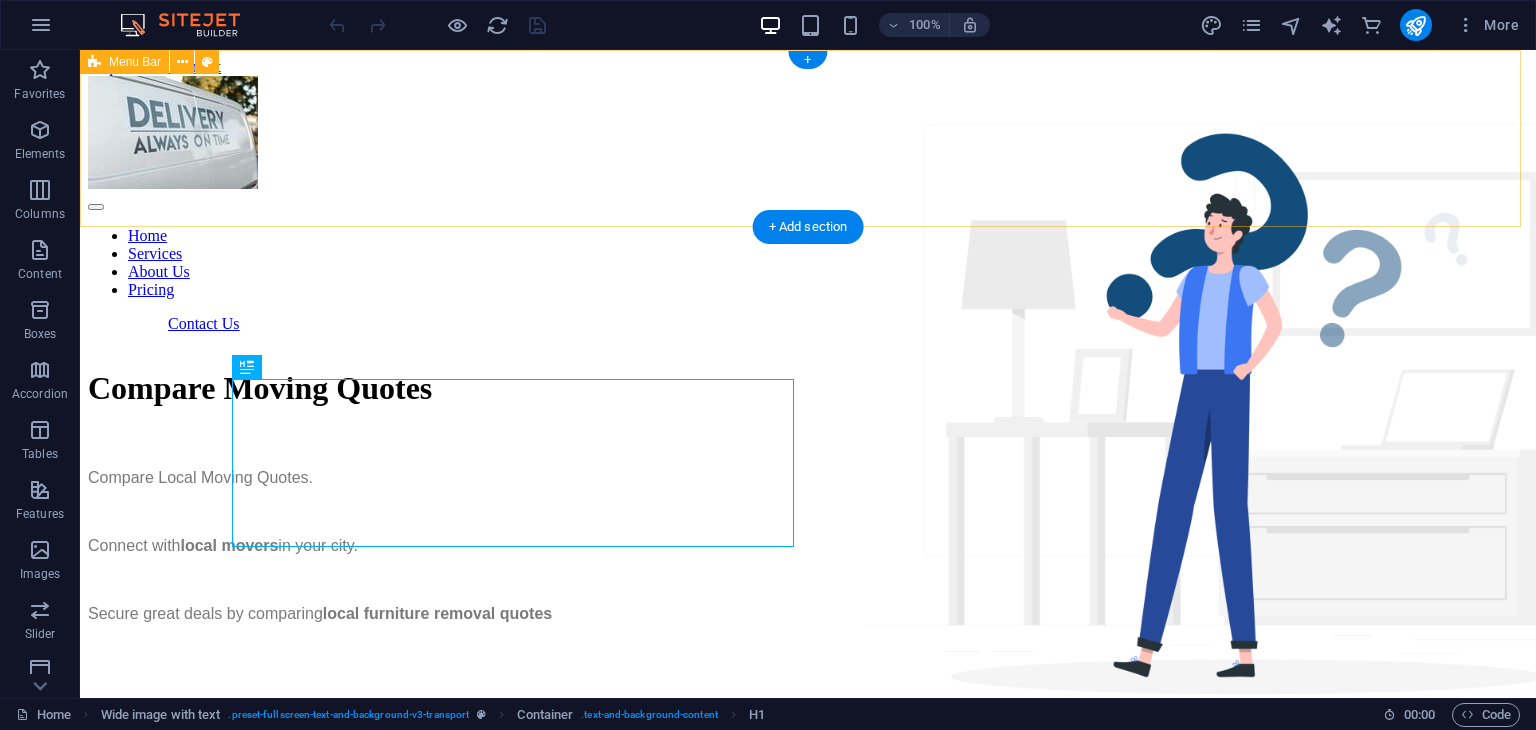 scroll, scrollTop: 0, scrollLeft: 0, axis: both 